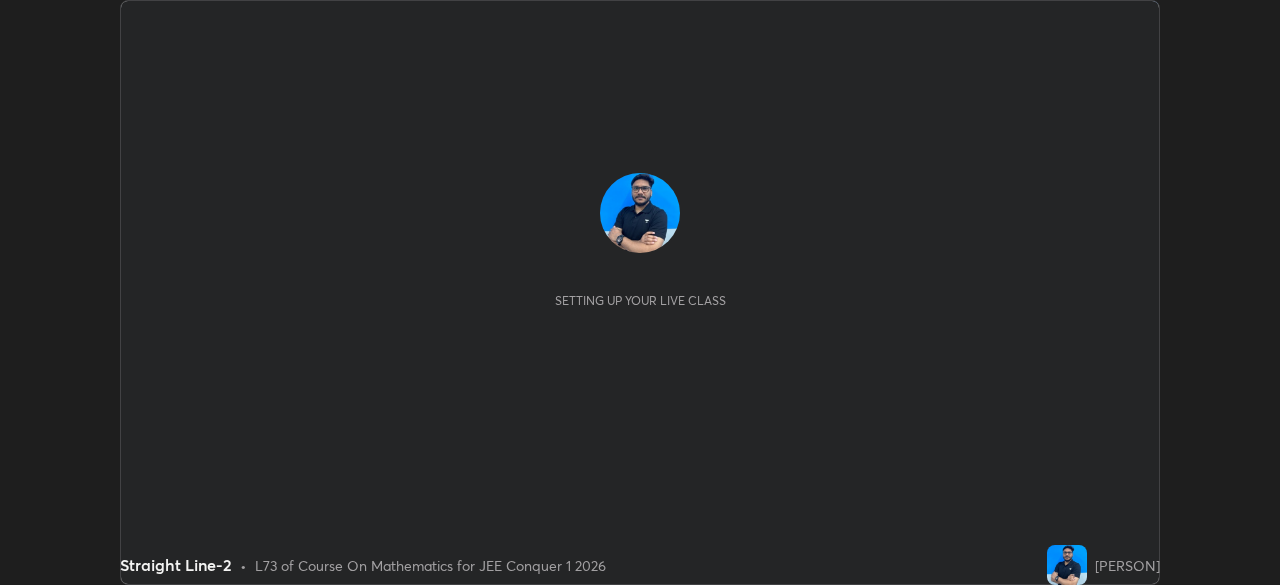 scroll, scrollTop: 0, scrollLeft: 0, axis: both 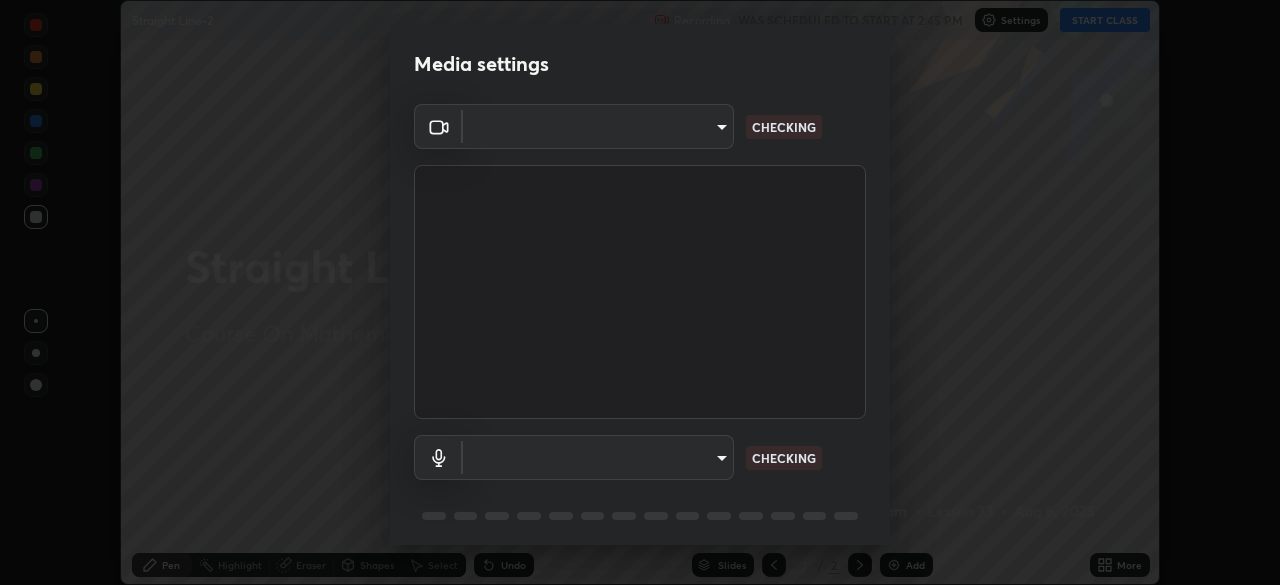 type on "5b0ce39d11be3a435715daab6ad7fa25508616855f5d18a60cdf0faa8df0ce2b" 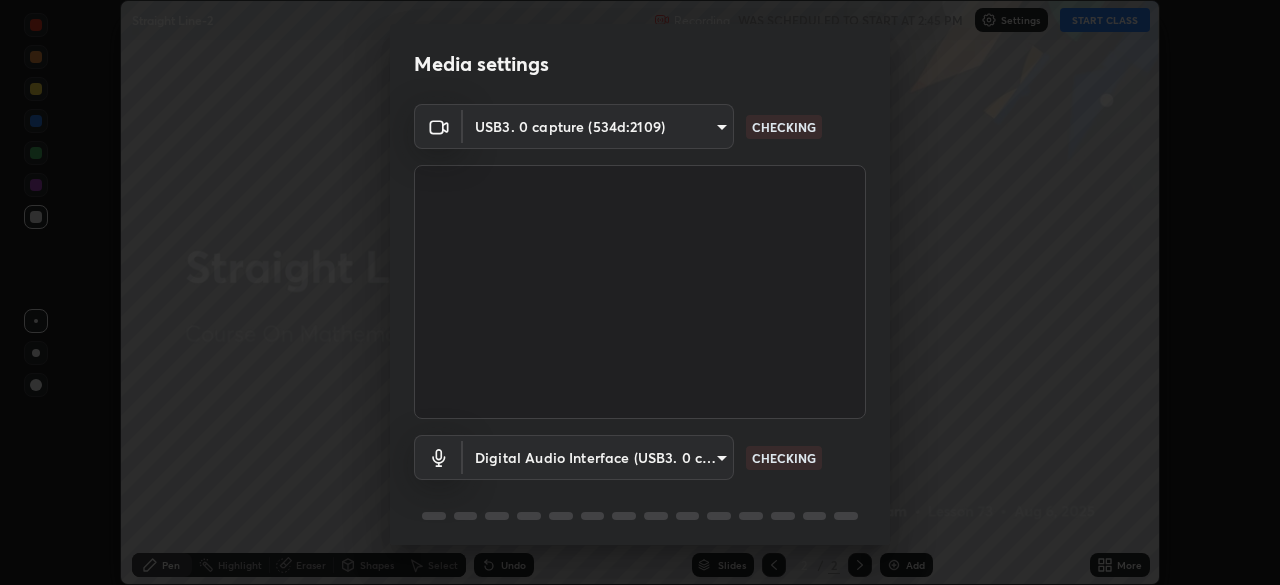scroll, scrollTop: 71, scrollLeft: 0, axis: vertical 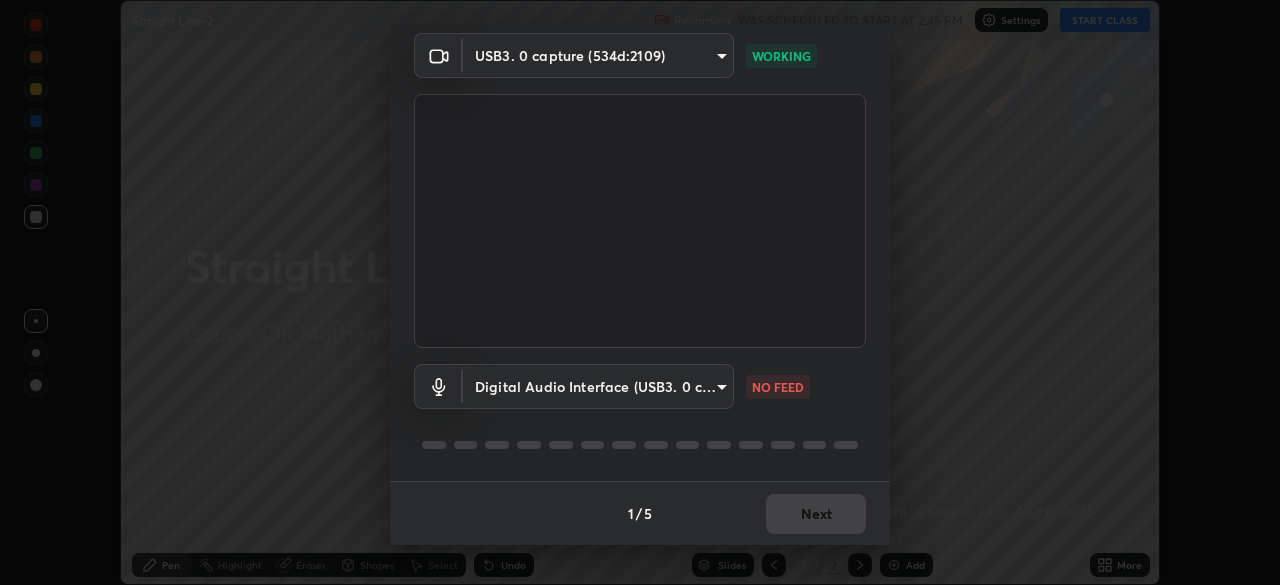 click on "Erase all Straight Line-2 Recording WAS SCHEDULED TO START AT  2:45 PM Settings START CLASS Setting up your live class Straight Line-2 • L73 of Course On Mathematics for JEE Conquer 1 2026 Naseem Alam Pen Highlight Eraser Shapes Select Undo Slides 2 / 2 Add More No doubts shared Encourage your learners to ask a doubt for better clarity Report an issue Reason for reporting Buffering Chat not working Audio - Video sync issue Educator video quality low ​ Attach an image Report Media settings USB3. 0 capture (534d:2109) 5b0ce39d11be3a435715daab6ad7fa25508616855f5d18a60cdf0faa8df0ce2b WORKING Digital Audio Interface (USB3. 0 capture) 71fed962e4479aa471978983e502007eb62408f3e4339a7e0acd8532d65ddef6 NO FEED 1 / 5 Next" at bounding box center [640, 292] 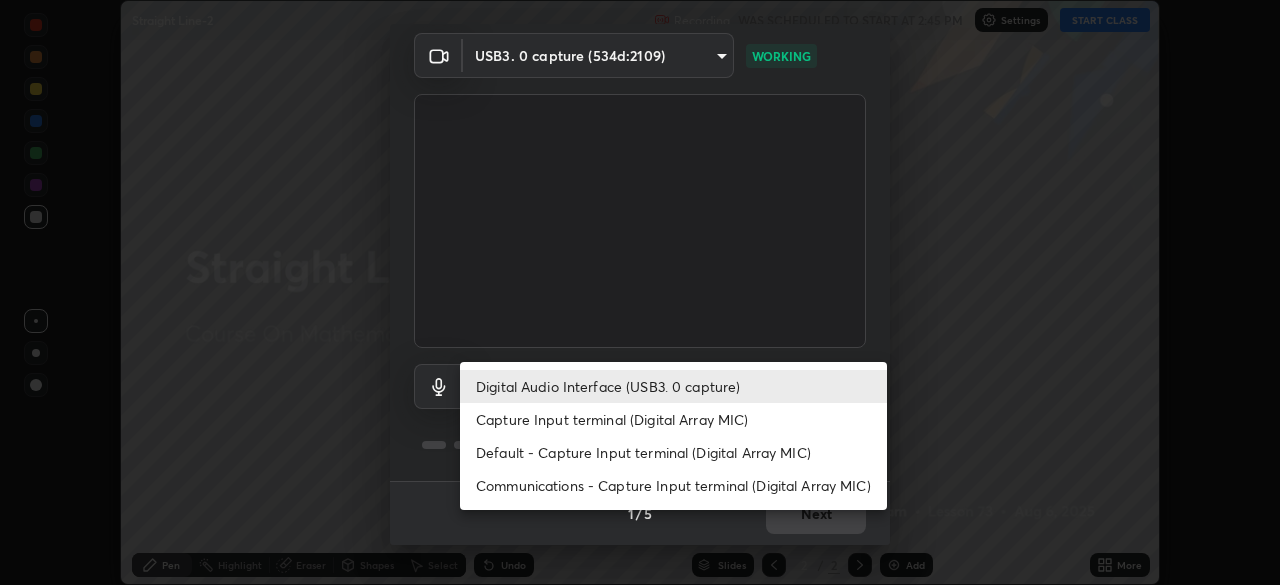 click on "Capture Input terminal (Digital Array MIC)" at bounding box center [673, 419] 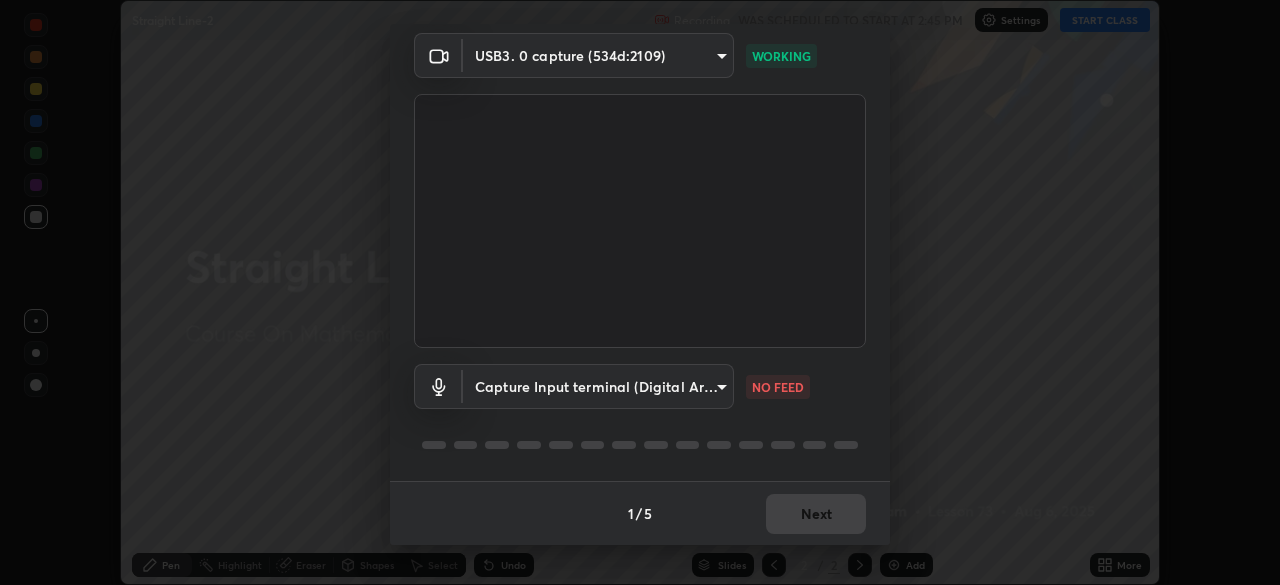 click on "Erase all Straight Line-2 Recording WAS SCHEDULED TO START AT  2:45 PM Settings START CLASS Setting up your live class Straight Line-2 • L73 of Course On Mathematics for JEE Conquer 1 2026 Naseem Alam Pen Highlight Eraser Shapes Select Undo Slides 2 / 2 Add More No doubts shared Encourage your learners to ask a doubt for better clarity Report an issue Reason for reporting Buffering Chat not working Audio - Video sync issue Educator video quality low ​ Attach an image Report Media settings USB3. 0 capture (534d:2109) 5b0ce39d11be3a435715daab6ad7fa25508616855f5d18a60cdf0faa8df0ce2b WORKING Capture Input terminal (Digital Array MIC) 0cc9bf99e685aedc504070095158a94fd7fd61247a0d39e092e81423dc6161b0 NO FEED 1 / 5 Next" at bounding box center [640, 292] 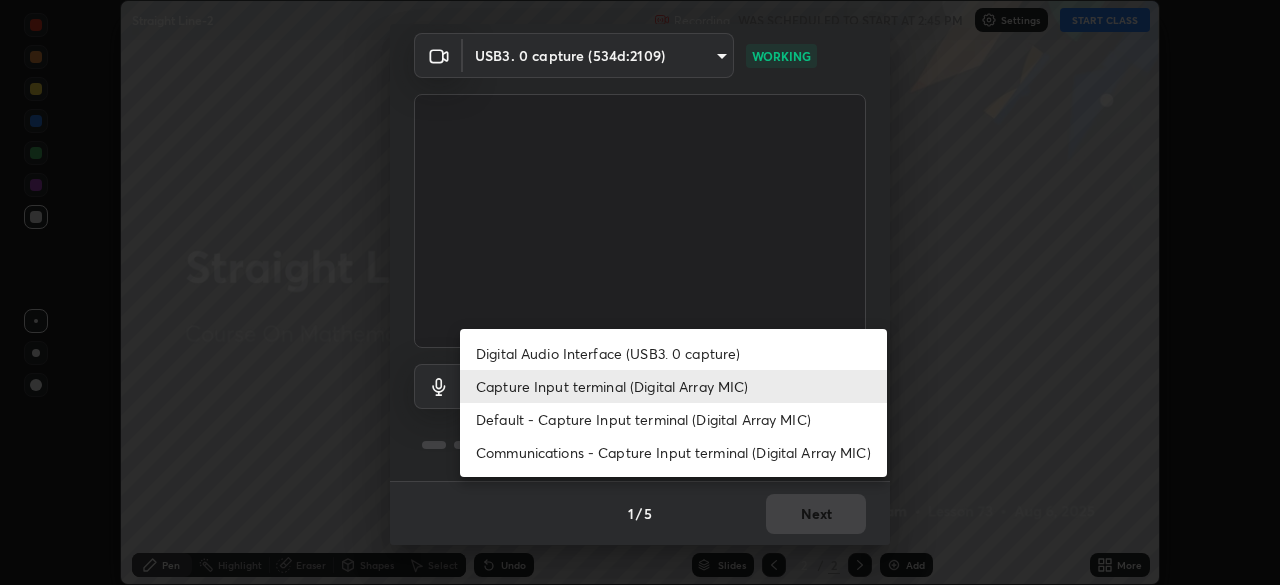 click on "Digital Audio Interface (USB3. 0 capture)" at bounding box center (673, 353) 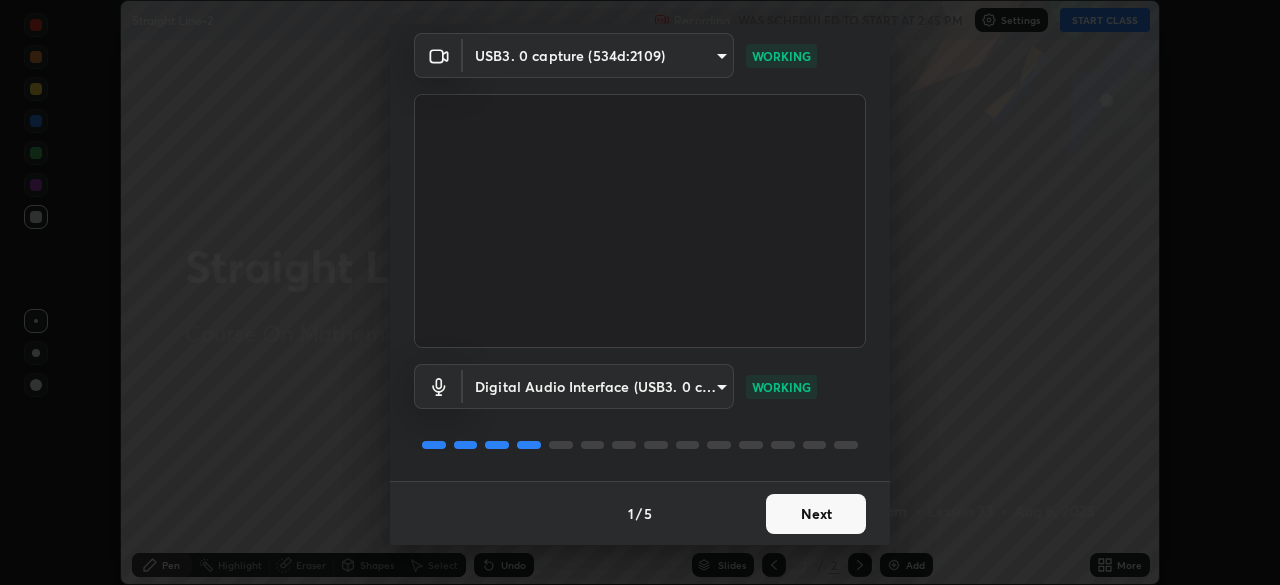 click on "Next" at bounding box center [816, 514] 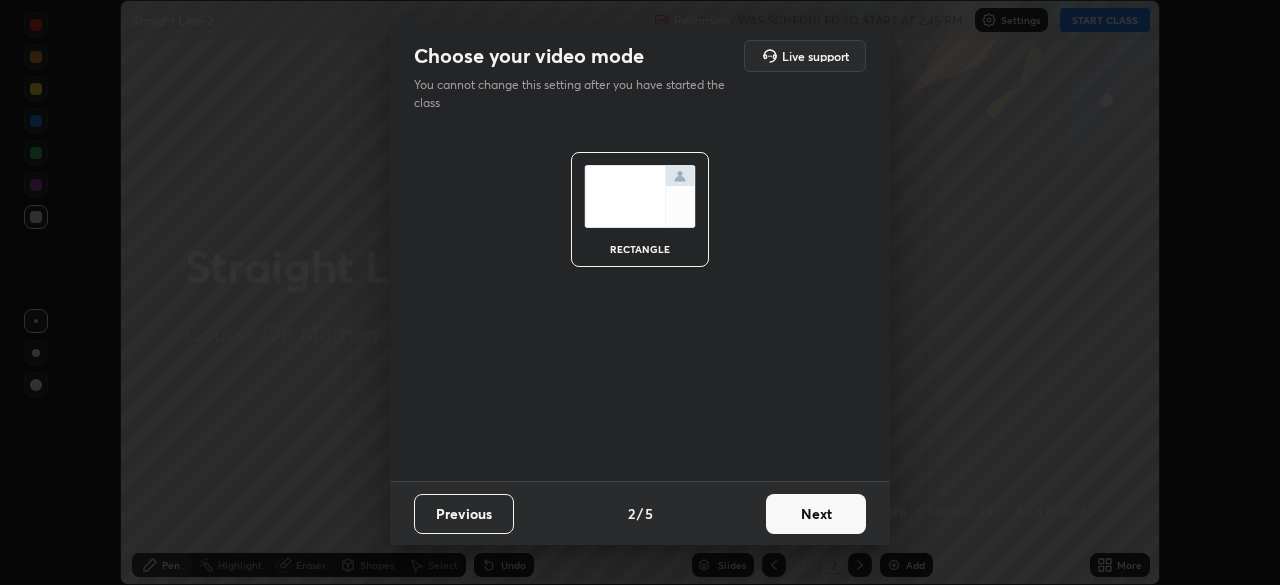 scroll, scrollTop: 0, scrollLeft: 0, axis: both 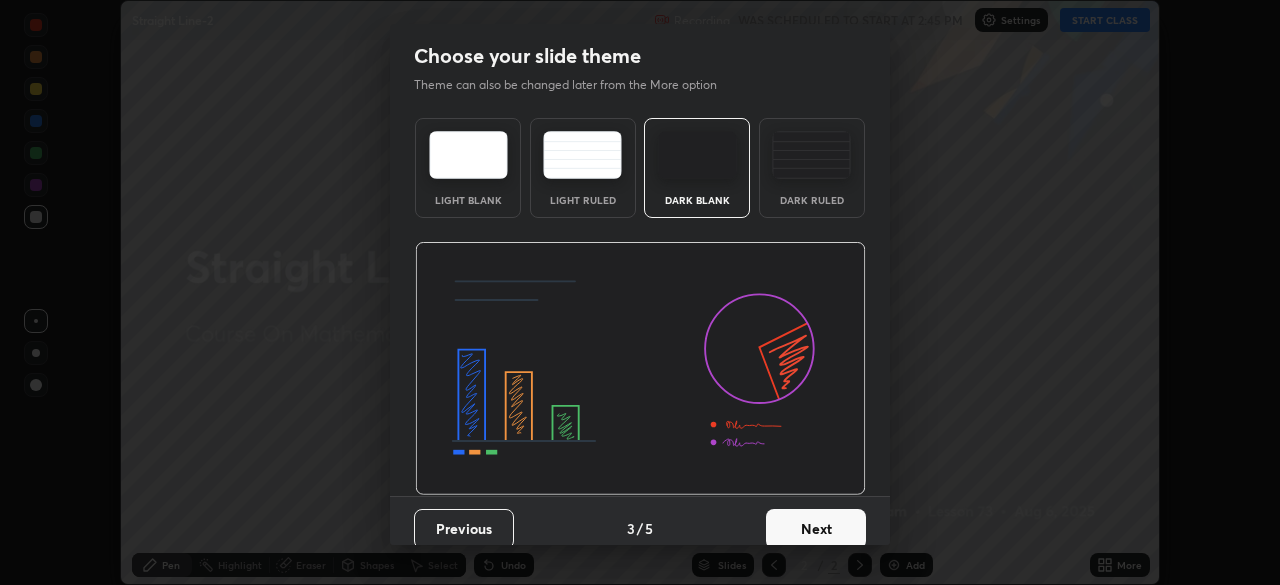 click on "Next" at bounding box center [816, 529] 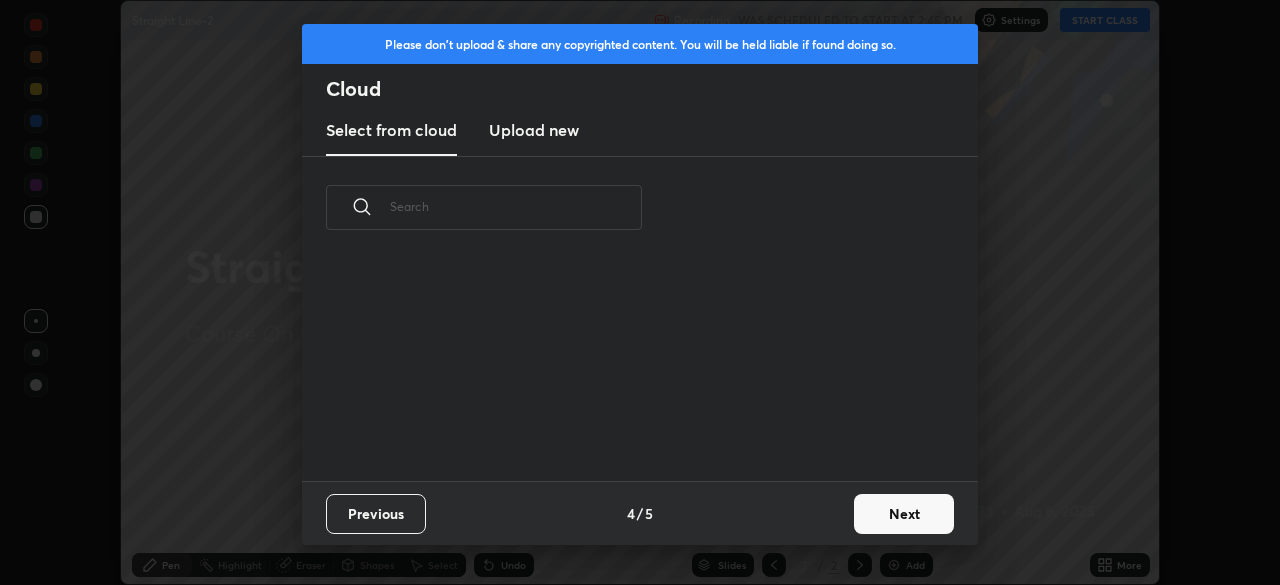 click on "Next" at bounding box center (904, 514) 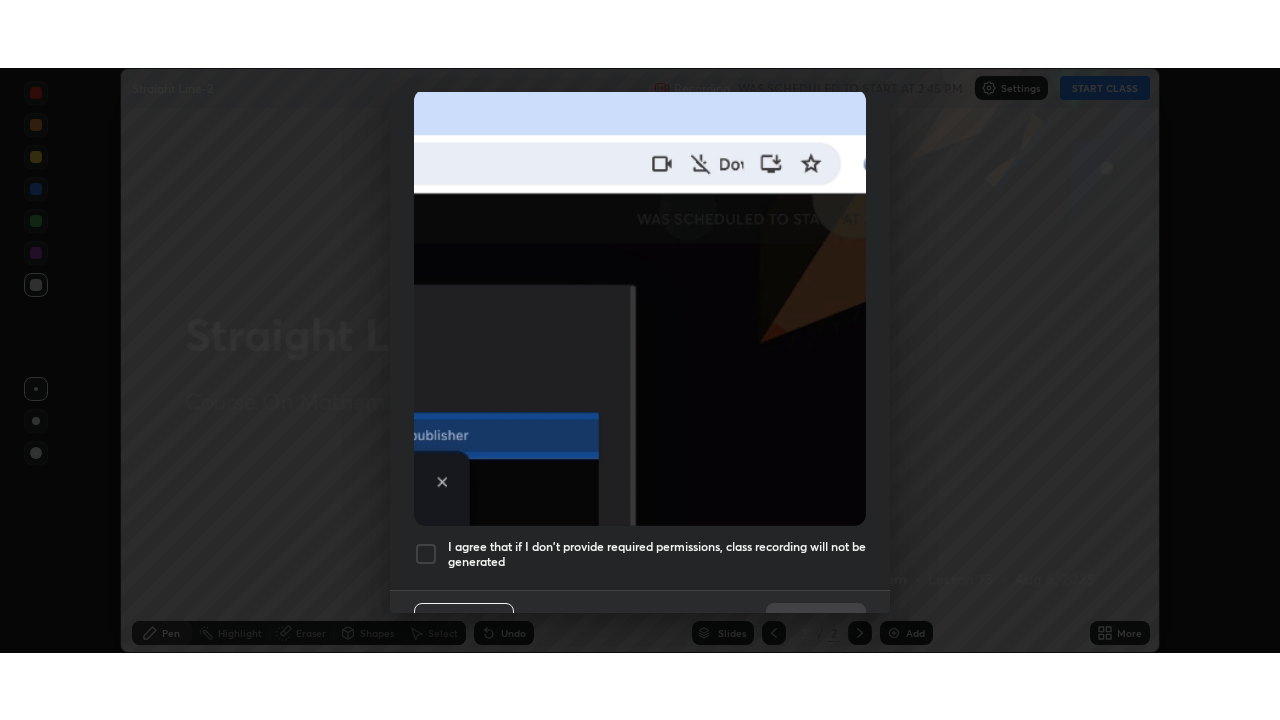 scroll, scrollTop: 479, scrollLeft: 0, axis: vertical 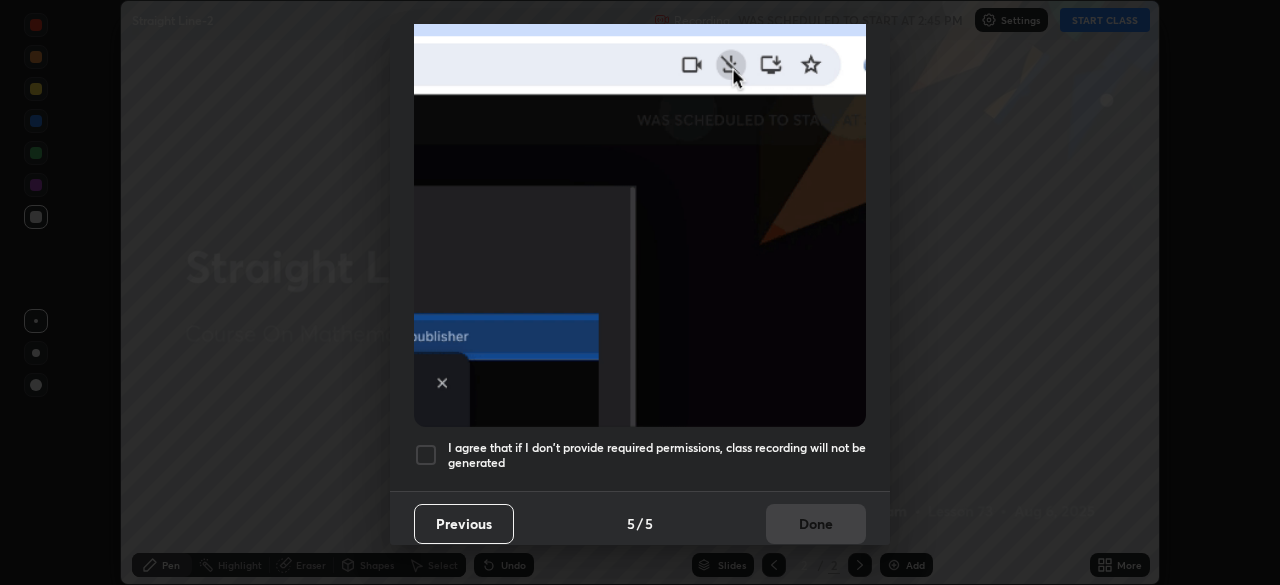click on "I agree that if I don't provide required permissions, class recording will not be generated" at bounding box center (657, 455) 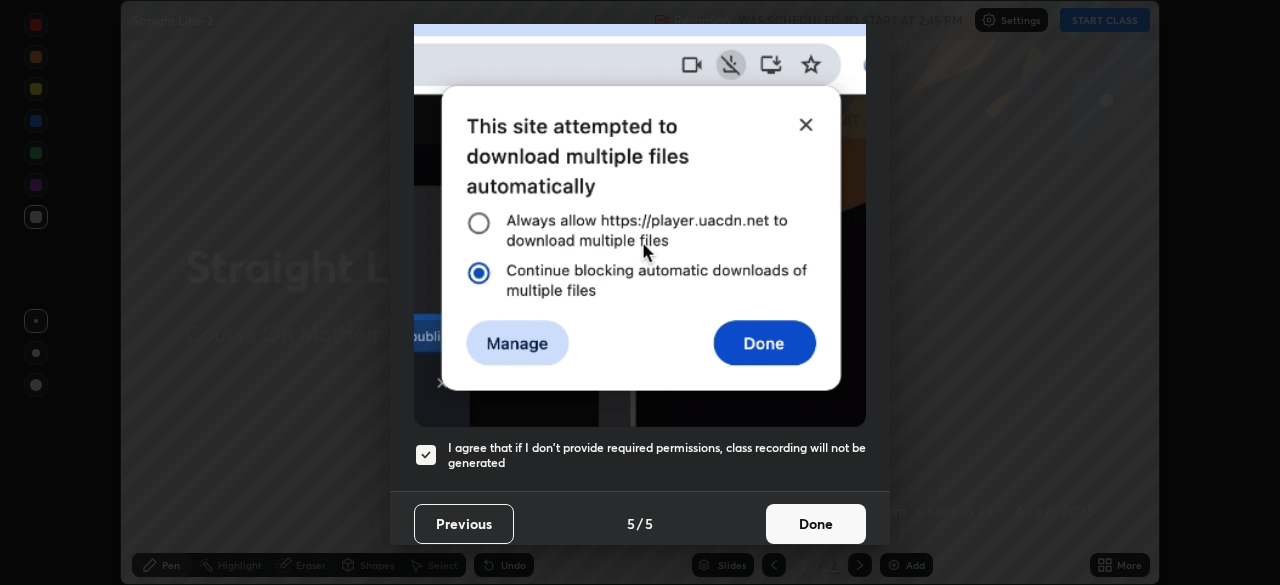 click on "Done" at bounding box center (816, 524) 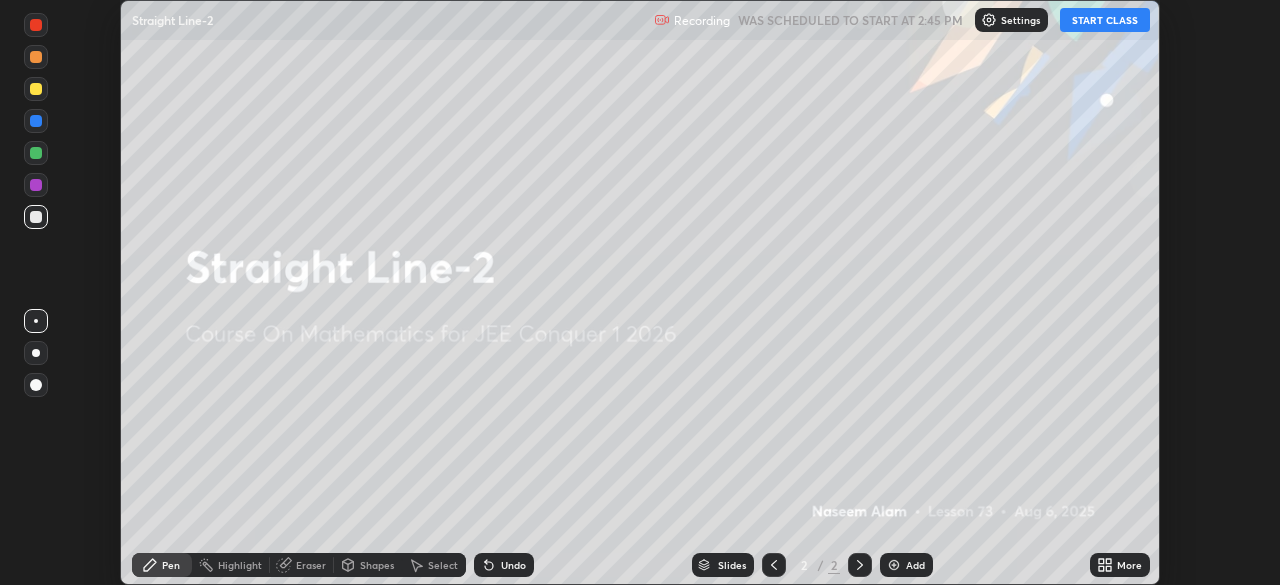 click 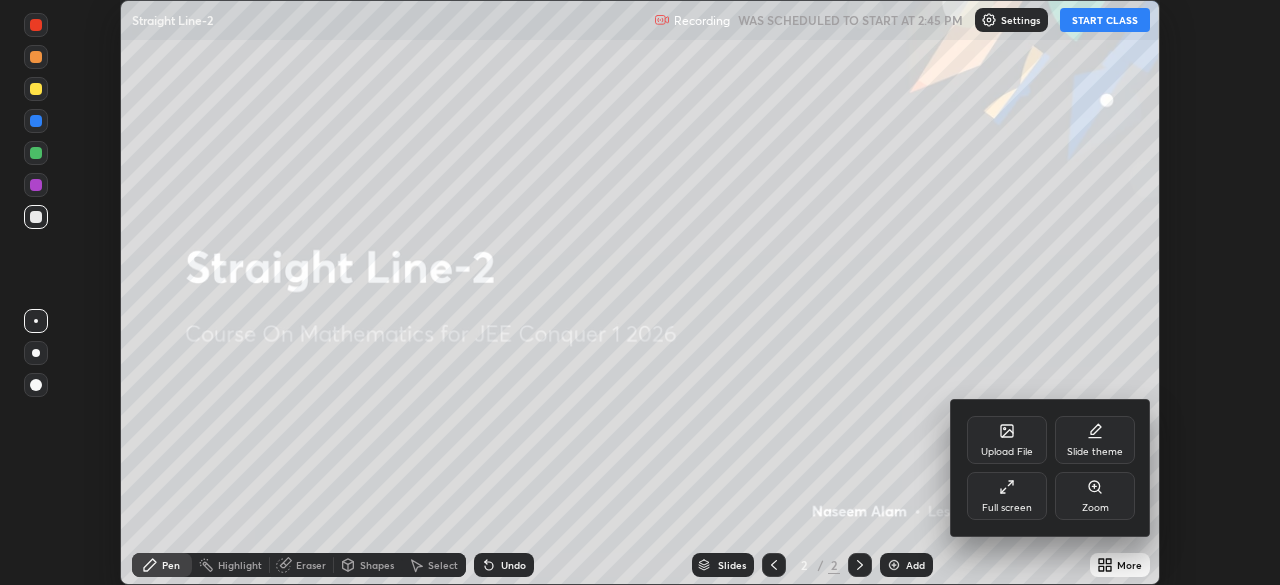 click on "Full screen" at bounding box center (1007, 496) 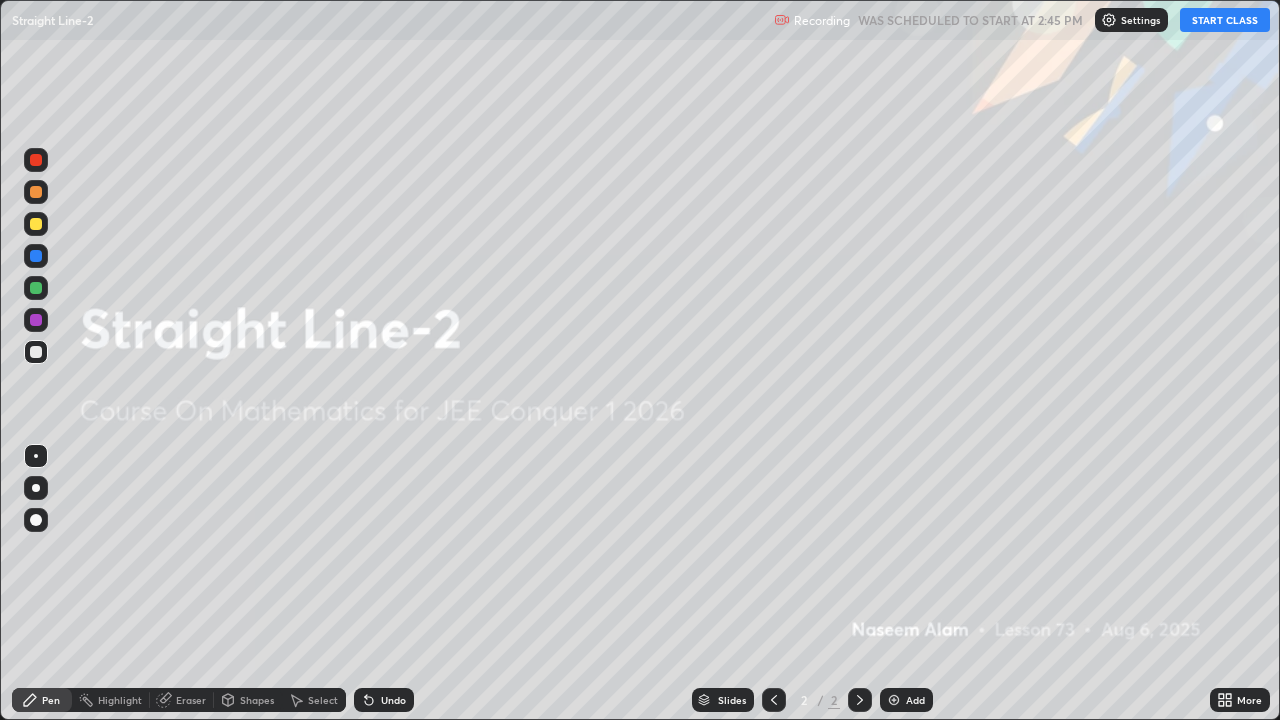 scroll, scrollTop: 99280, scrollLeft: 98720, axis: both 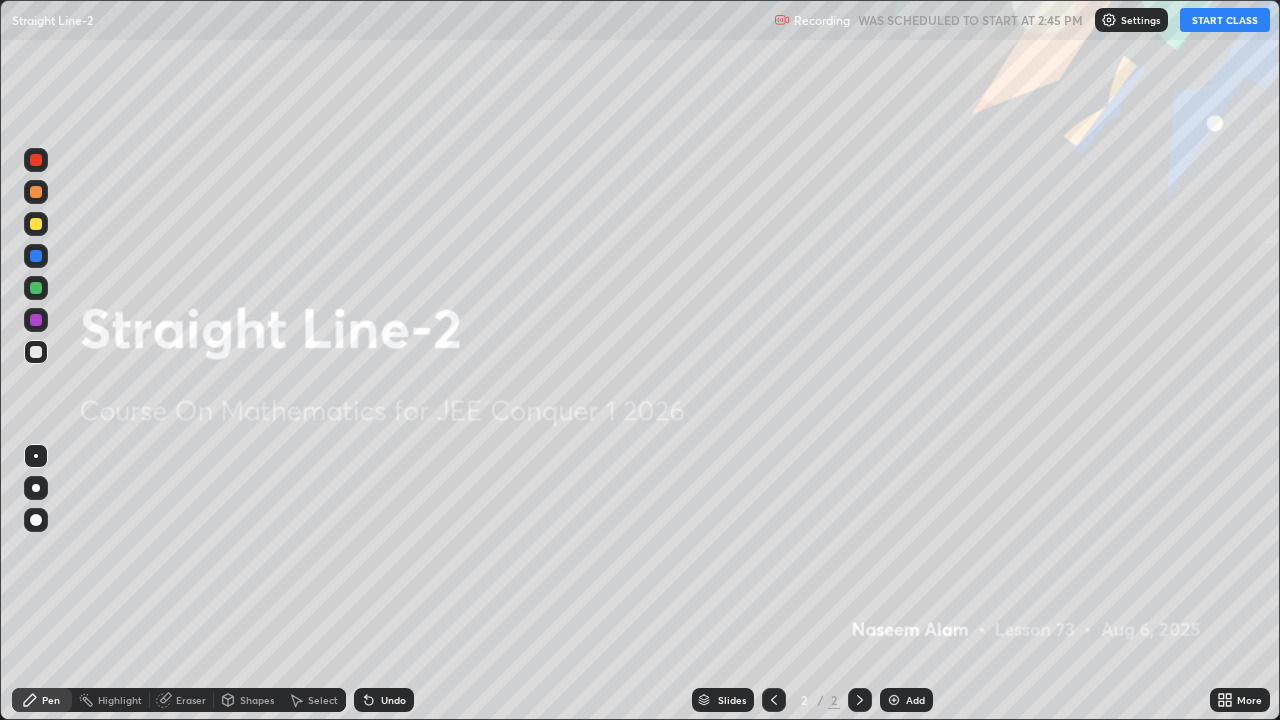 click on "START CLASS" at bounding box center [1225, 20] 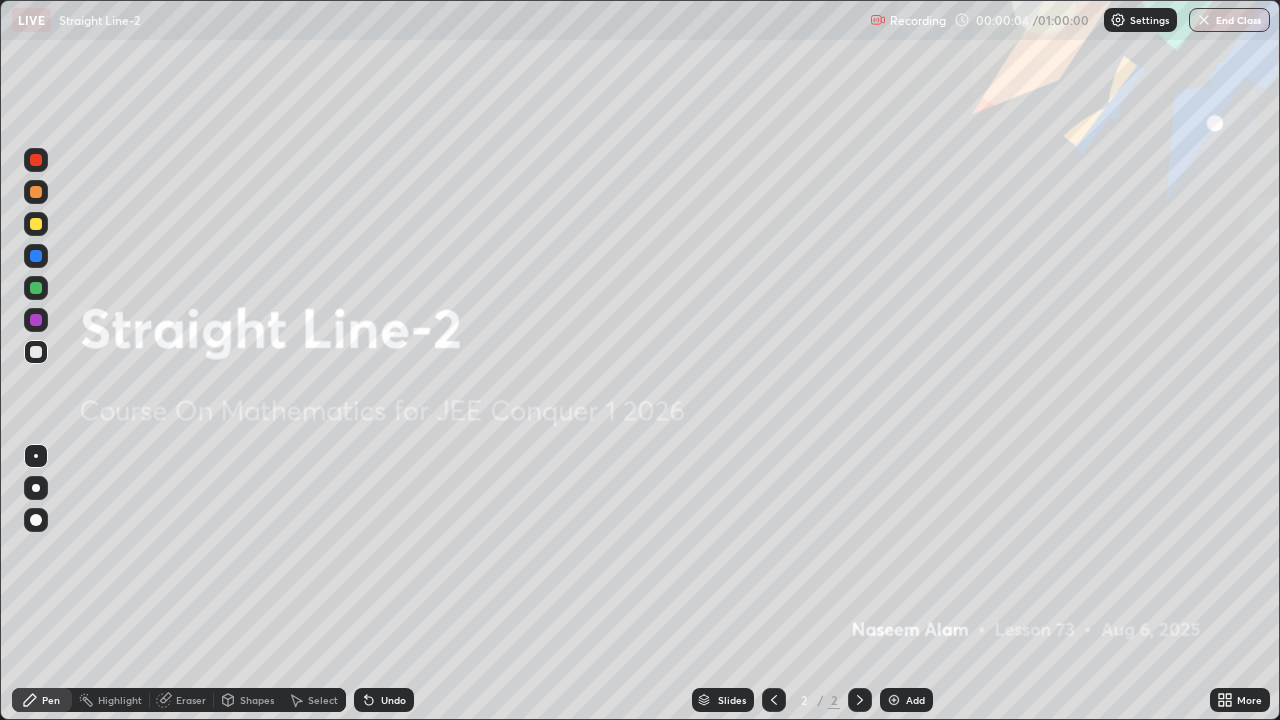 click at bounding box center (894, 700) 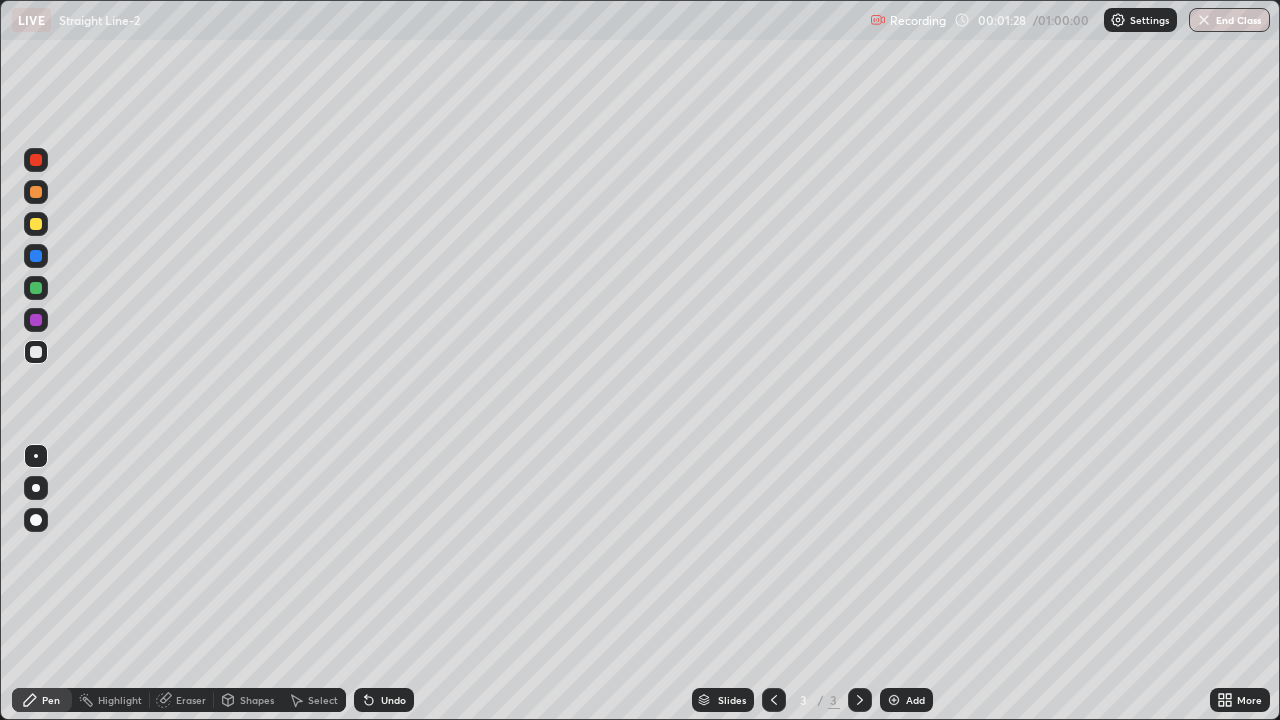 click on "Undo" at bounding box center [393, 700] 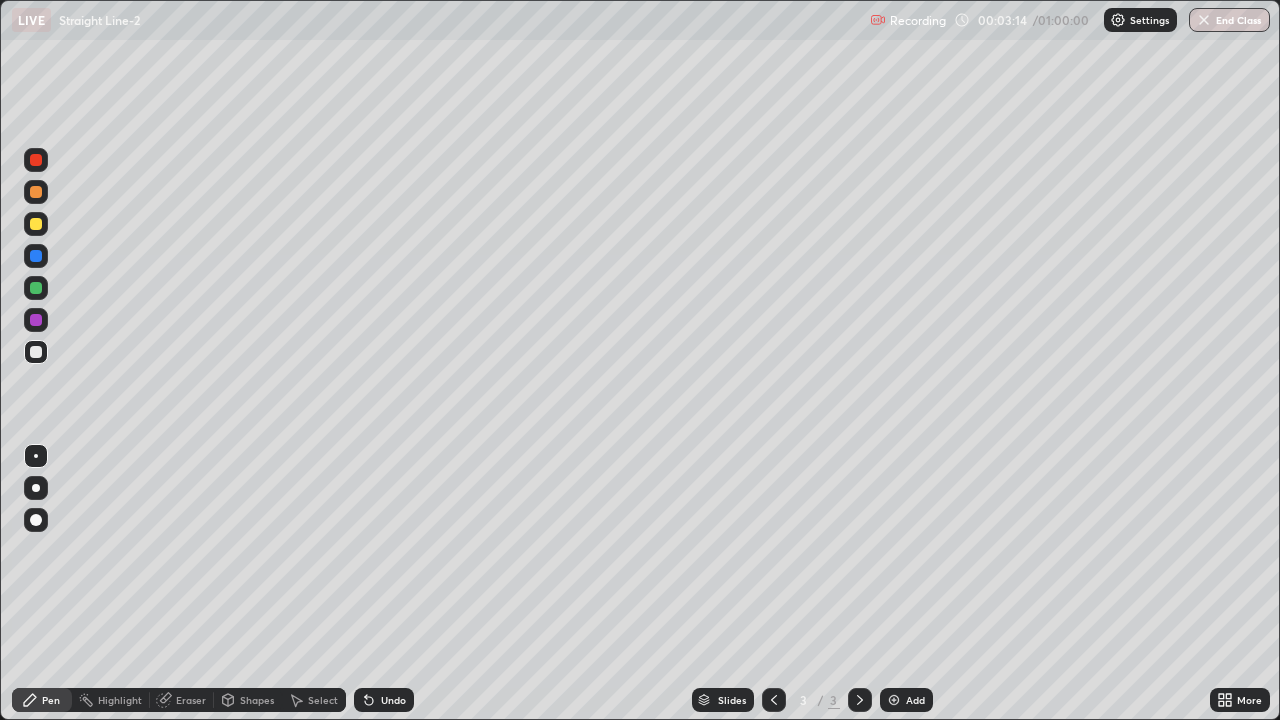 click on "Undo" at bounding box center [393, 700] 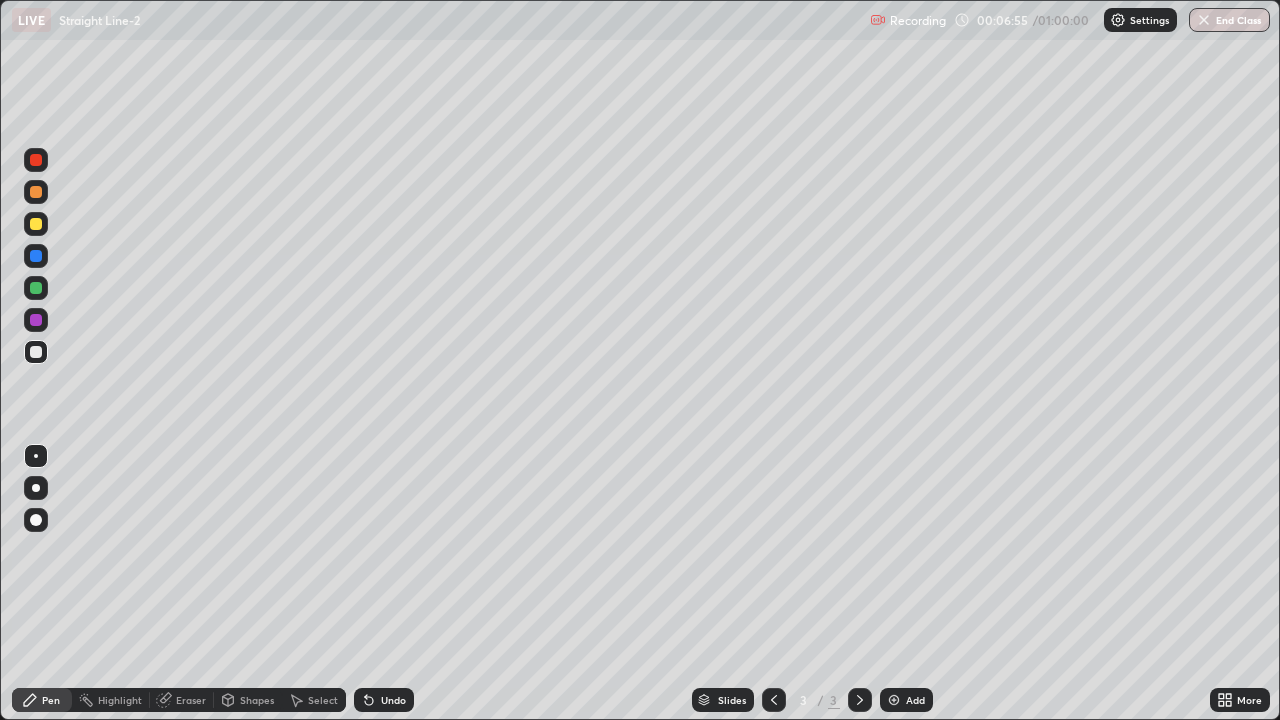 click at bounding box center (36, 224) 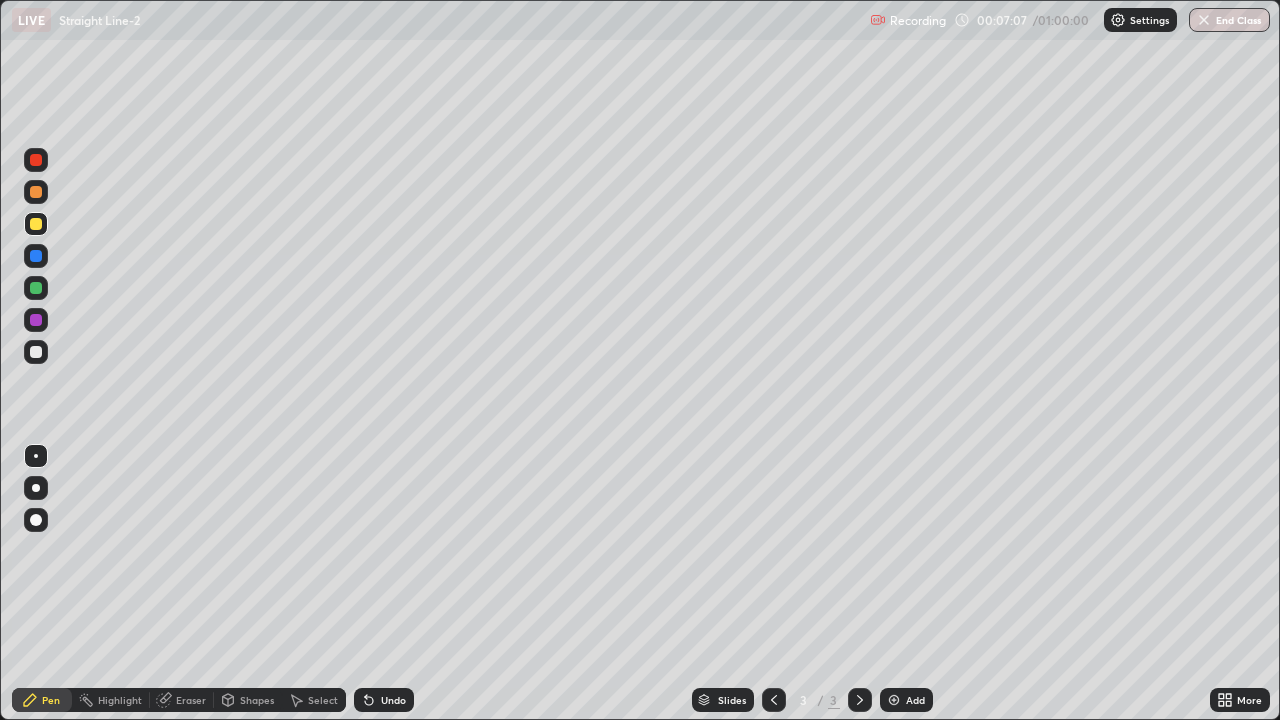 click on "Undo" at bounding box center [384, 700] 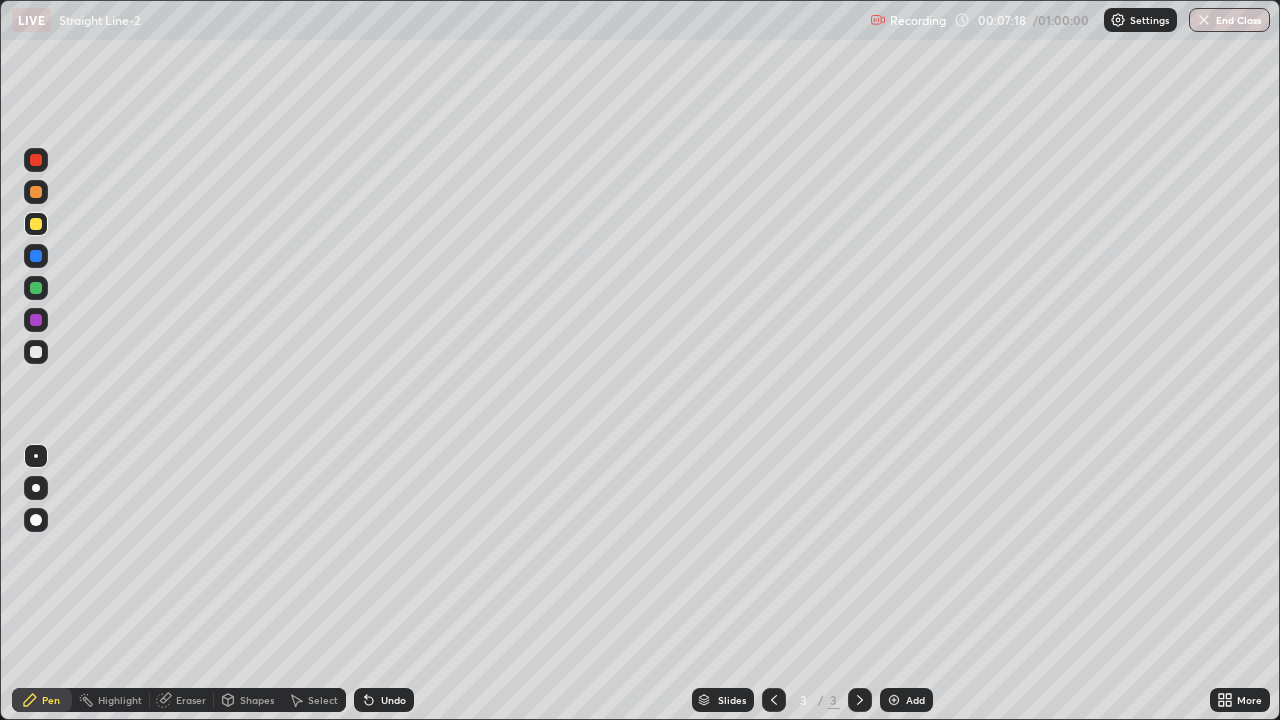 click at bounding box center [36, 352] 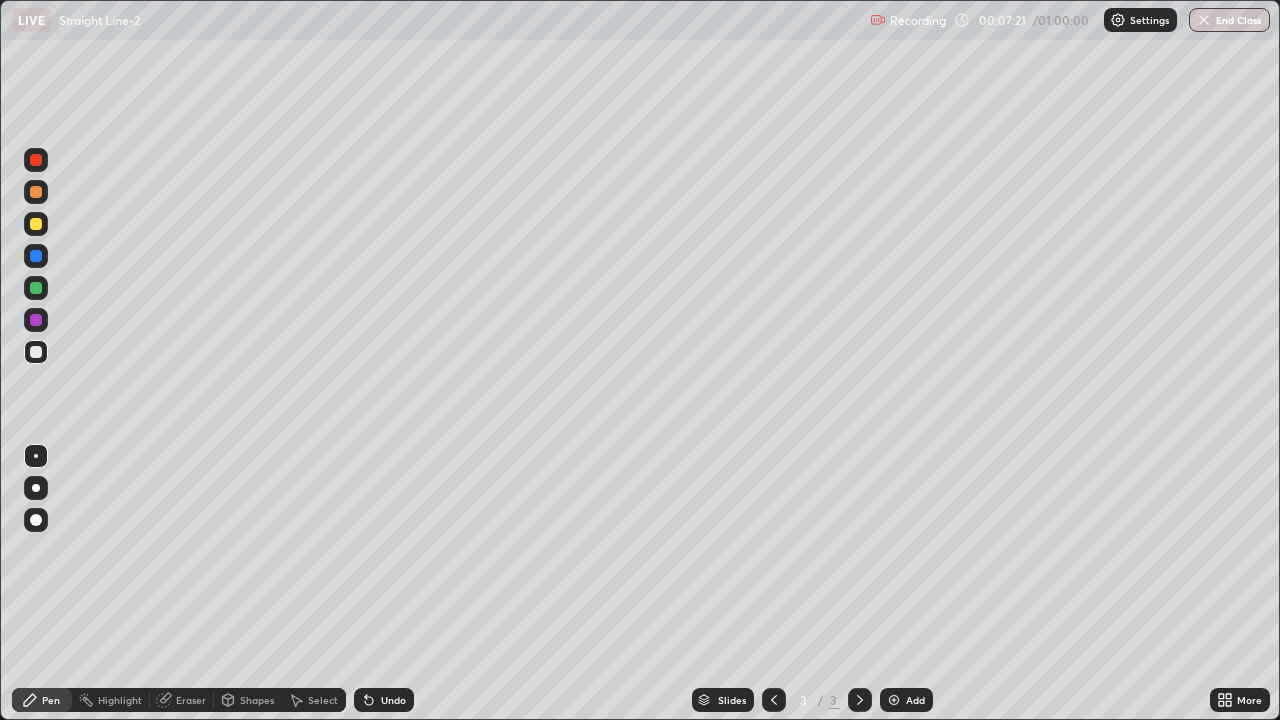 click at bounding box center [894, 700] 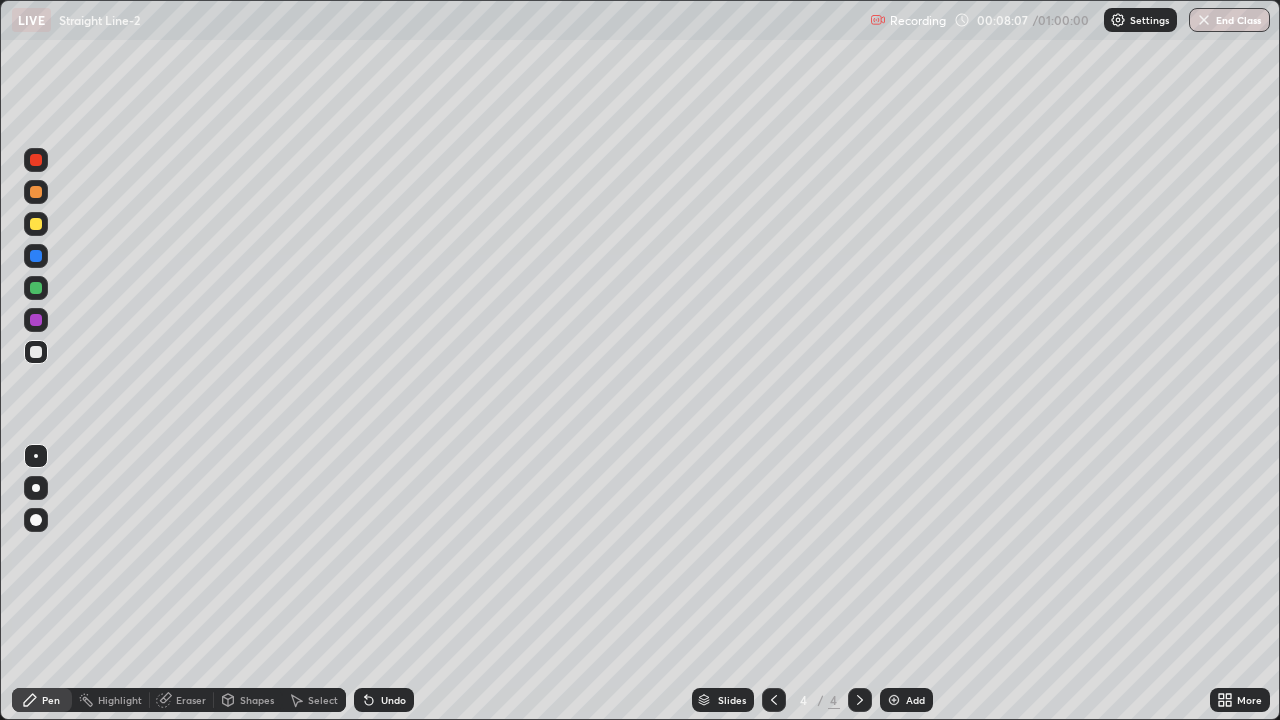 click on "Undo" at bounding box center (384, 700) 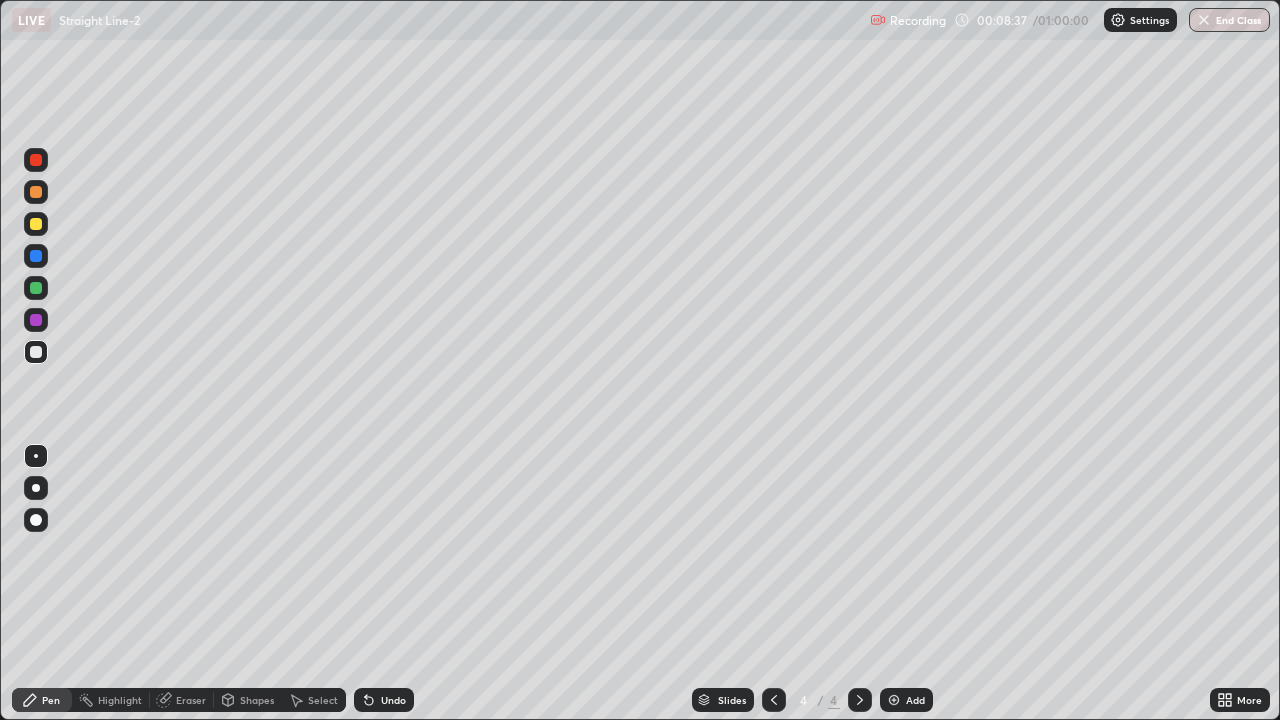 click 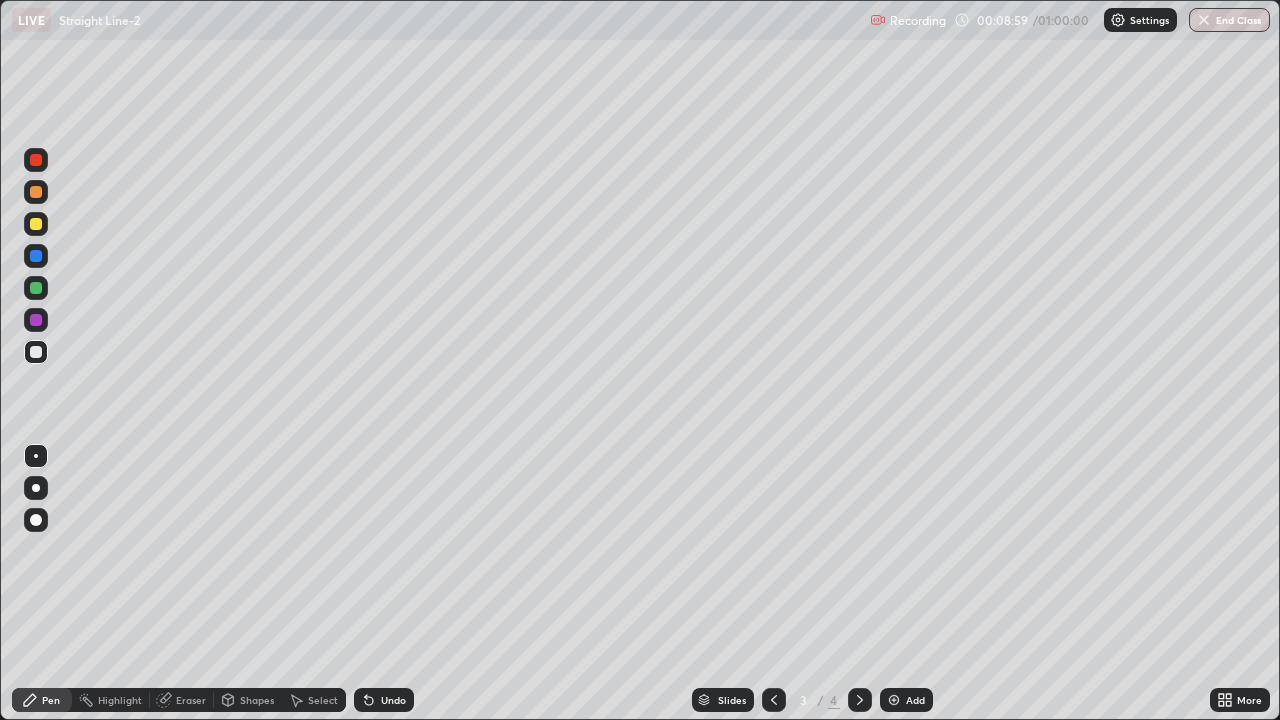 click 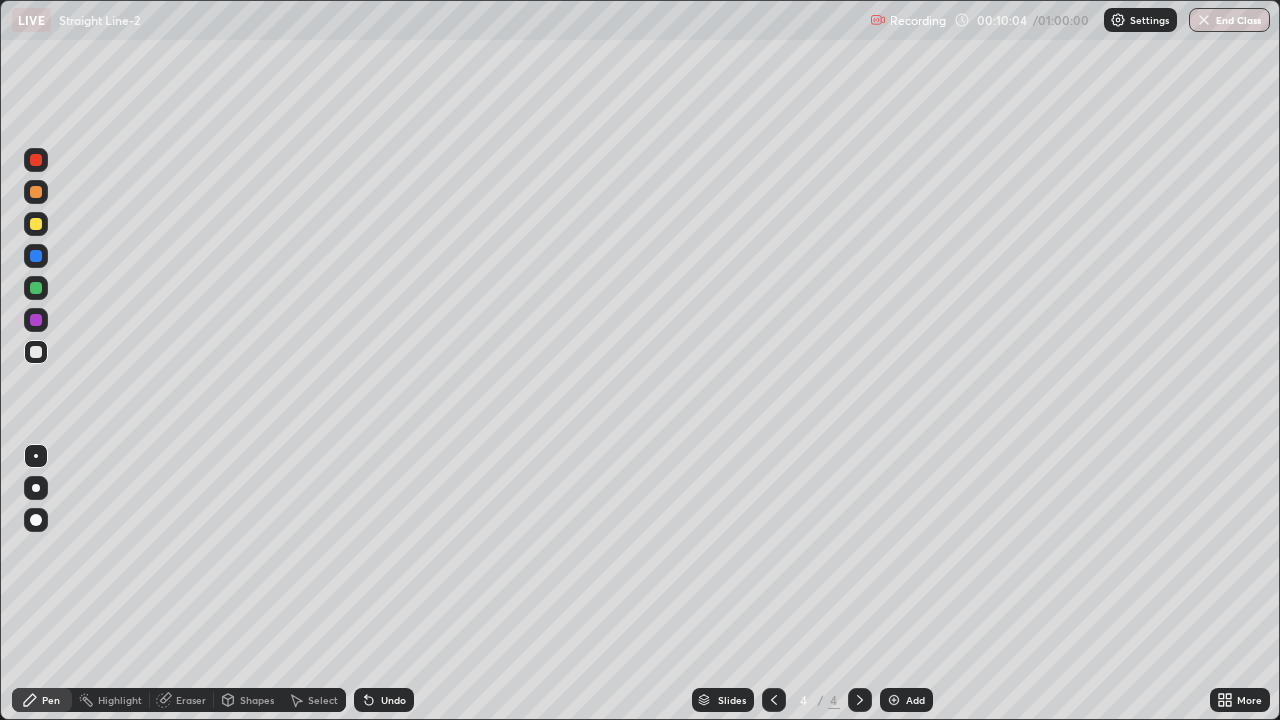 click on "Undo" at bounding box center (393, 700) 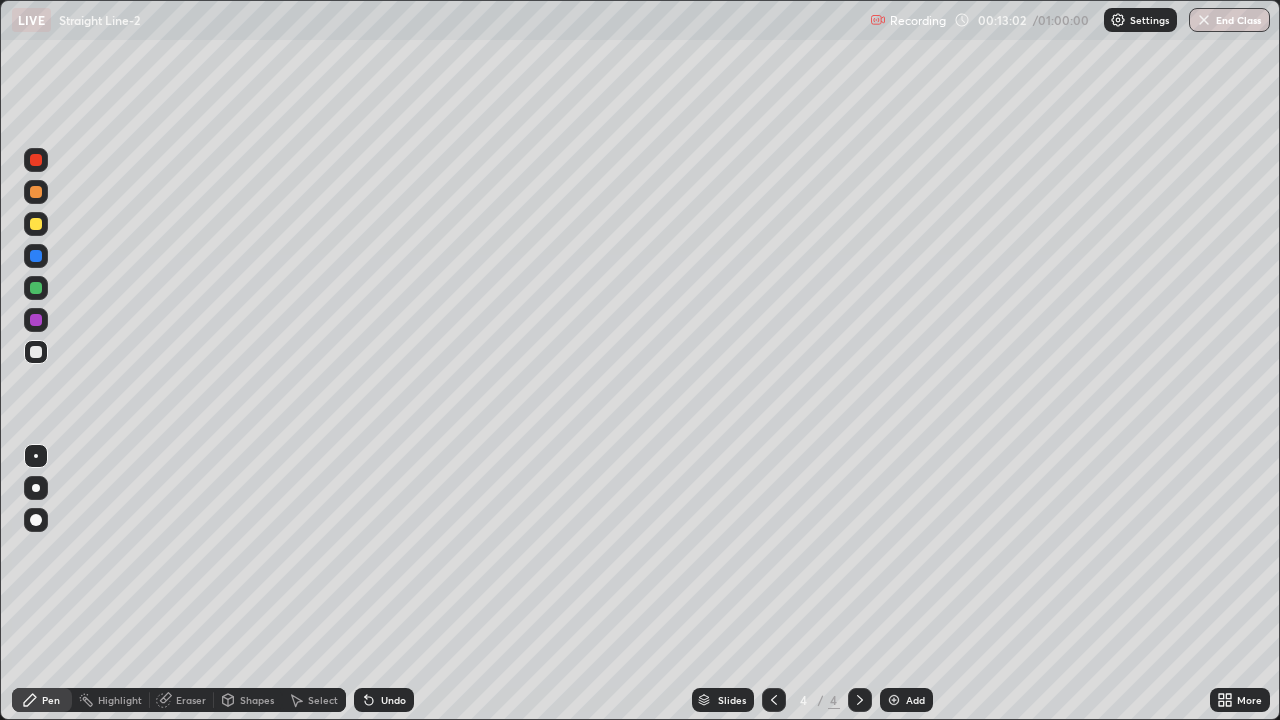 click 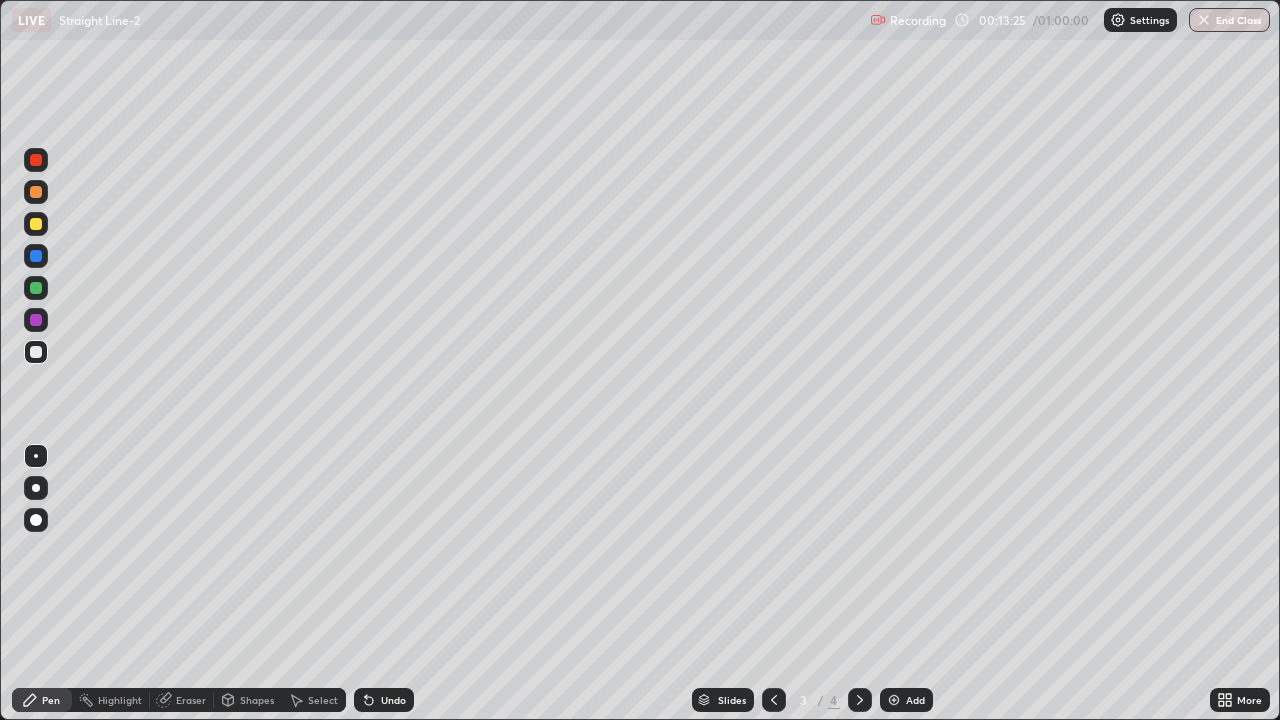 click at bounding box center [36, 224] 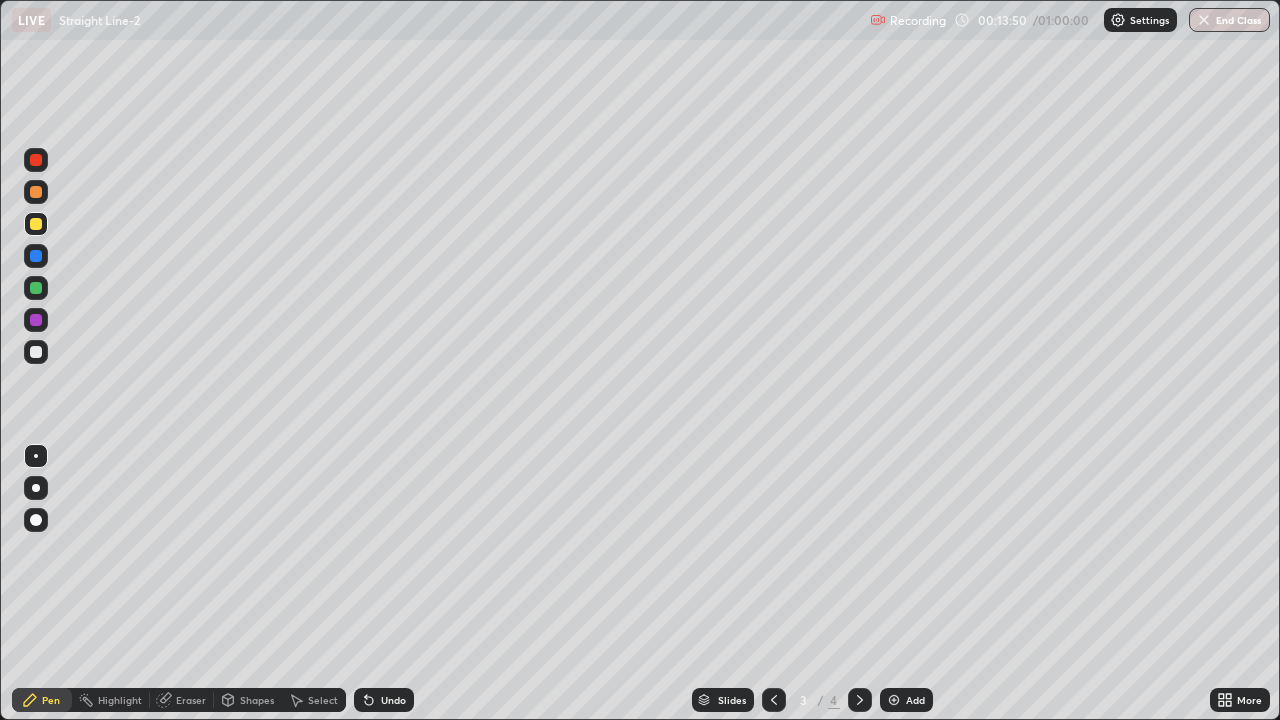click at bounding box center [36, 352] 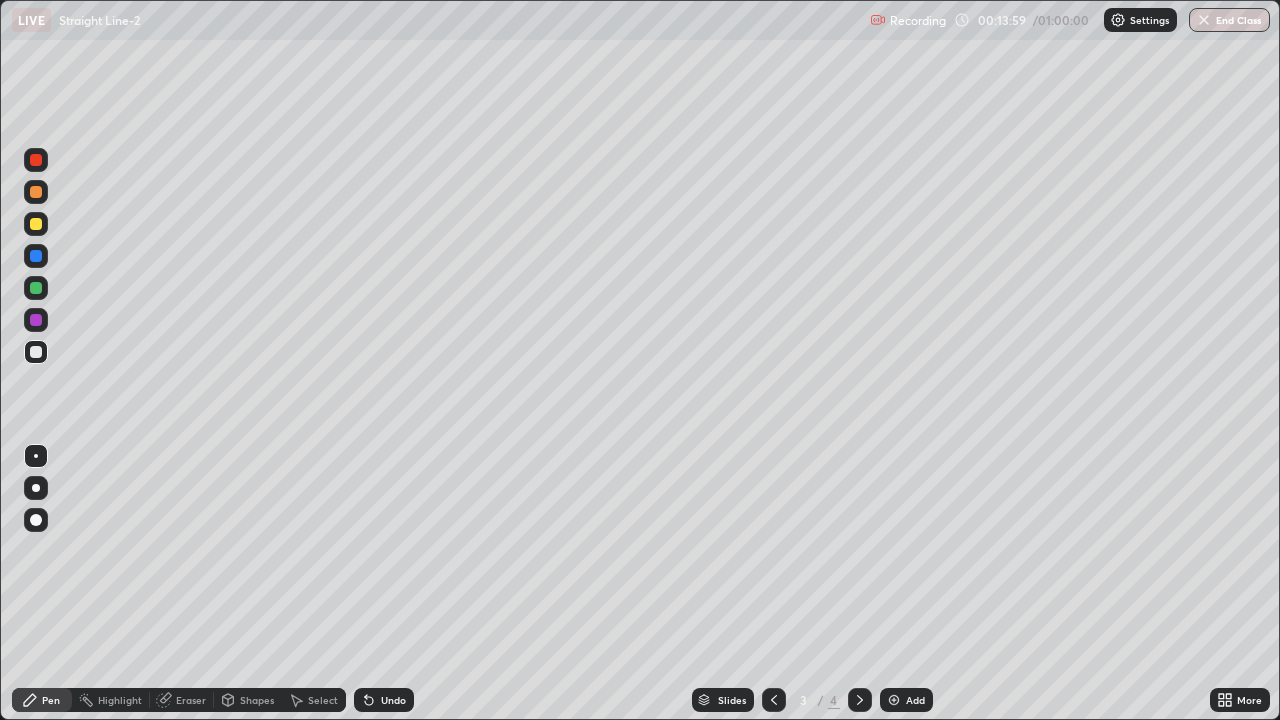 click at bounding box center [36, 224] 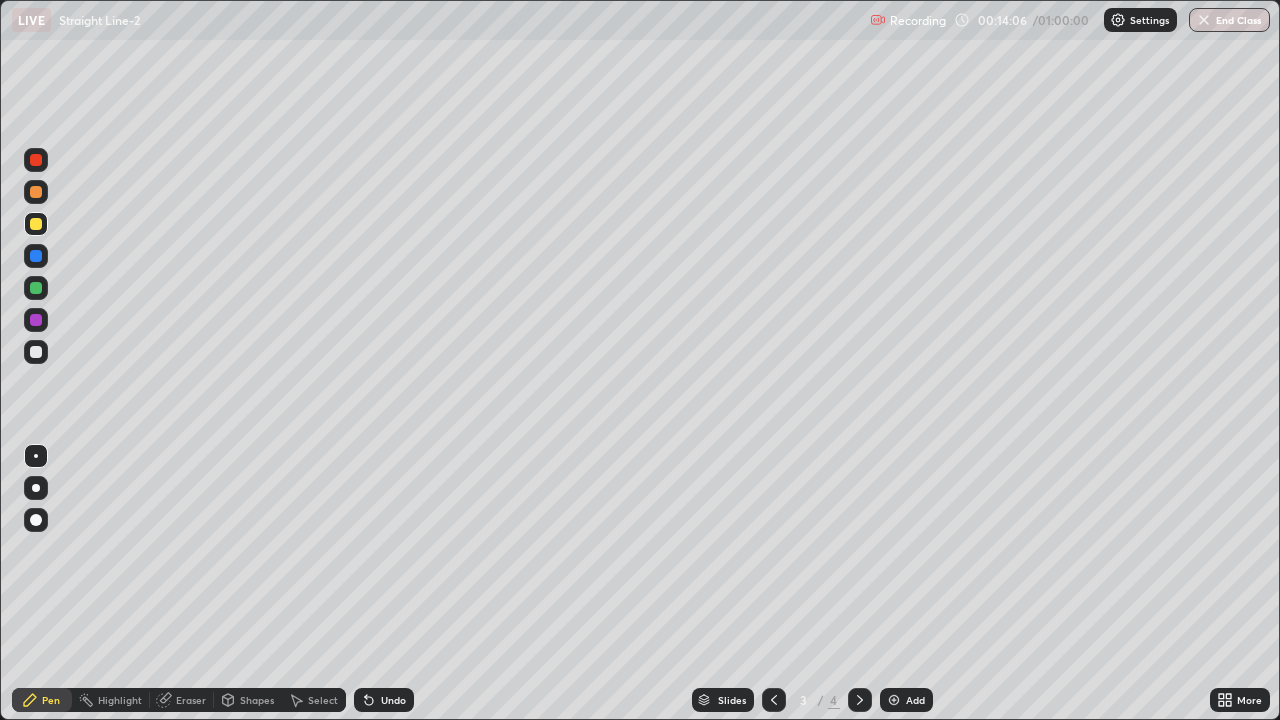 click on "Undo" at bounding box center (384, 700) 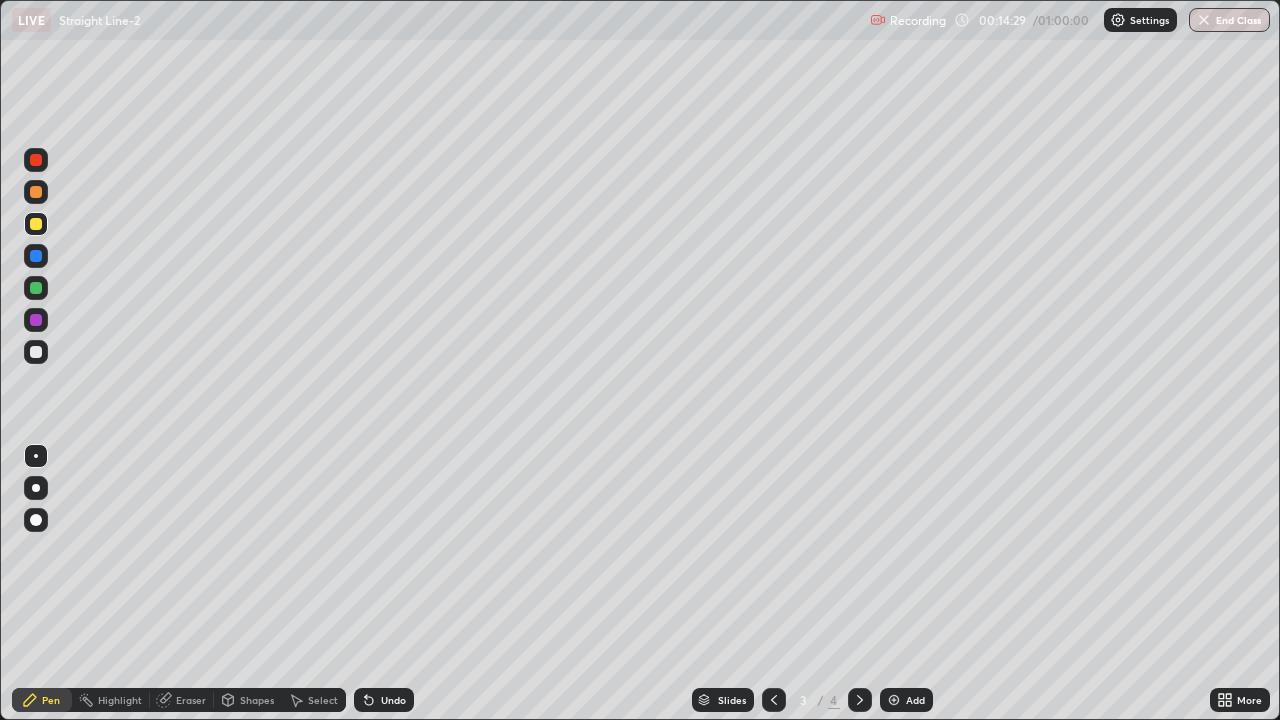 click 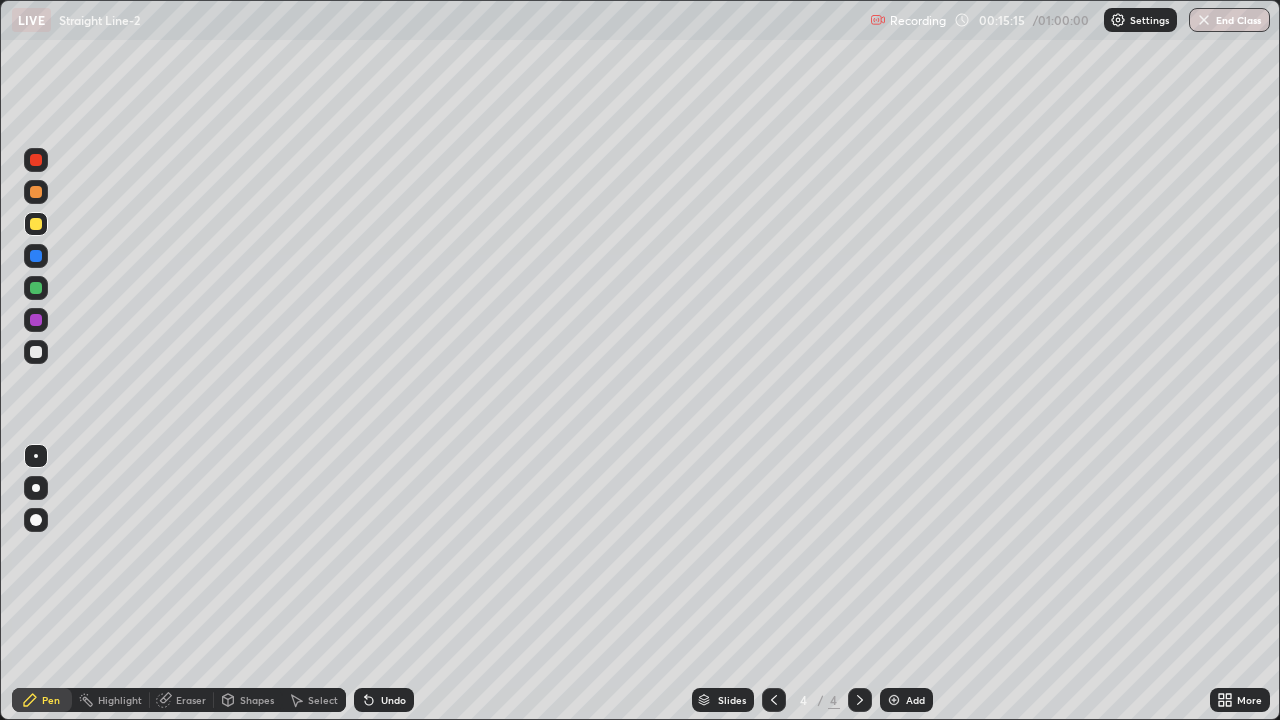 click at bounding box center [36, 352] 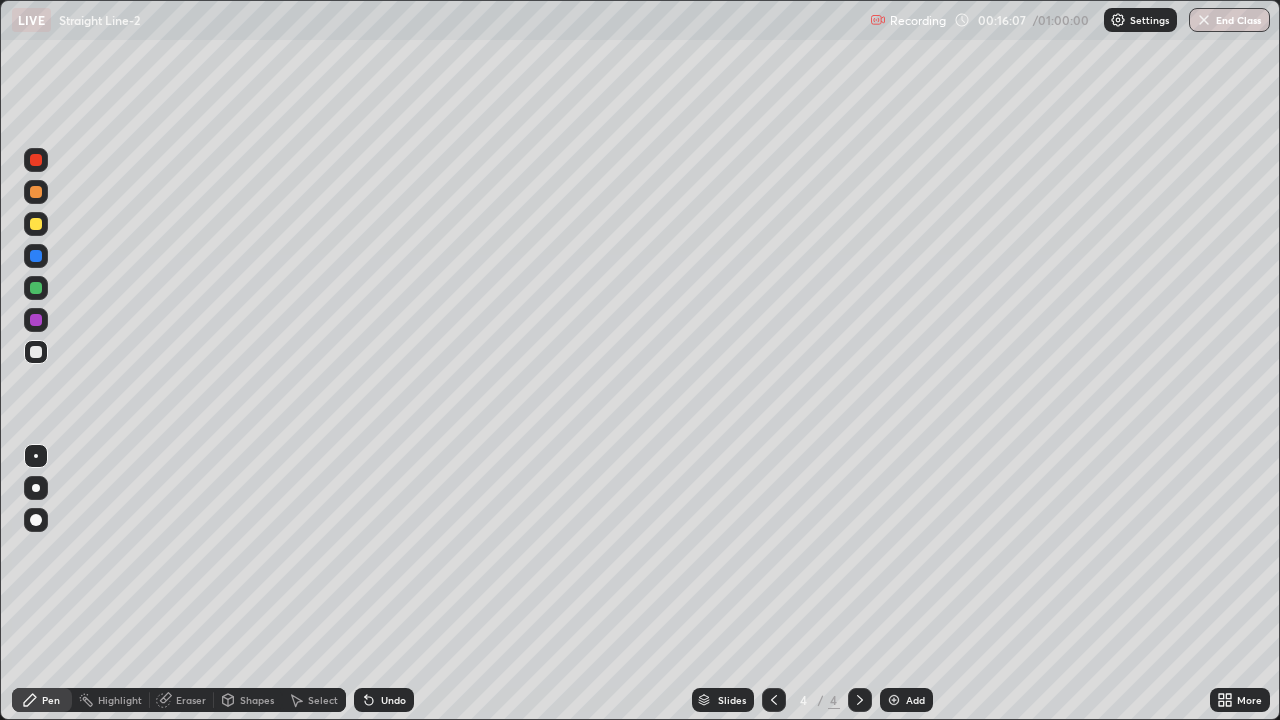 click at bounding box center (36, 224) 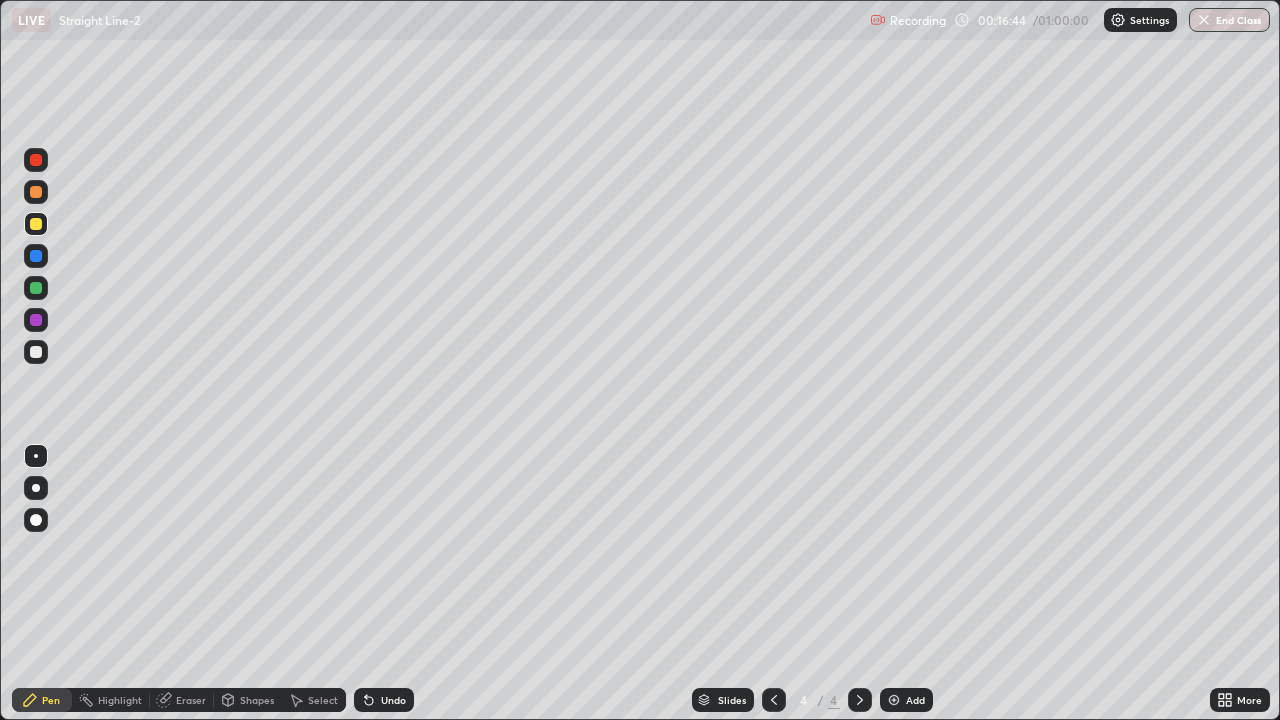 click at bounding box center (36, 352) 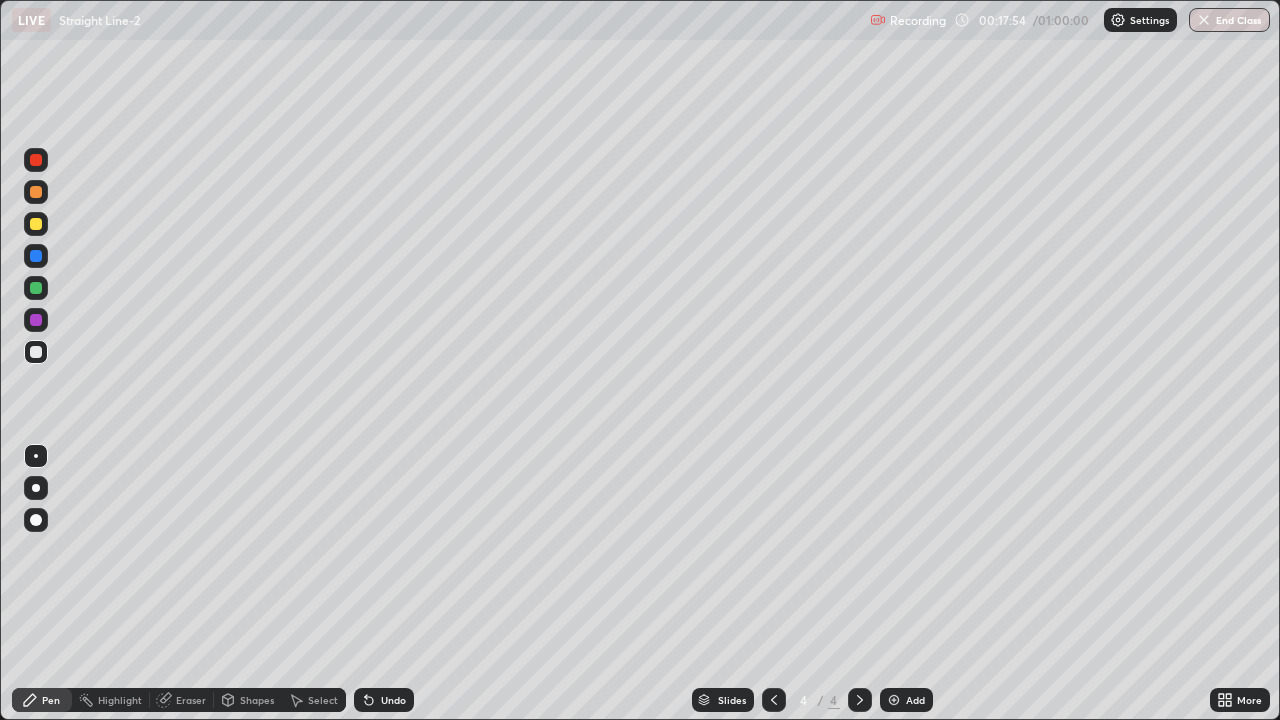 click at bounding box center [894, 700] 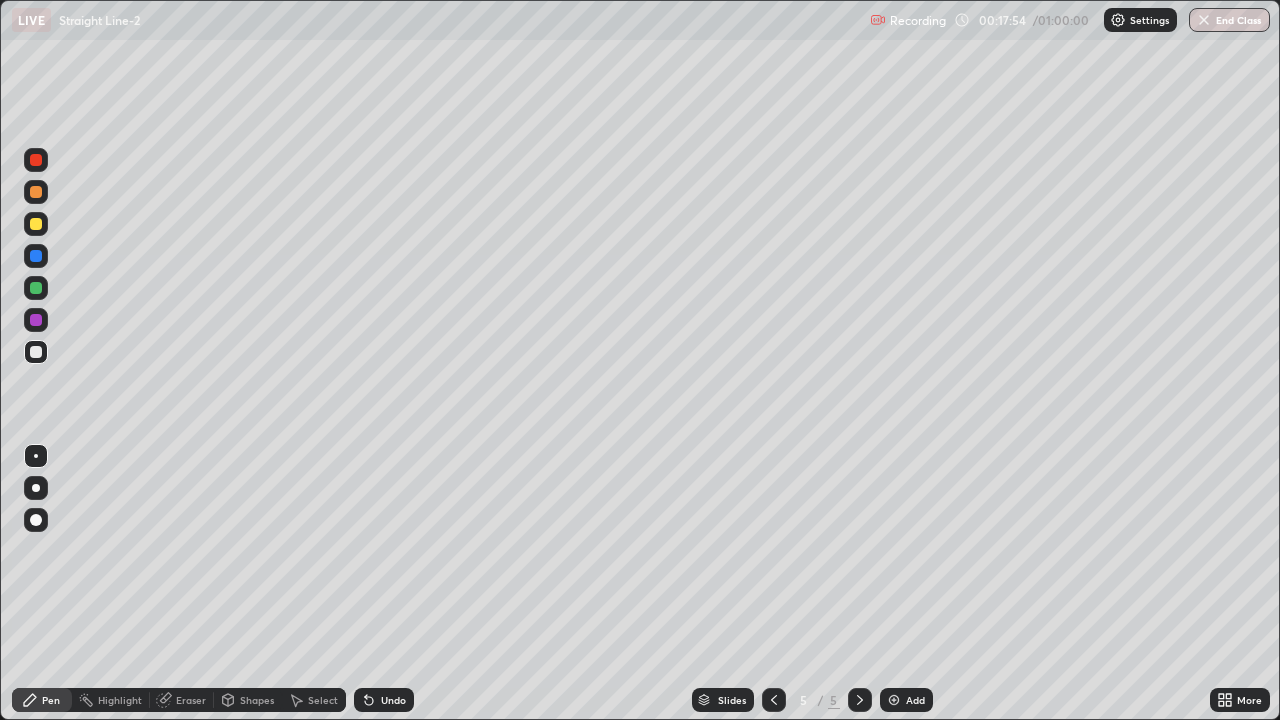 click 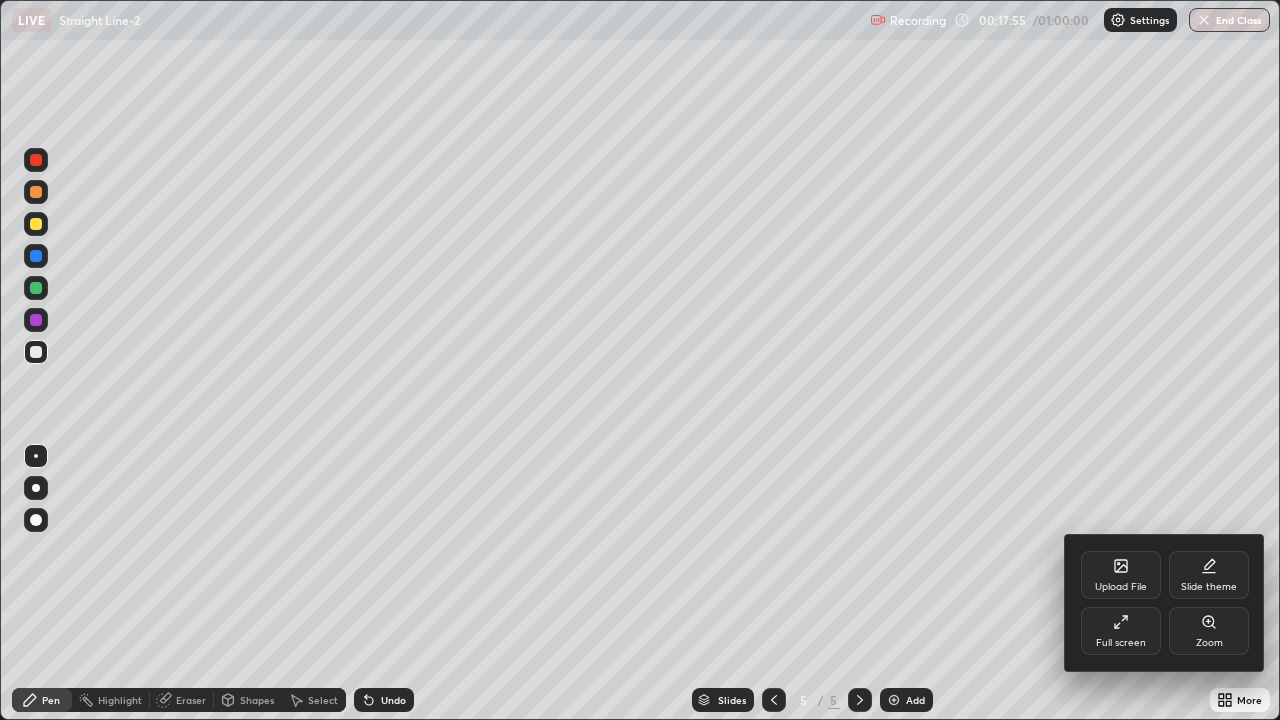 click on "Full screen" at bounding box center (1121, 631) 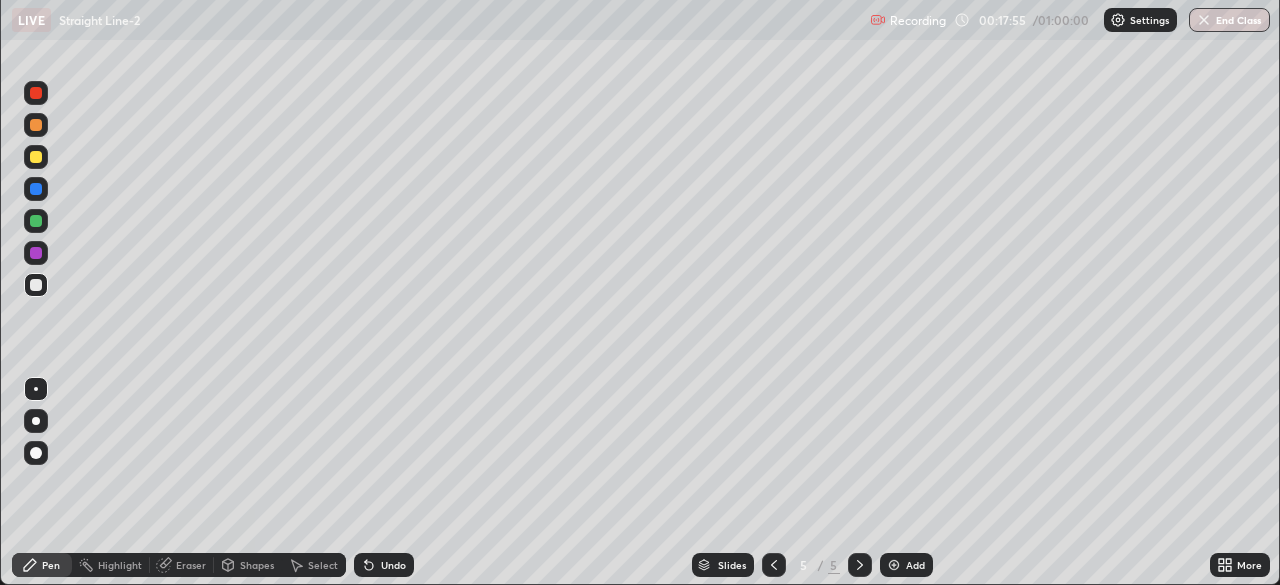 scroll, scrollTop: 585, scrollLeft: 1280, axis: both 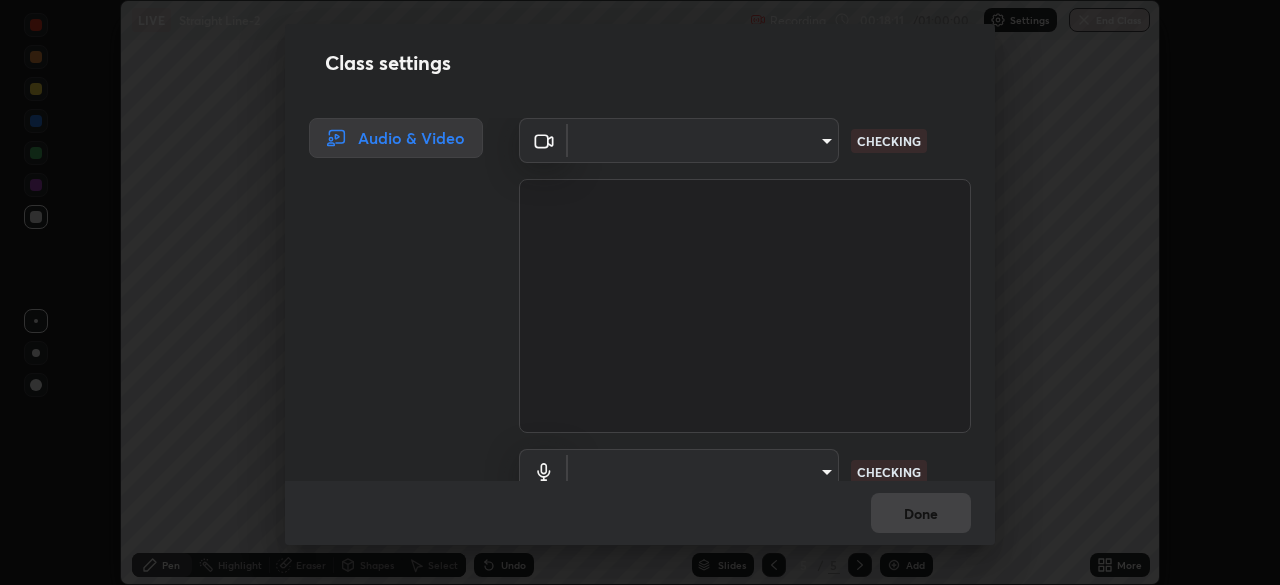 type on "5b0ce39d11be3a435715daab6ad7fa25508616855f5d18a60cdf0faa8df0ce2b" 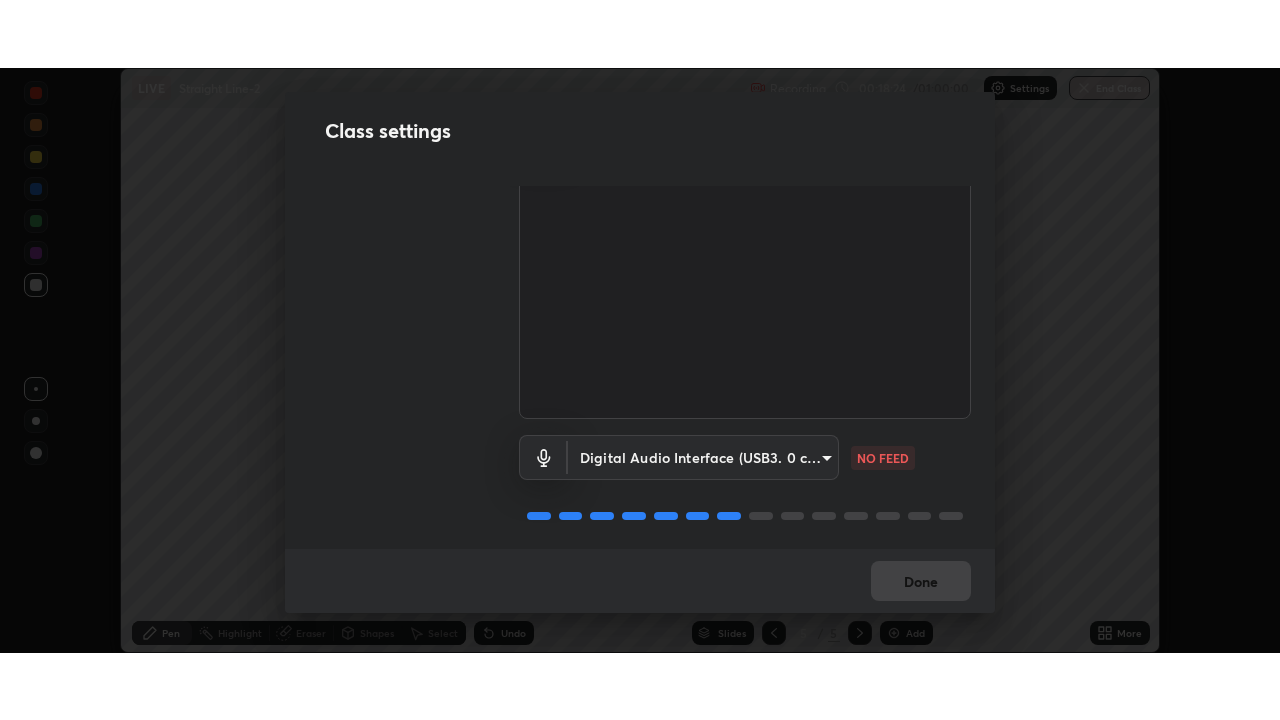 scroll, scrollTop: 91, scrollLeft: 0, axis: vertical 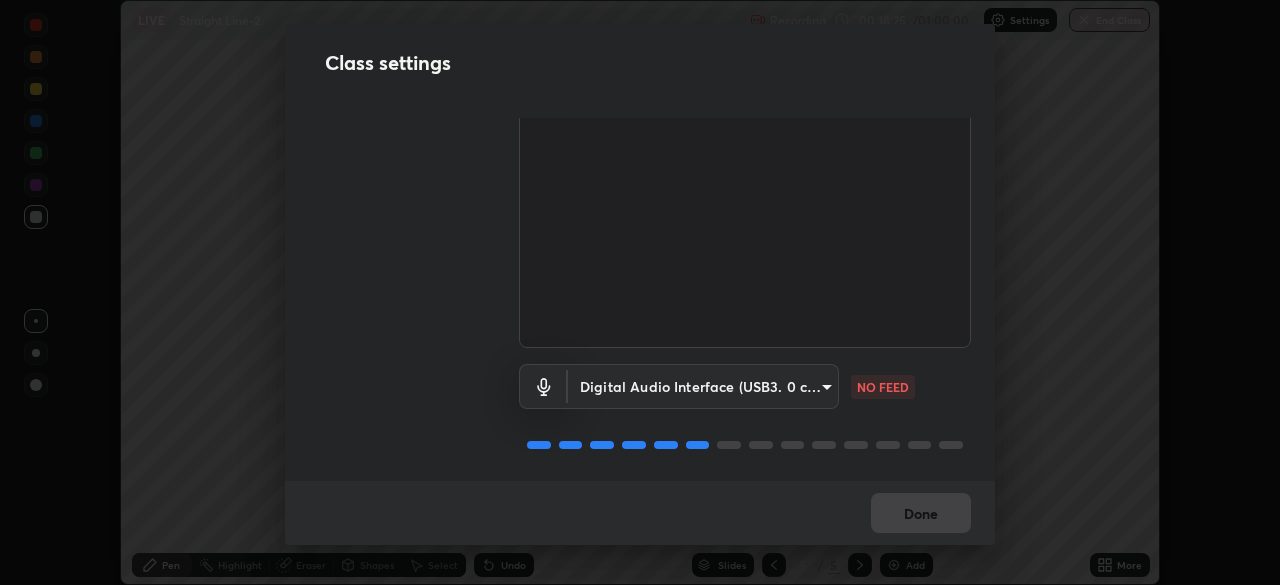 click on "Erase all LIVE Straight Line-2 Recording 00:18:25 /  01:00:00 Settings End Class Setting up your live class Straight Line-2 • L73 of Course On Mathematics for JEE Conquer 1 2026 Naseem Alam Pen Highlight Eraser Shapes Select Undo Slides 5 / 5 Add More No doubts shared Encourage your learners to ask a doubt for better clarity Report an issue Reason for reporting Buffering Chat not working Audio - Video sync issue Educator video quality low ​ Attach an image Report Class settings Audio & Video USB3. 0 capture (534d:2109) 5b0ce39d11be3a435715daab6ad7fa25508616855f5d18a60cdf0faa8df0ce2b WORKING Digital Audio Interface (USB3. 0 capture) 71fed962e4479aa471978983e502007eb62408f3e4339a7e0acd8532d65ddef6 NO FEED Done" at bounding box center (640, 292) 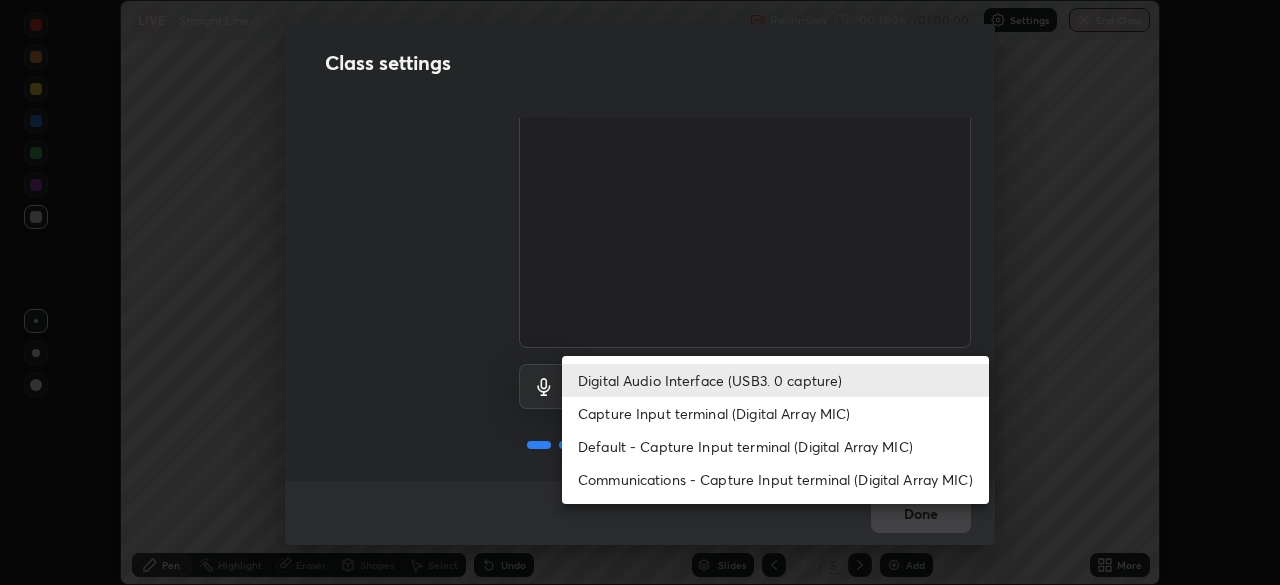 click on "Capture Input terminal (Digital Array MIC)" at bounding box center [775, 413] 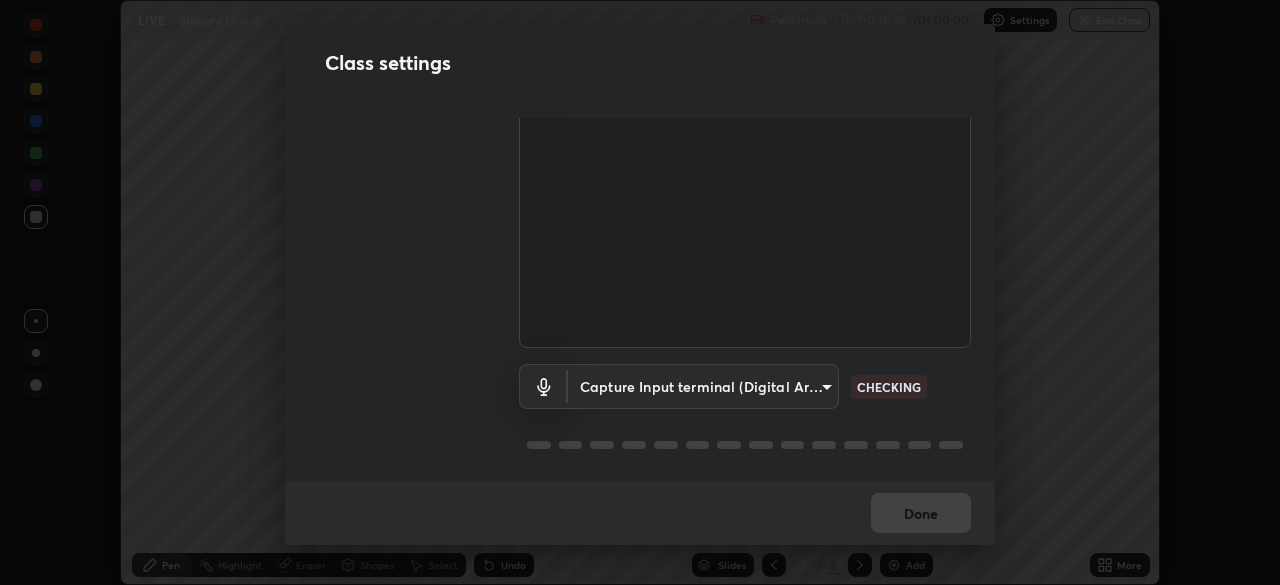 click on "Erase all LIVE Straight Line-2 Recording 00:18:26 /  01:00:00 Settings End Class Setting up your live class Straight Line-2 • L73 of Course On Mathematics for JEE Conquer 1 2026 Naseem Alam Pen Highlight Eraser Shapes Select Undo Slides 5 / 5 Add More No doubts shared Encourage your learners to ask a doubt for better clarity Report an issue Reason for reporting Buffering Chat not working Audio - Video sync issue Educator video quality low ​ Attach an image Report Class settings Audio & Video USB3. 0 capture (534d:2109) 5b0ce39d11be3a435715daab6ad7fa25508616855f5d18a60cdf0faa8df0ce2b WORKING Capture Input terminal (Digital Array MIC) 0cc9bf99e685aedc504070095158a94fd7fd61247a0d39e092e81423dc6161b0 CHECKING Done" at bounding box center [640, 292] 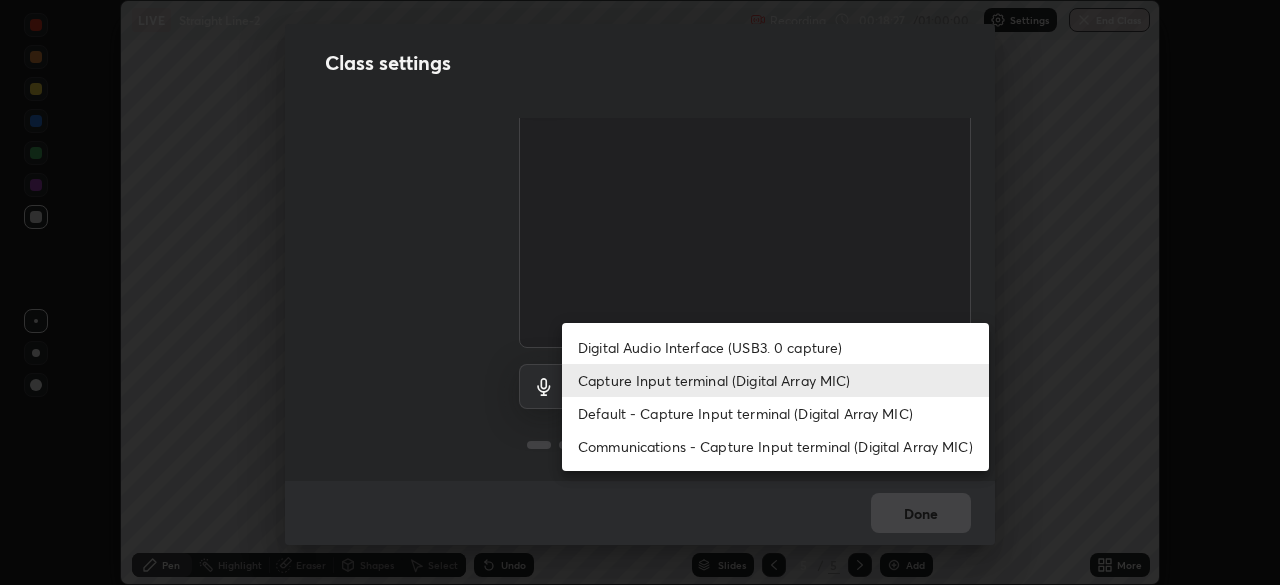 click on "Digital Audio Interface (USB3. 0 capture)" at bounding box center [775, 347] 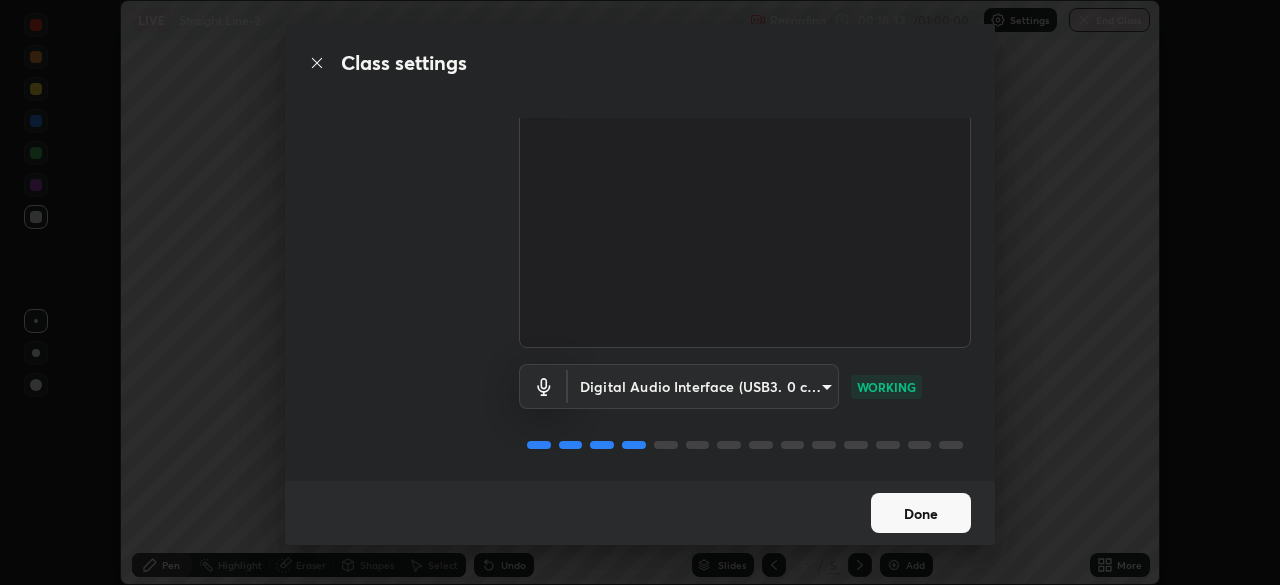 click on "Done" at bounding box center (921, 513) 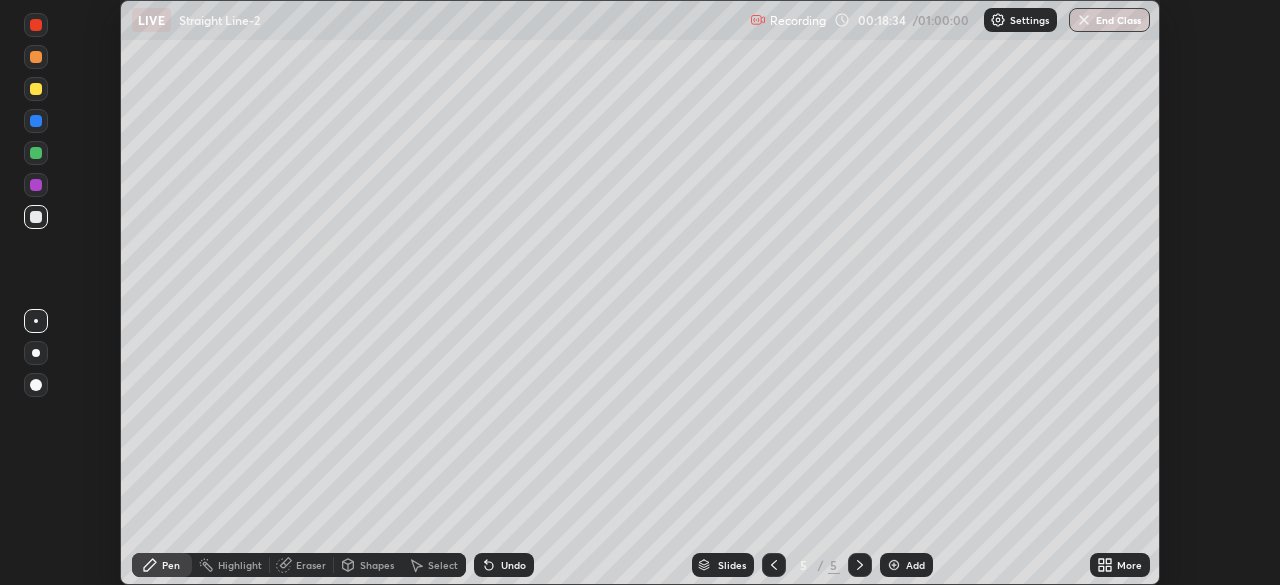 click 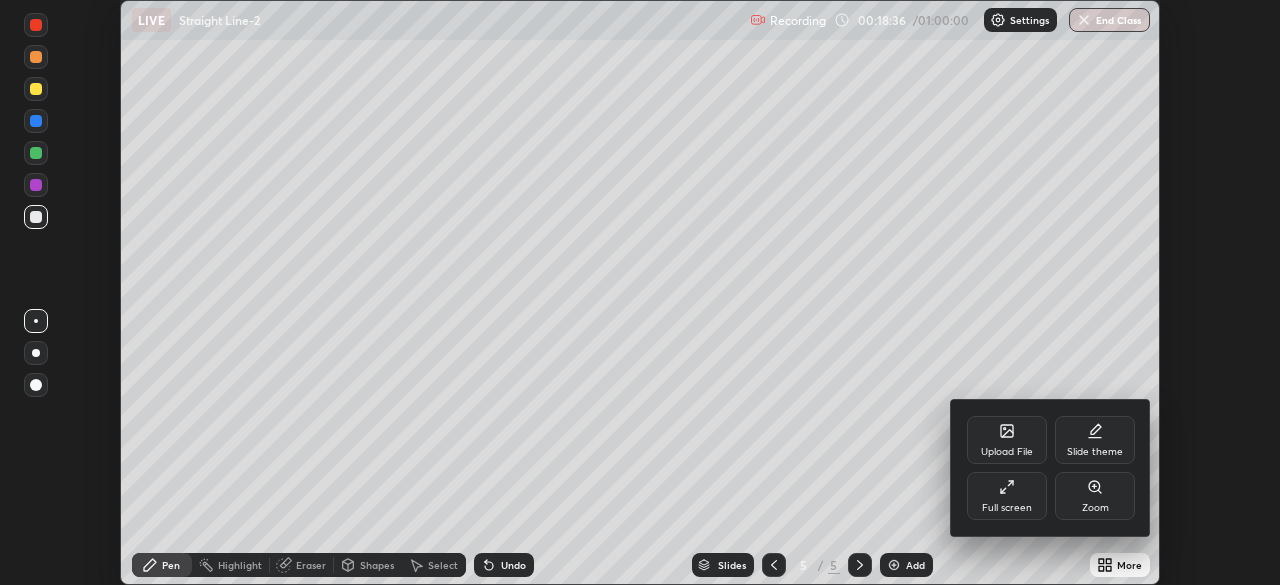 click on "Full screen" at bounding box center (1007, 508) 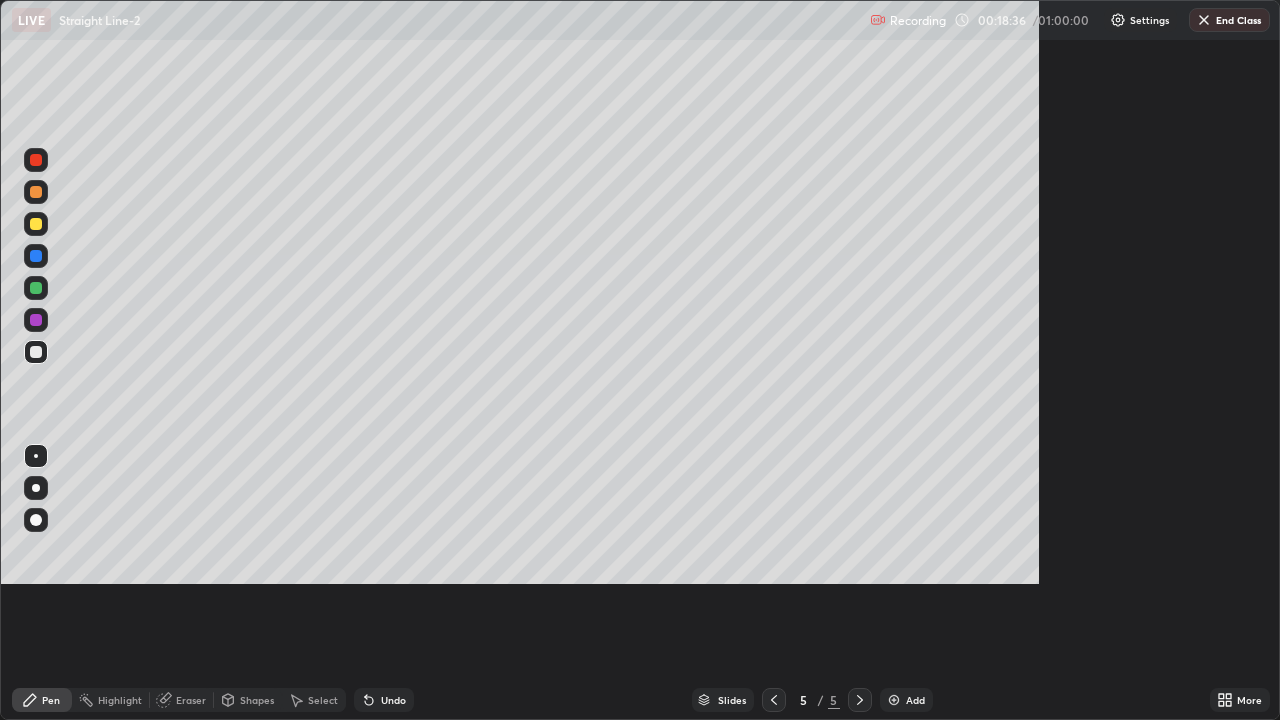 scroll, scrollTop: 99280, scrollLeft: 98720, axis: both 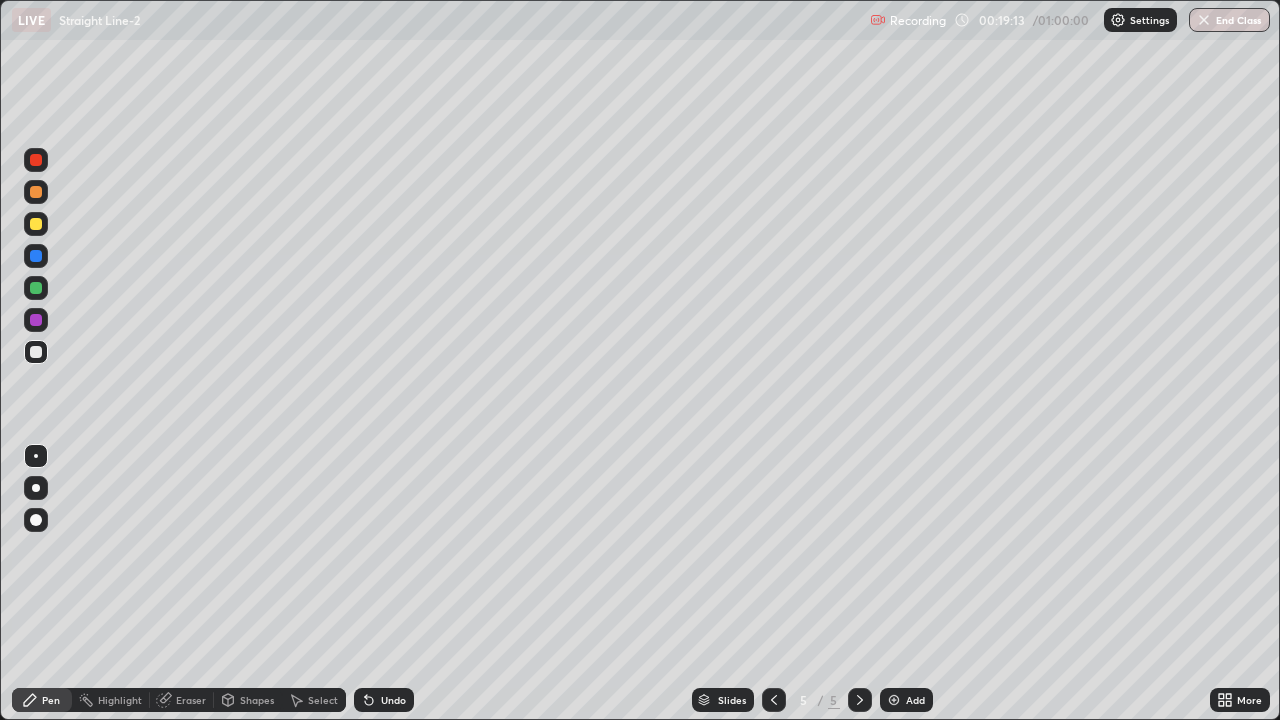 click on "Undo" at bounding box center (393, 700) 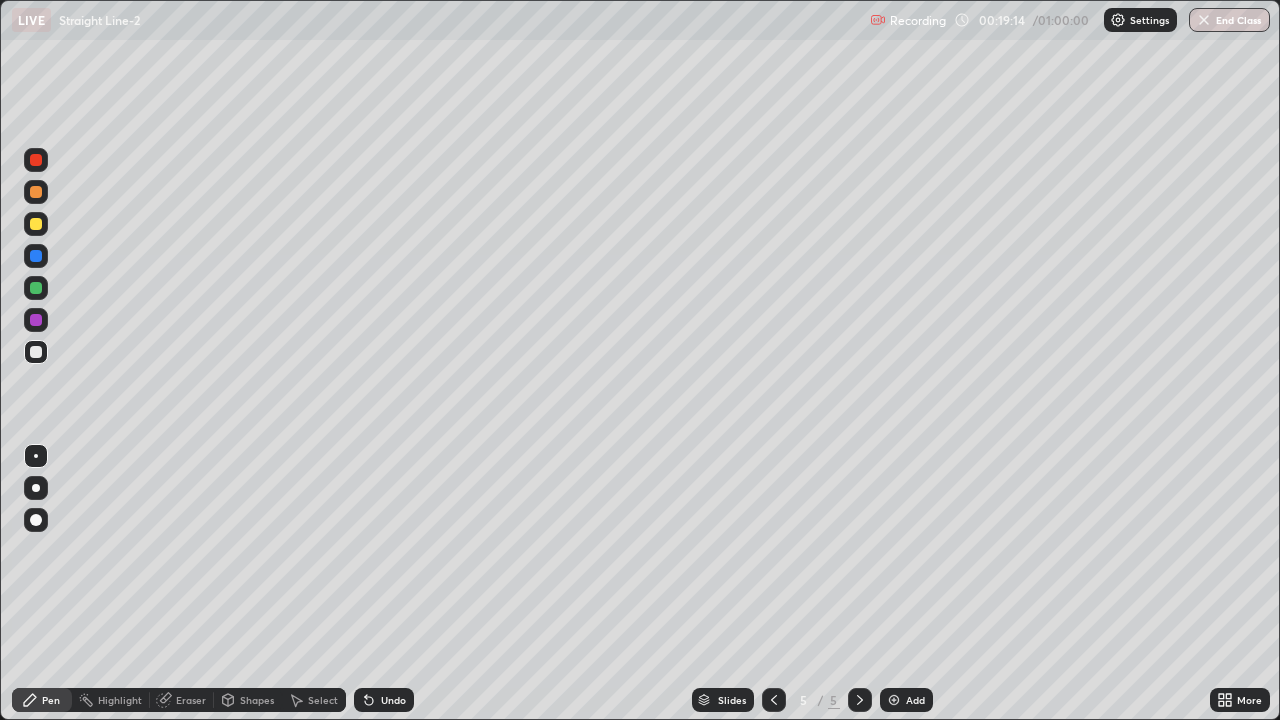 click on "Undo" at bounding box center [393, 700] 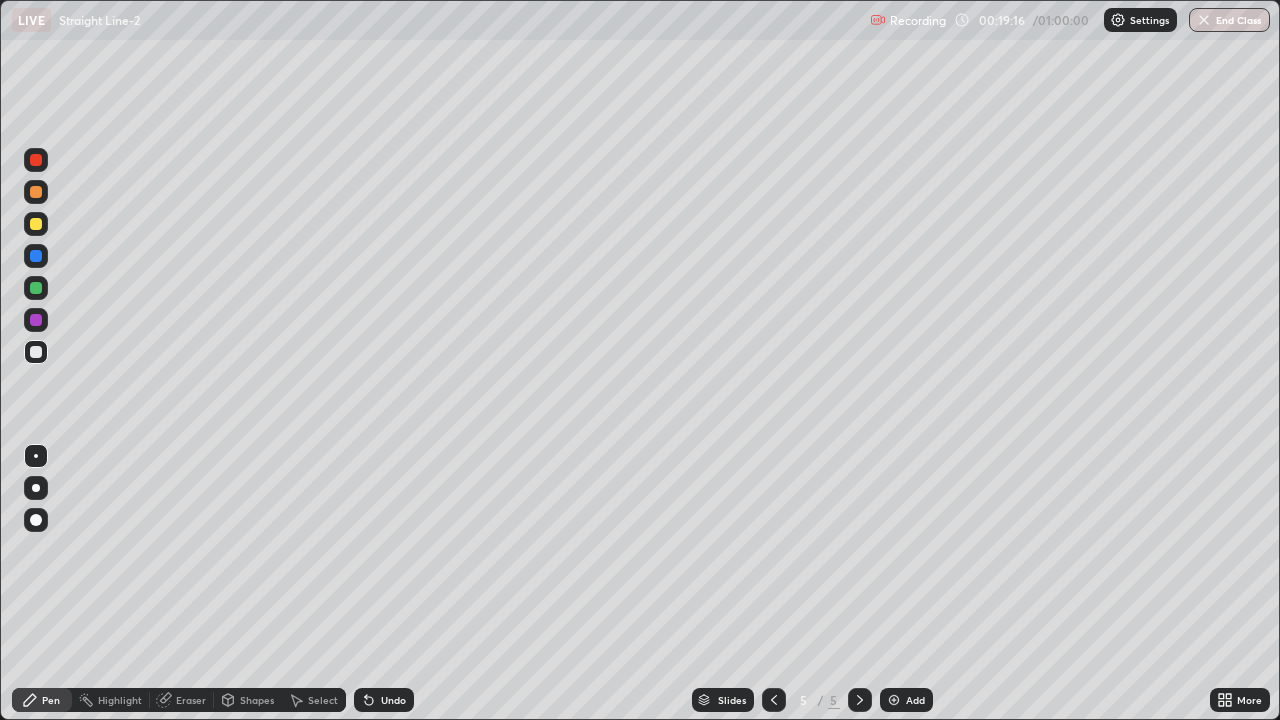 click at bounding box center (36, 224) 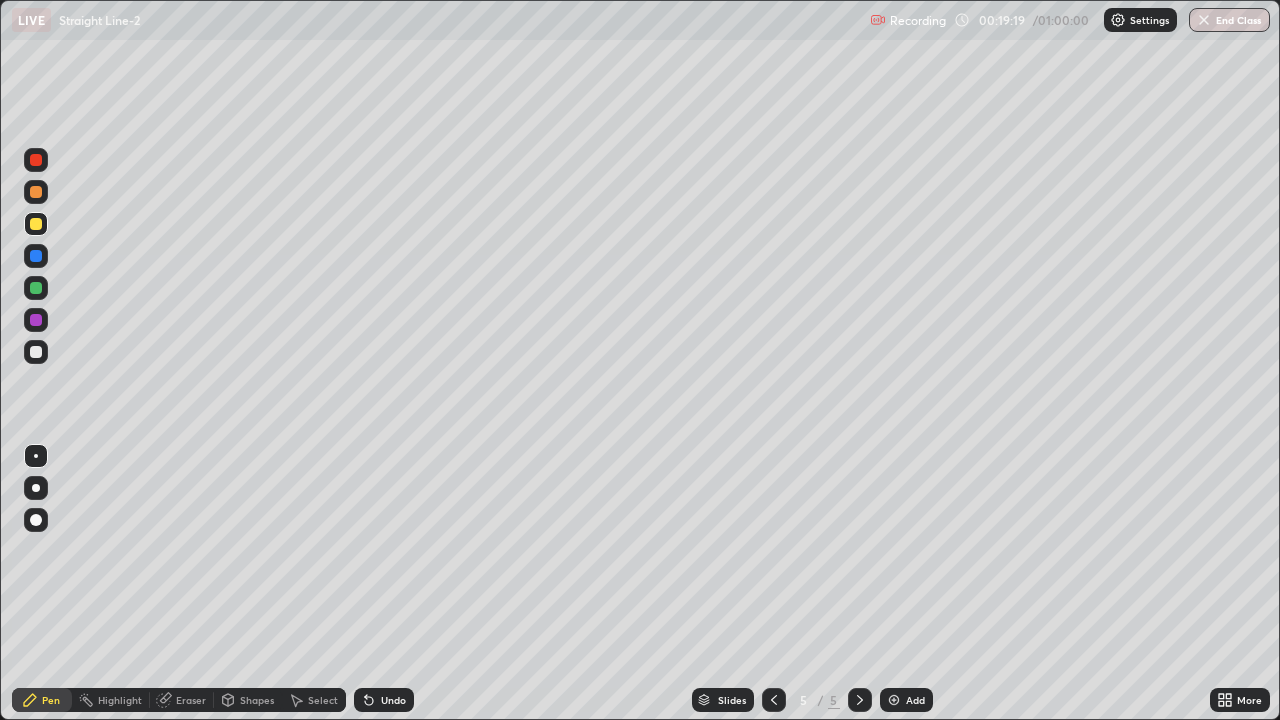 click at bounding box center (36, 352) 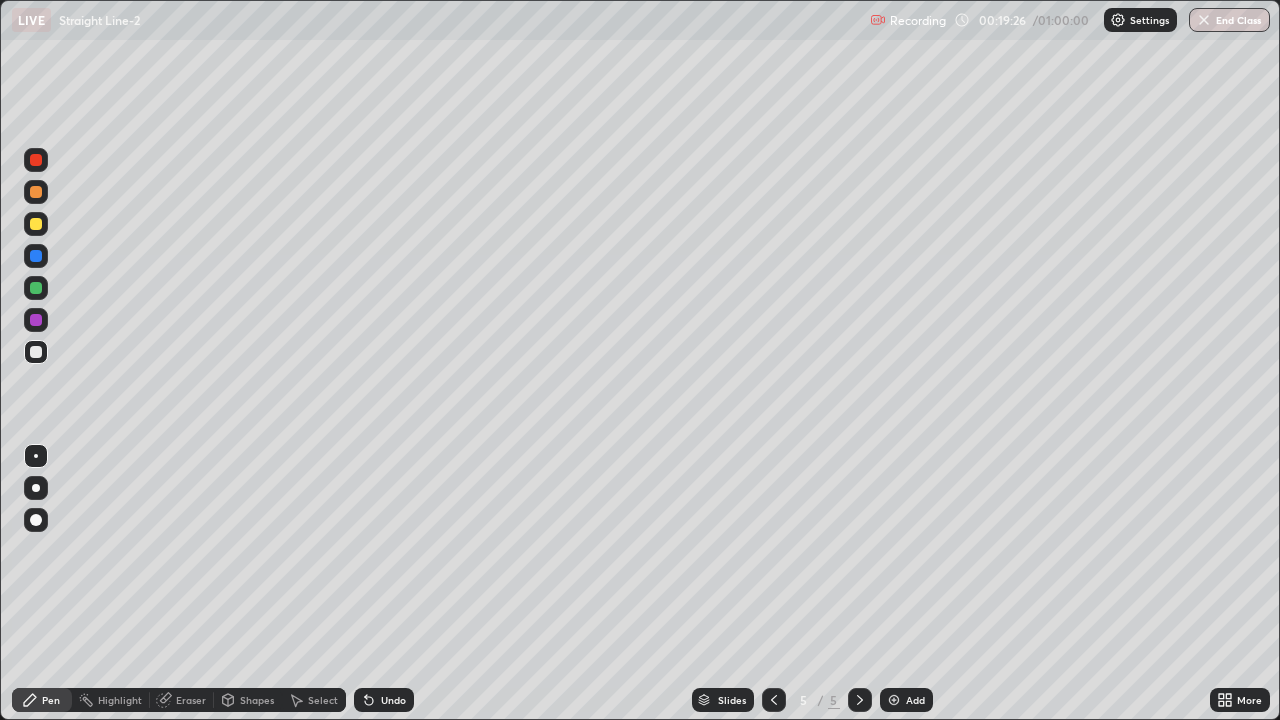 click on "Undo" at bounding box center (393, 700) 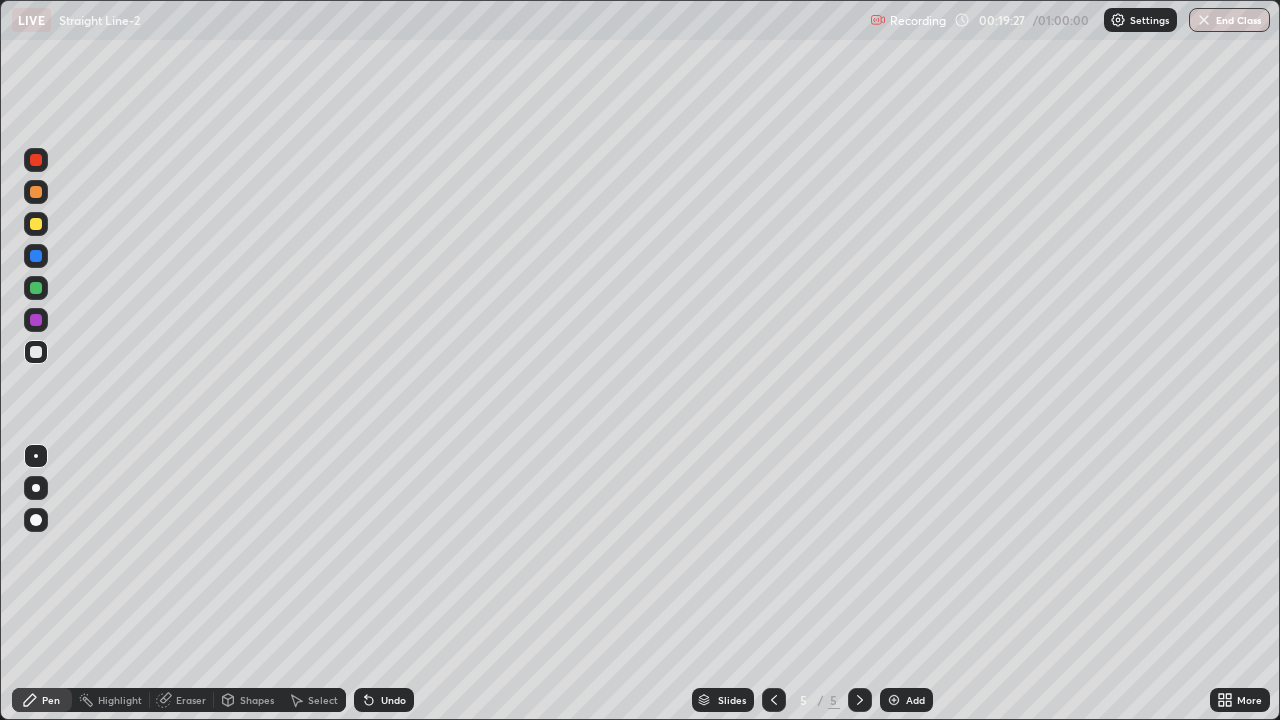 click on "Undo" at bounding box center [393, 700] 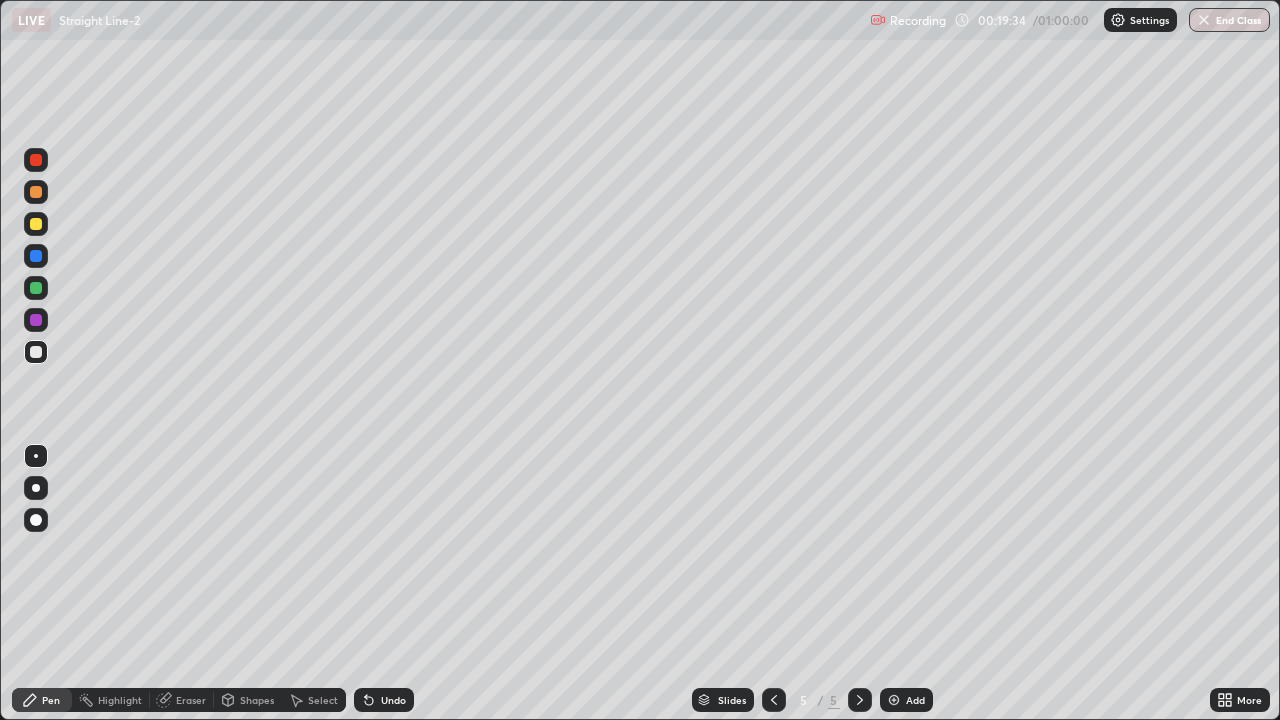 click at bounding box center [36, 224] 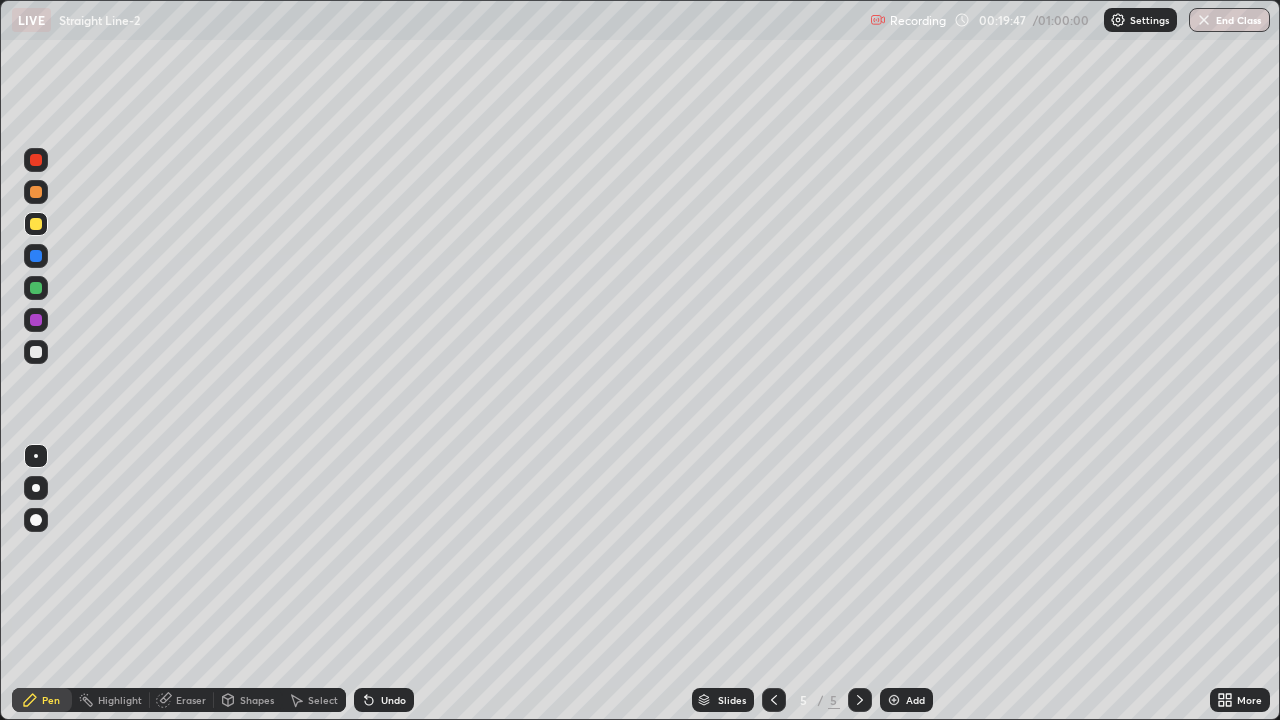 click at bounding box center [36, 352] 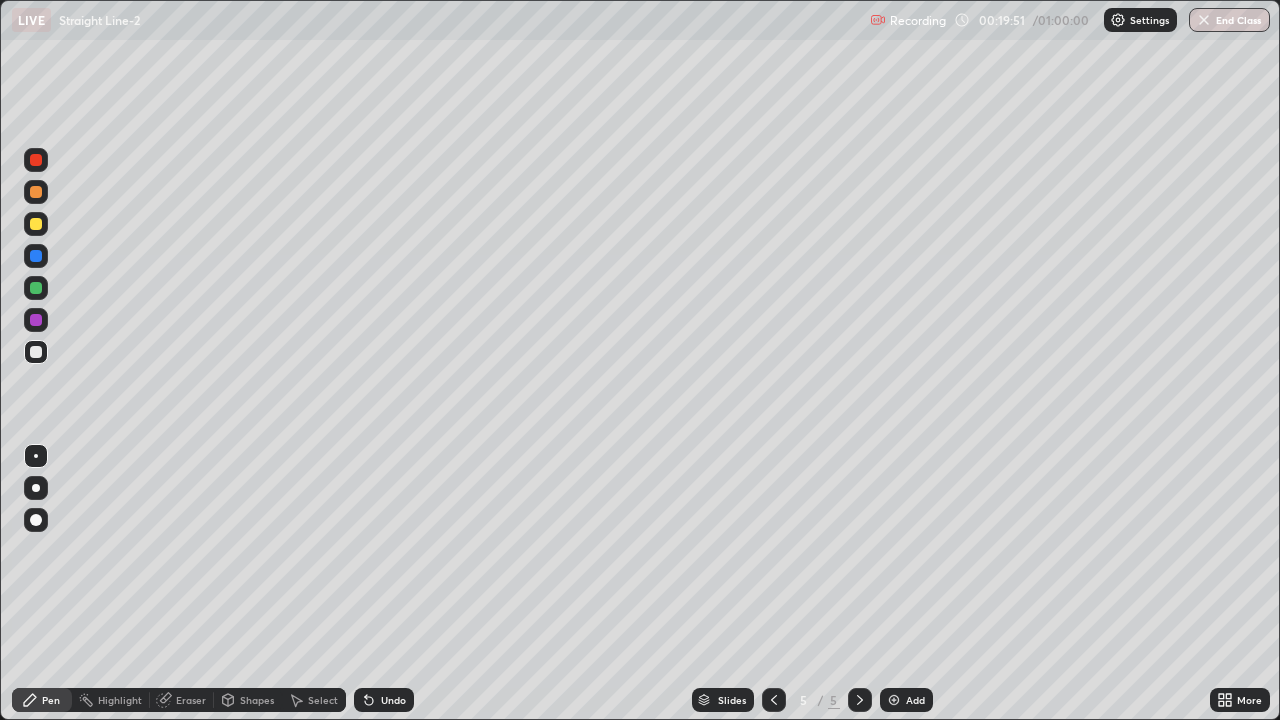 click 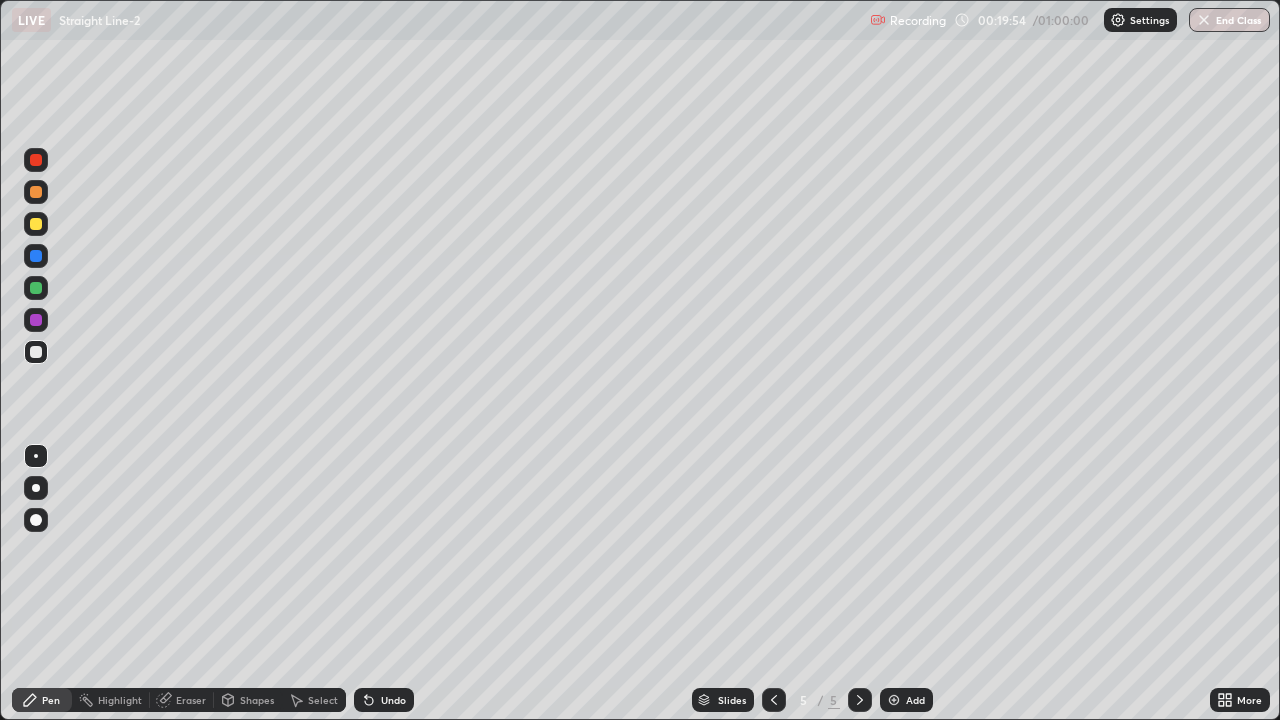 click on "Undo" at bounding box center (393, 700) 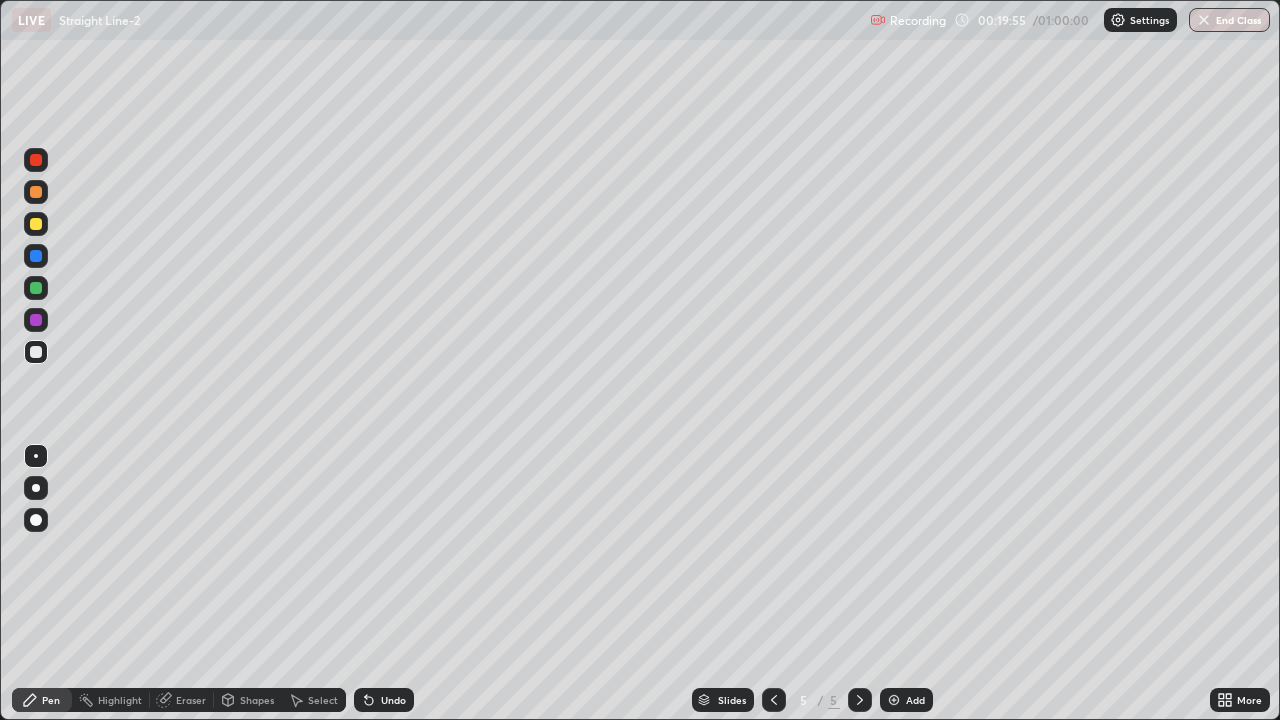 click on "Undo" at bounding box center (384, 700) 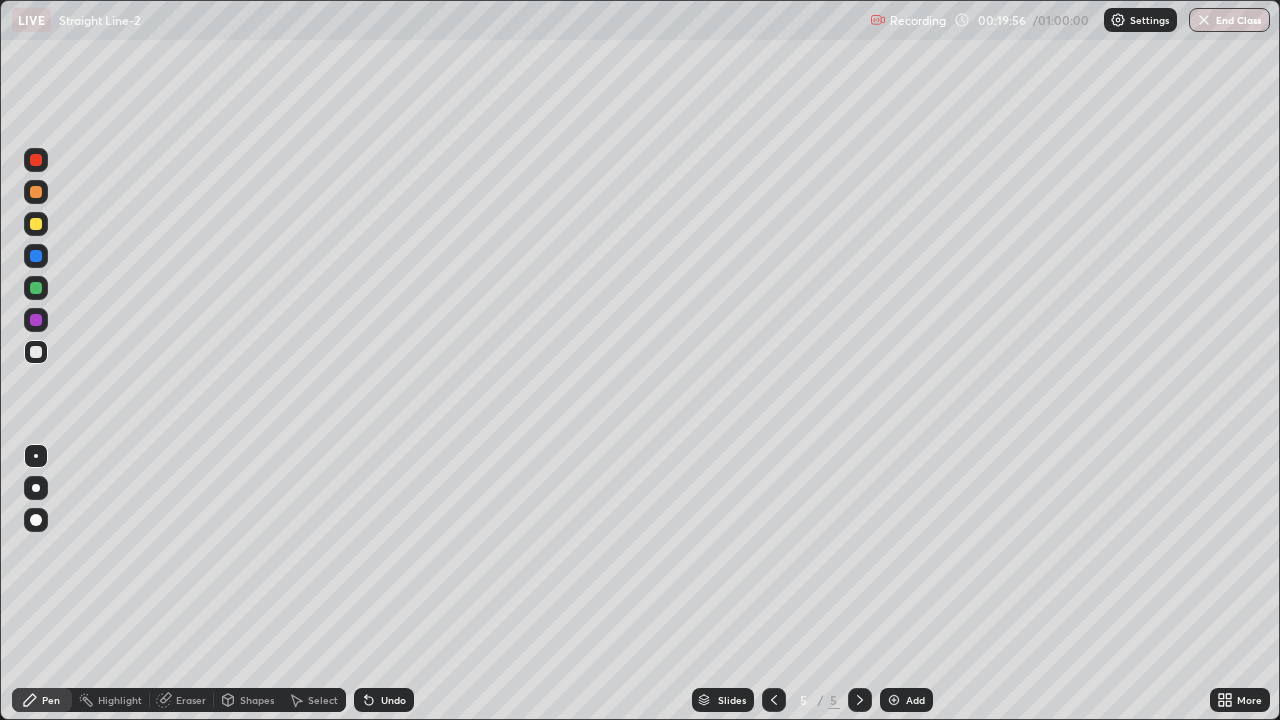 click on "Shapes" at bounding box center (257, 700) 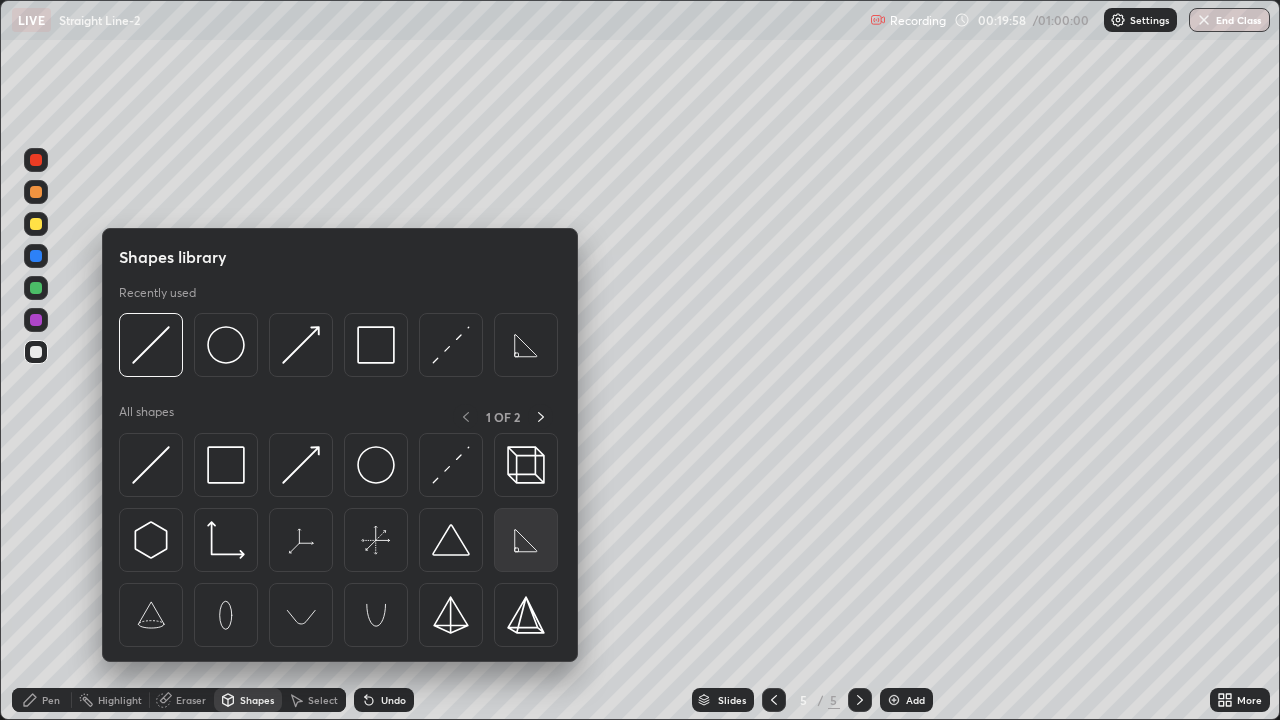 click at bounding box center [526, 540] 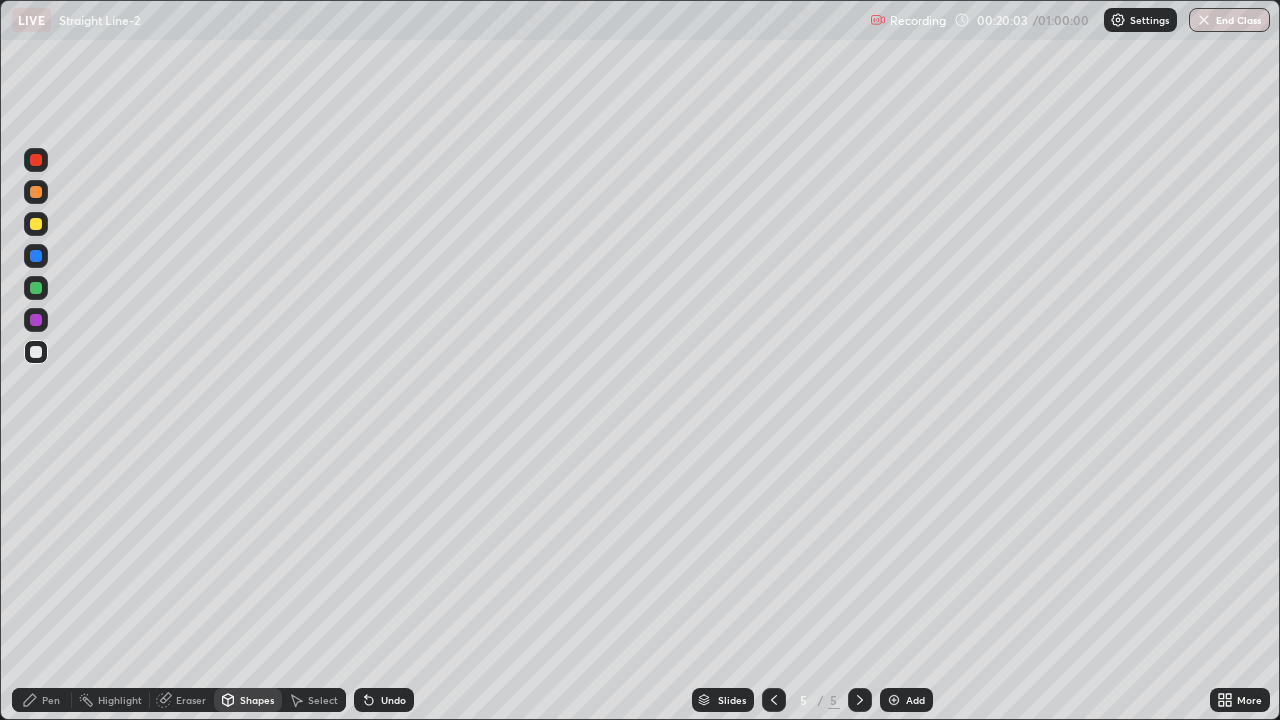 click on "Shapes" at bounding box center (248, 700) 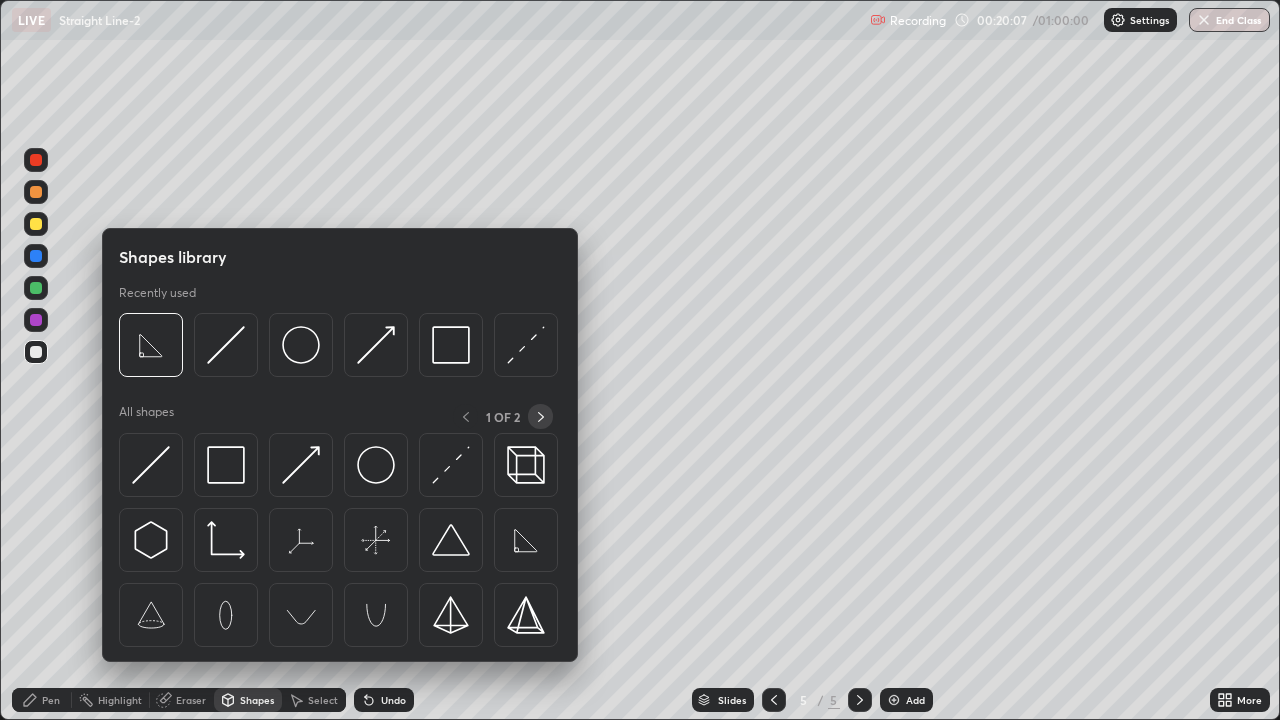 click 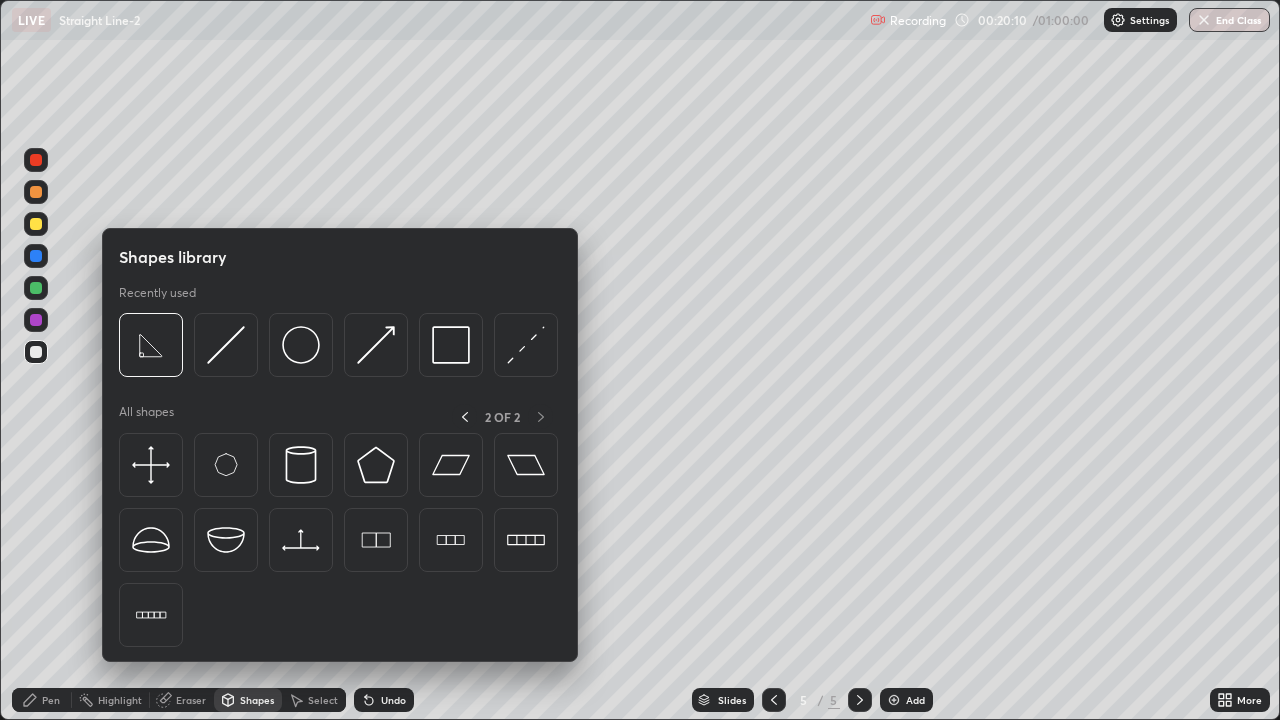 click on "Pen" at bounding box center (42, 700) 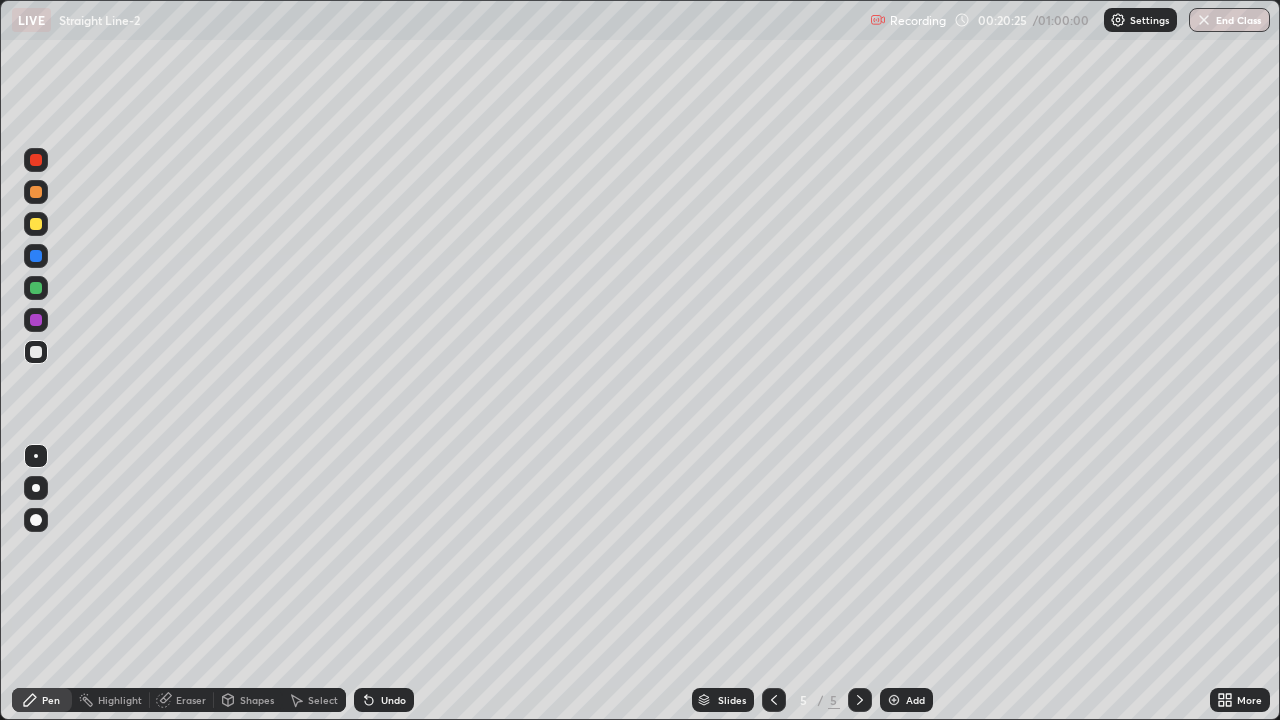 click at bounding box center (36, 224) 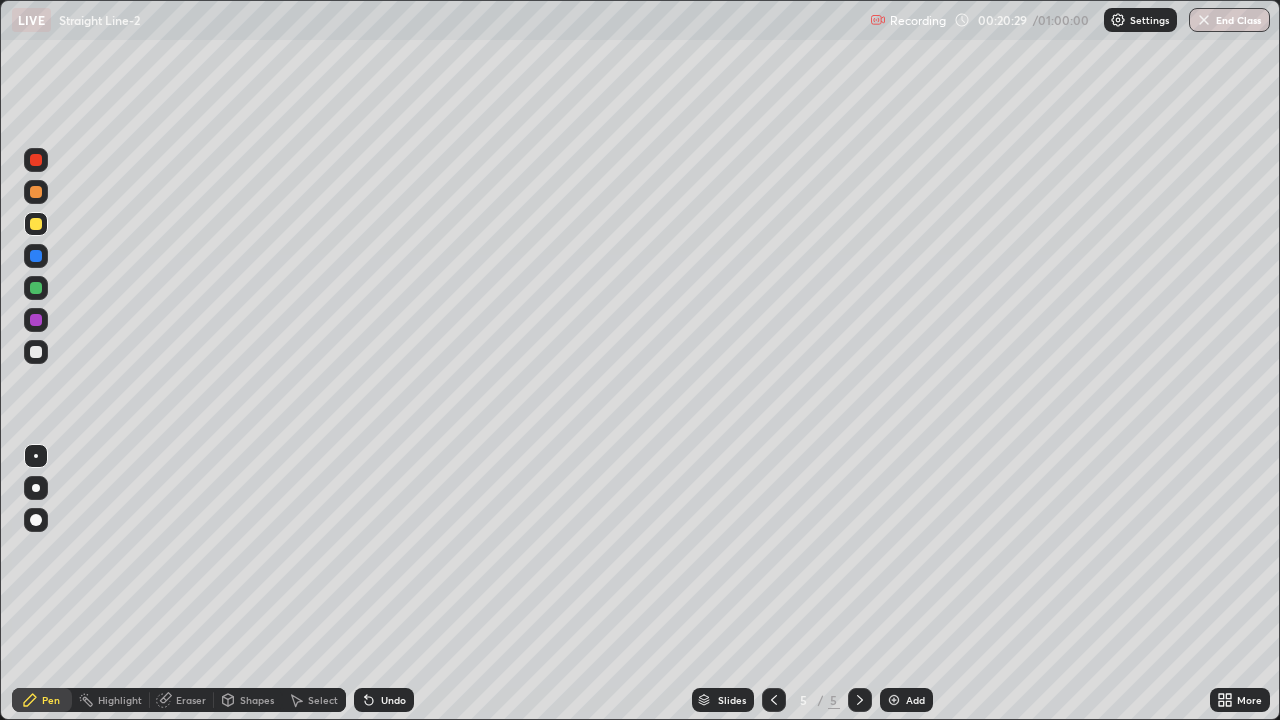 click at bounding box center [36, 352] 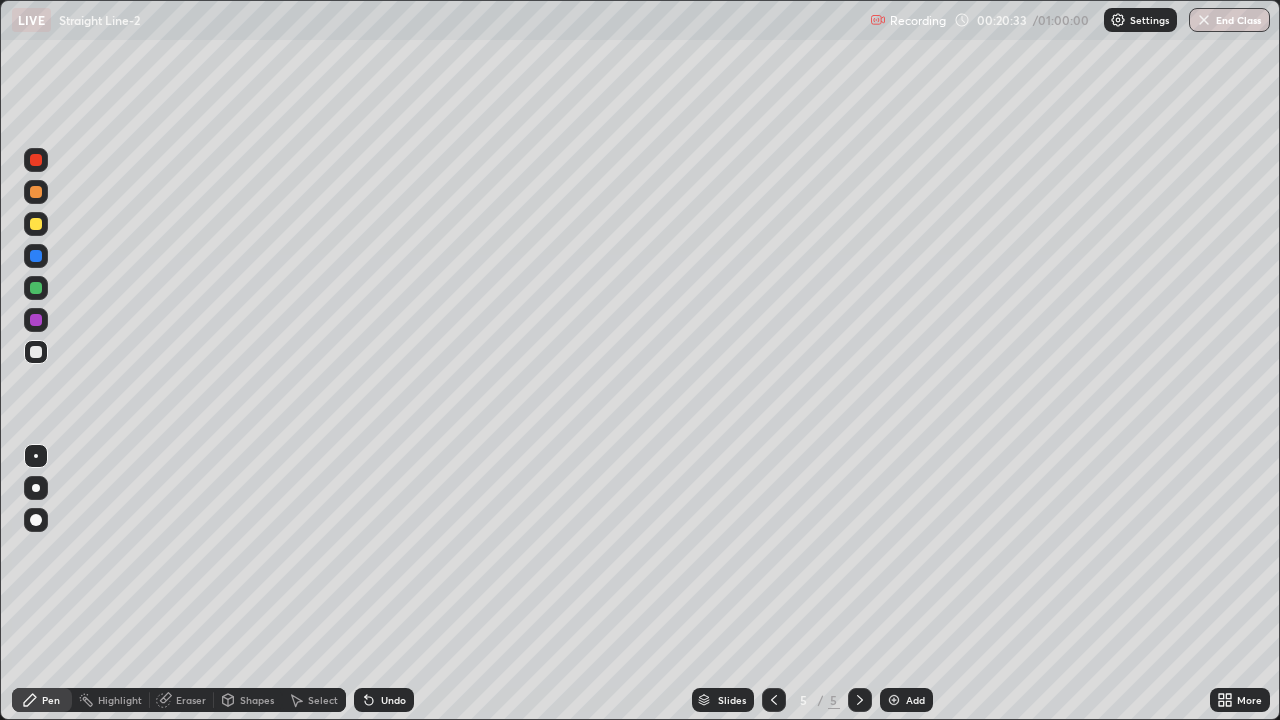 click at bounding box center [36, 224] 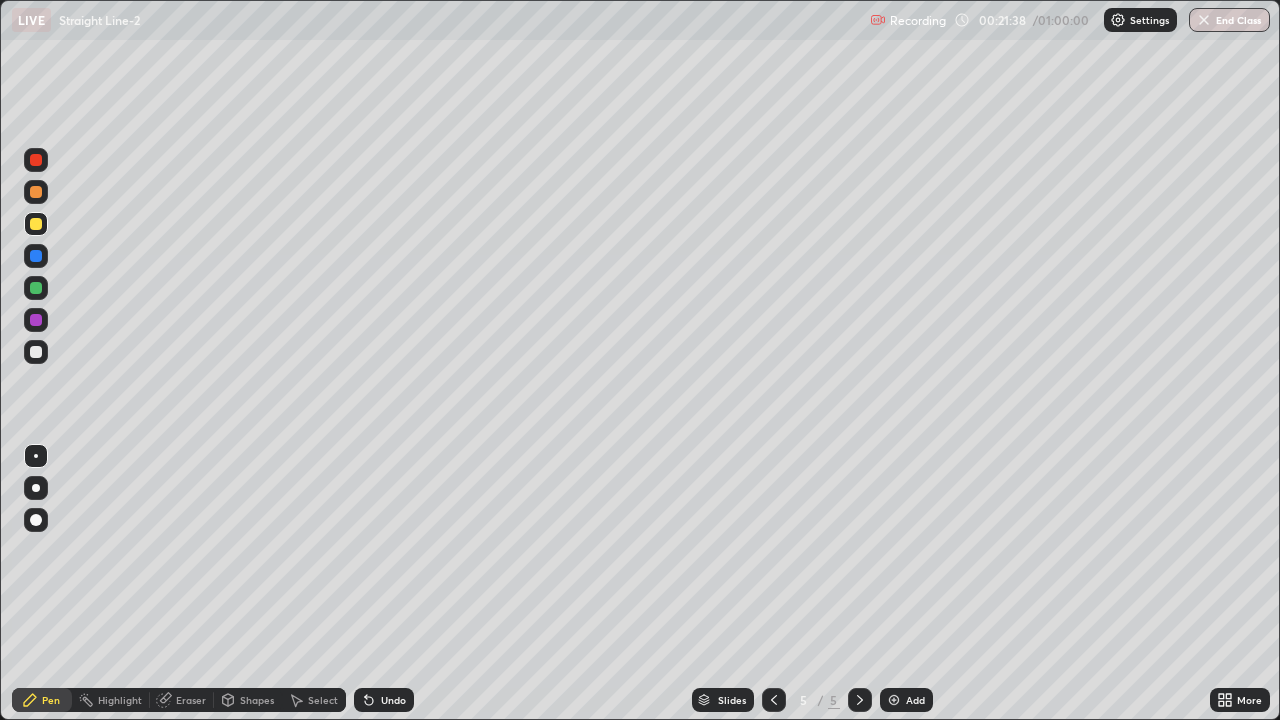 click at bounding box center [36, 352] 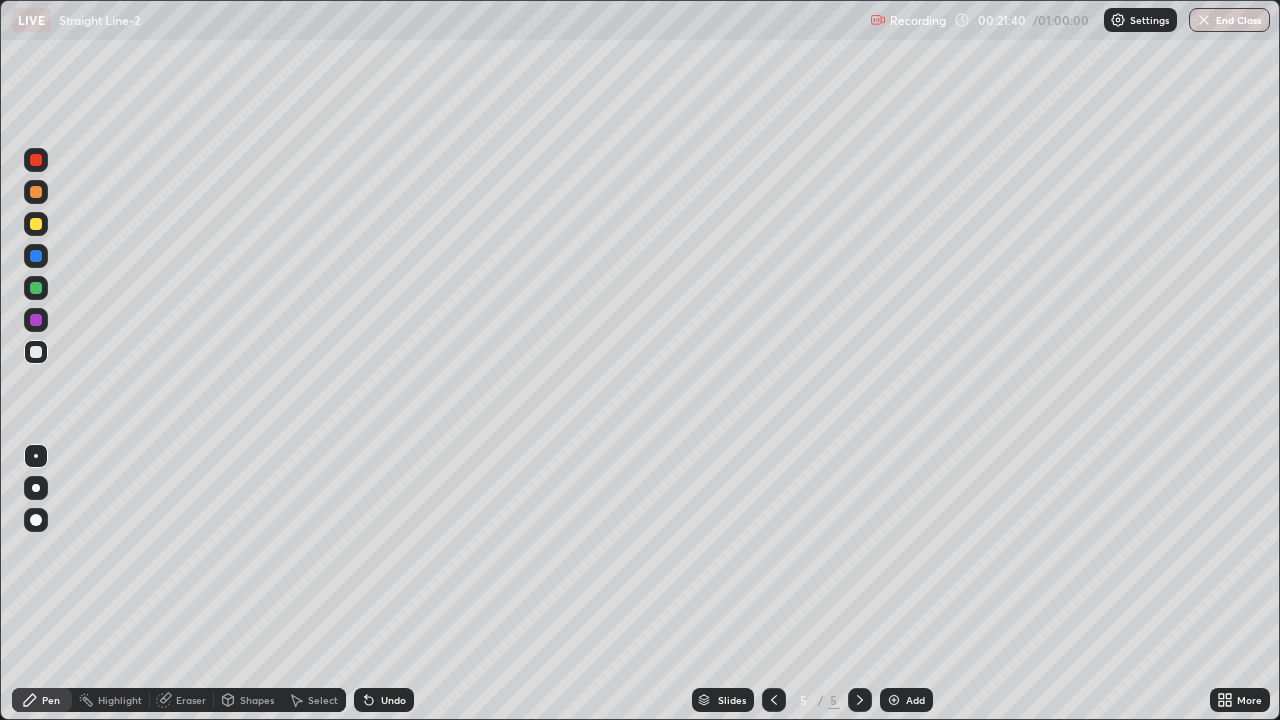 click on "Eraser" at bounding box center (191, 700) 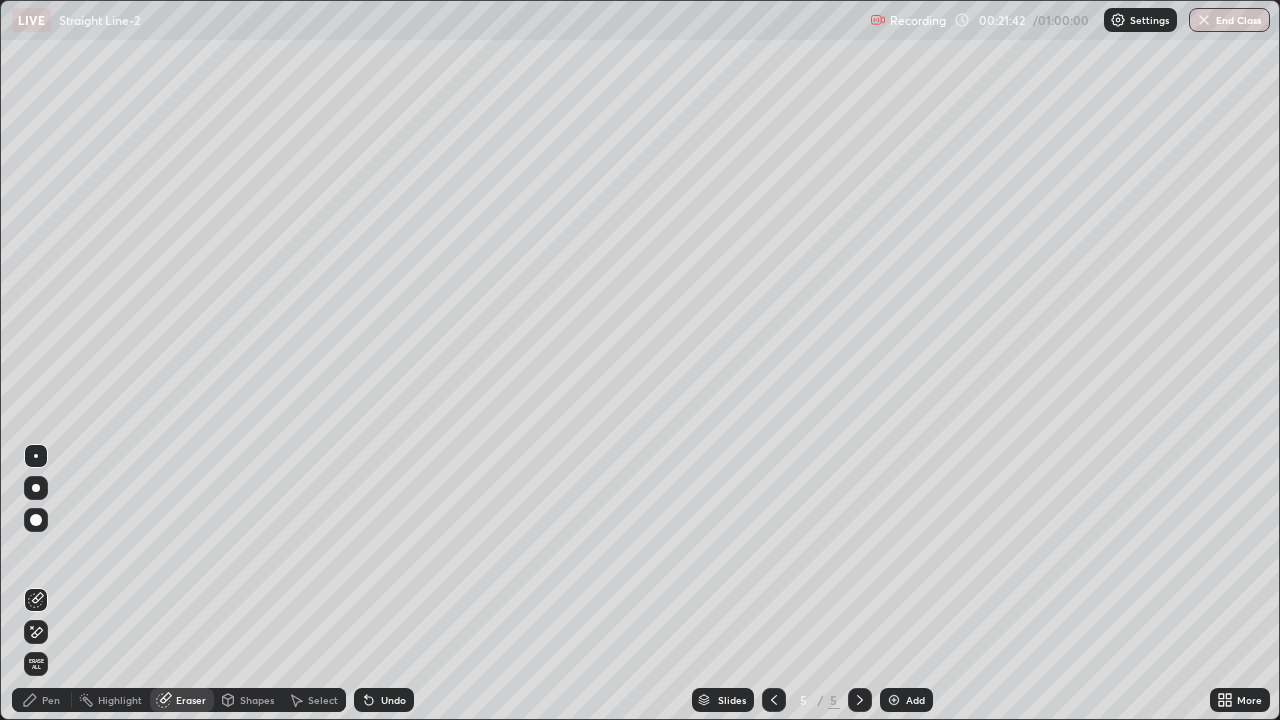click 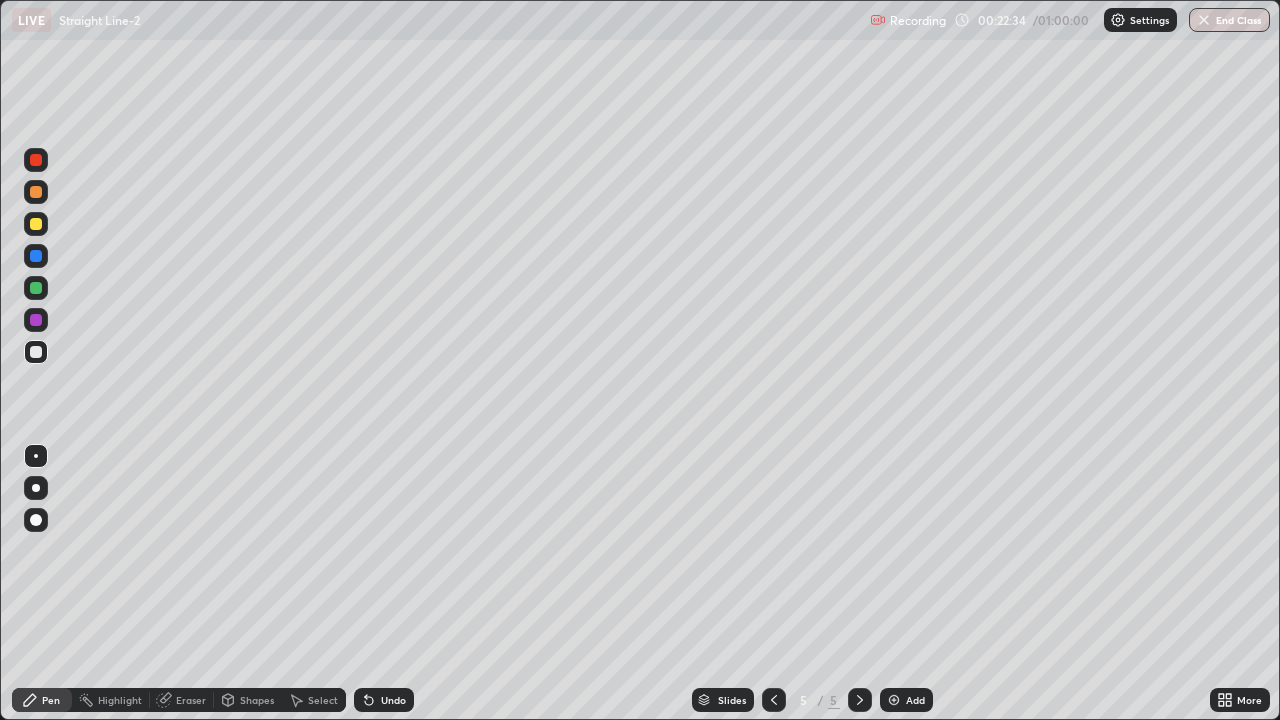 click at bounding box center (36, 224) 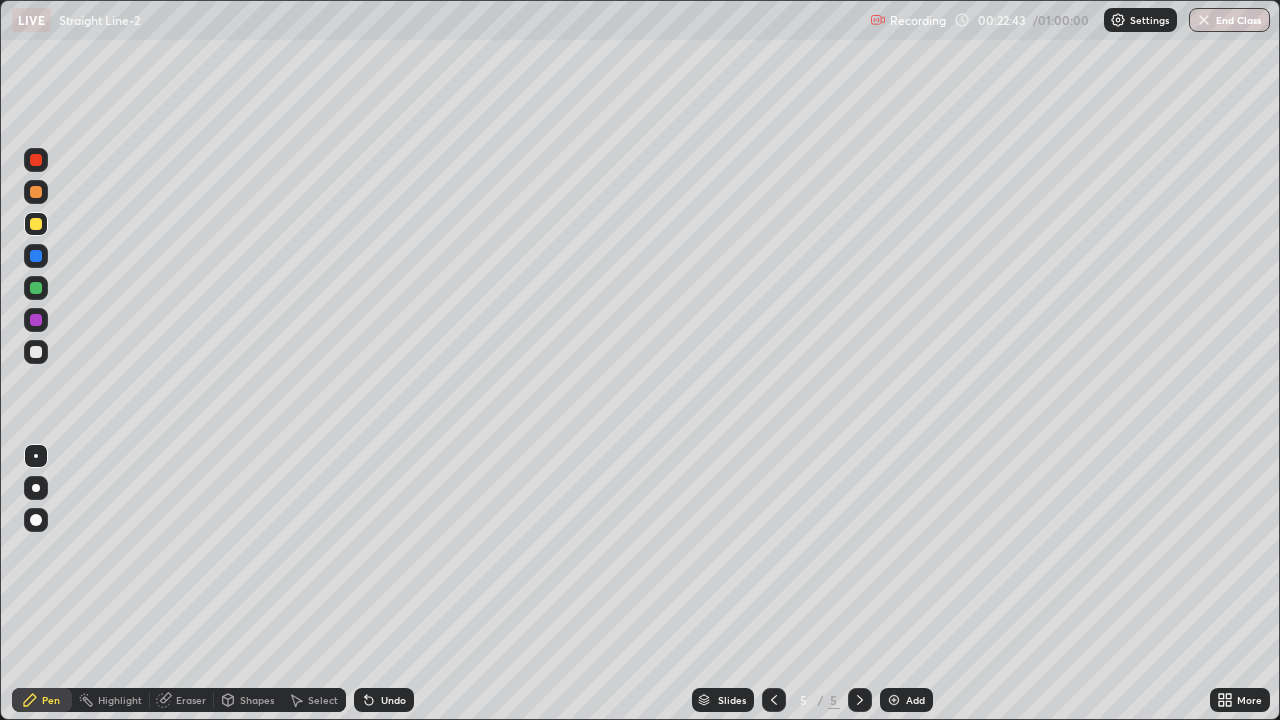 click at bounding box center [36, 352] 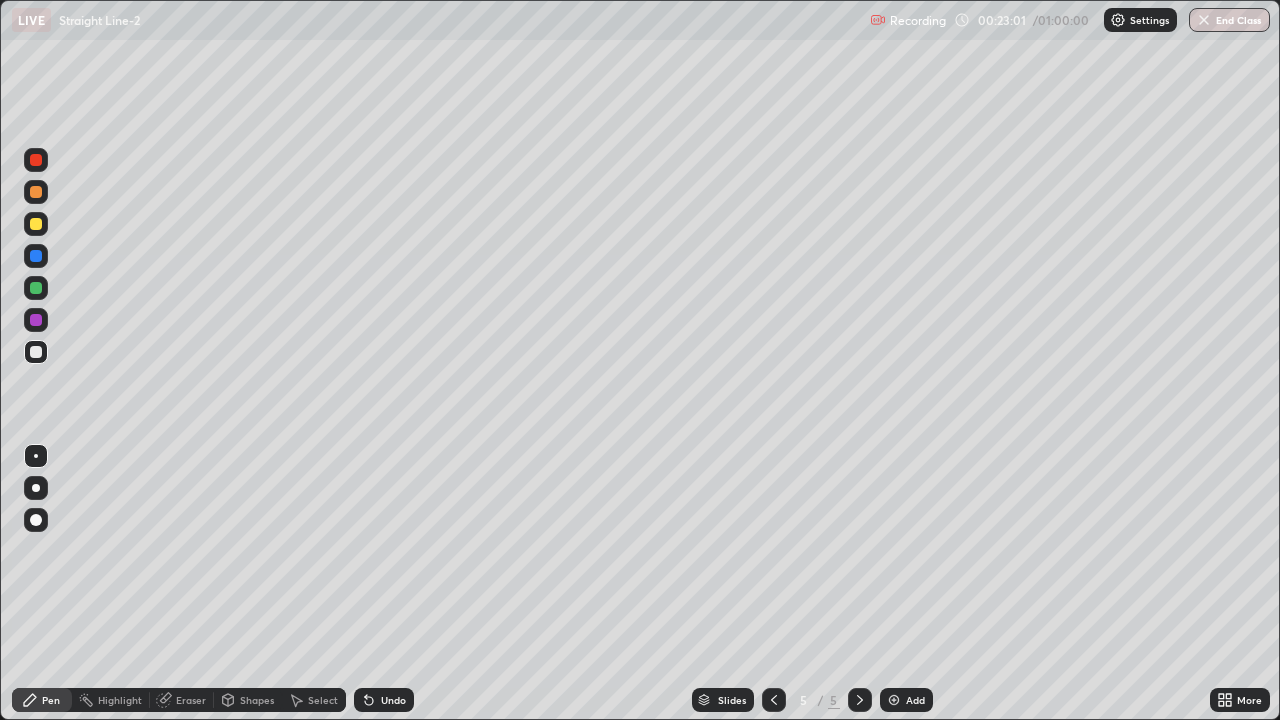 click on "Undo" at bounding box center (393, 700) 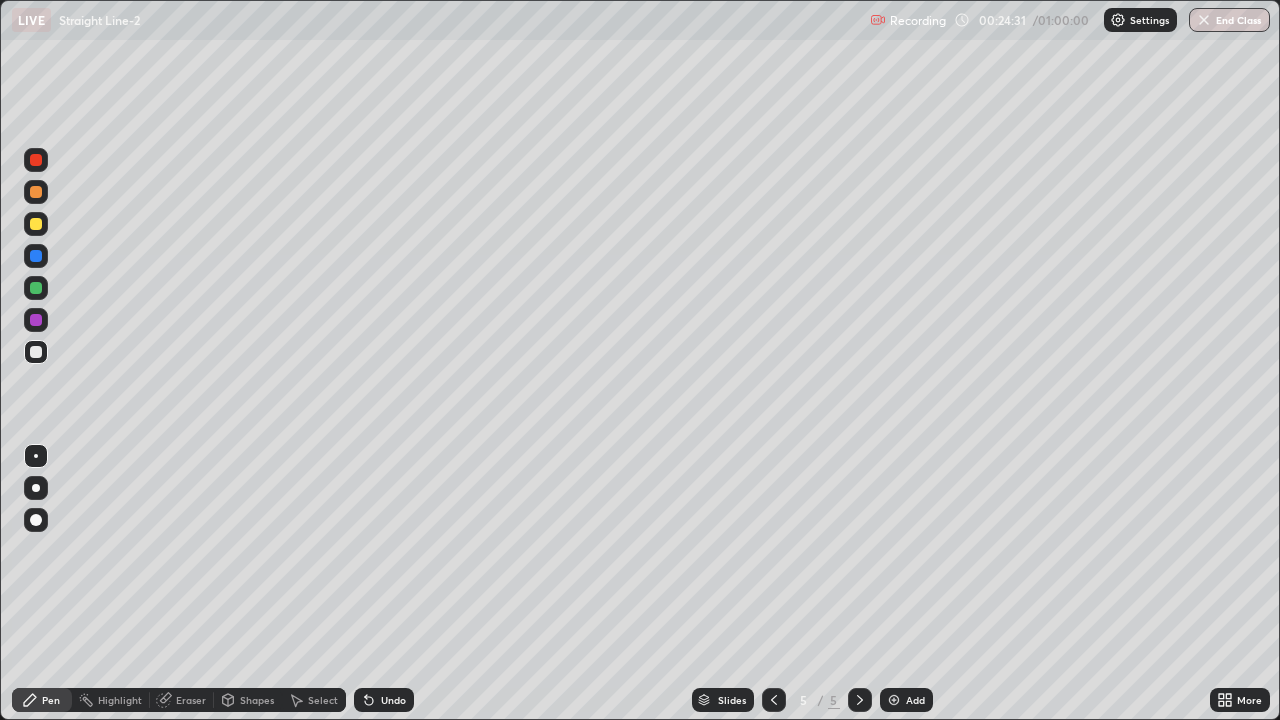 click on "Undo" at bounding box center (384, 700) 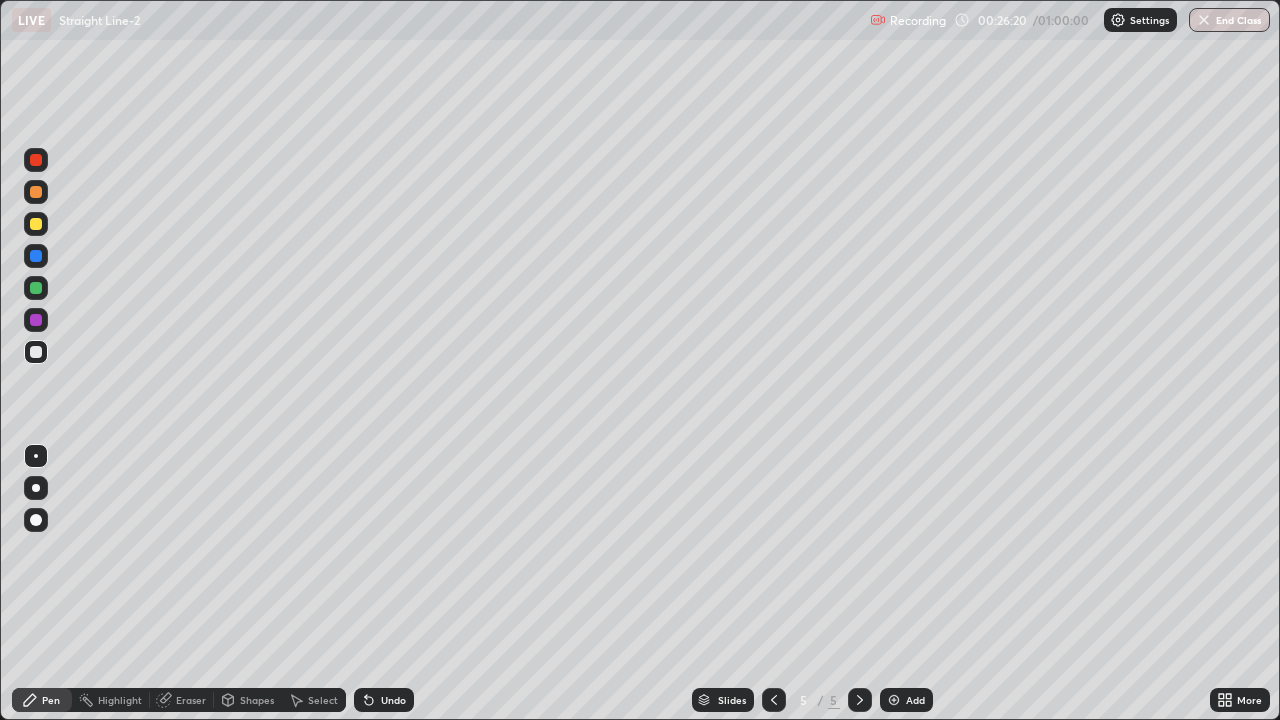 click at bounding box center (894, 700) 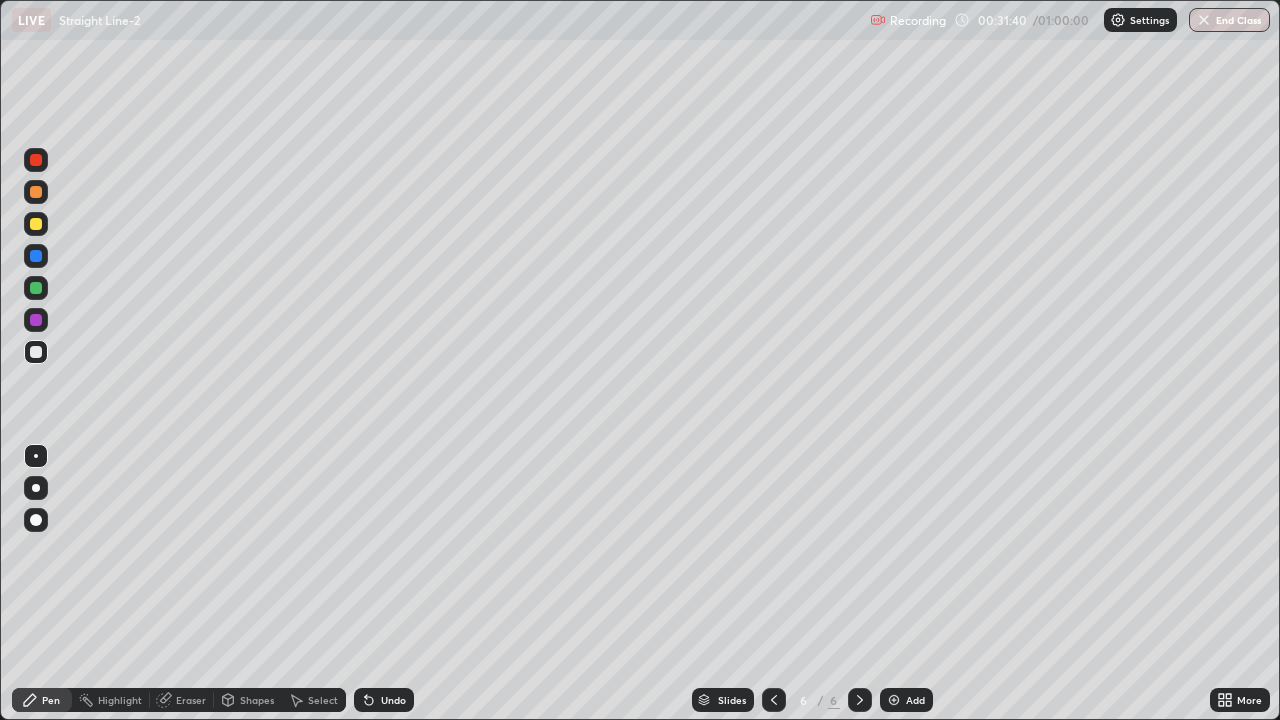 click on "Add" at bounding box center (915, 700) 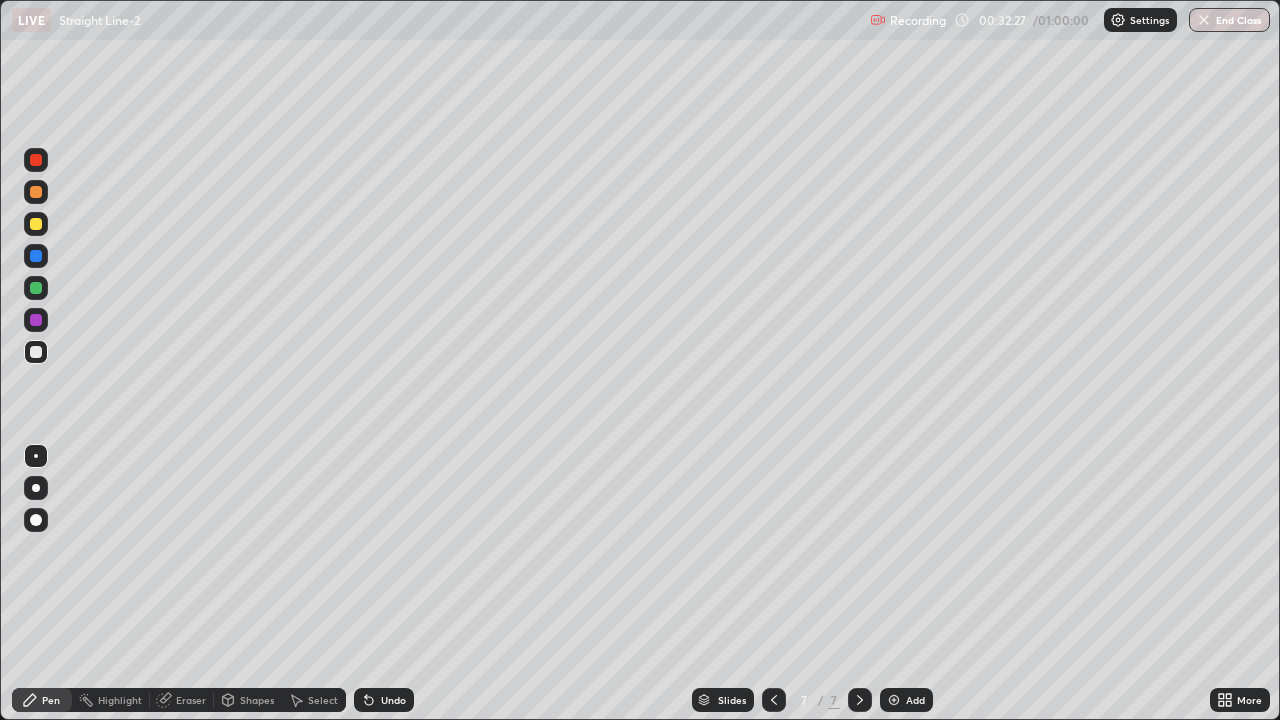 click on "Undo" at bounding box center (393, 700) 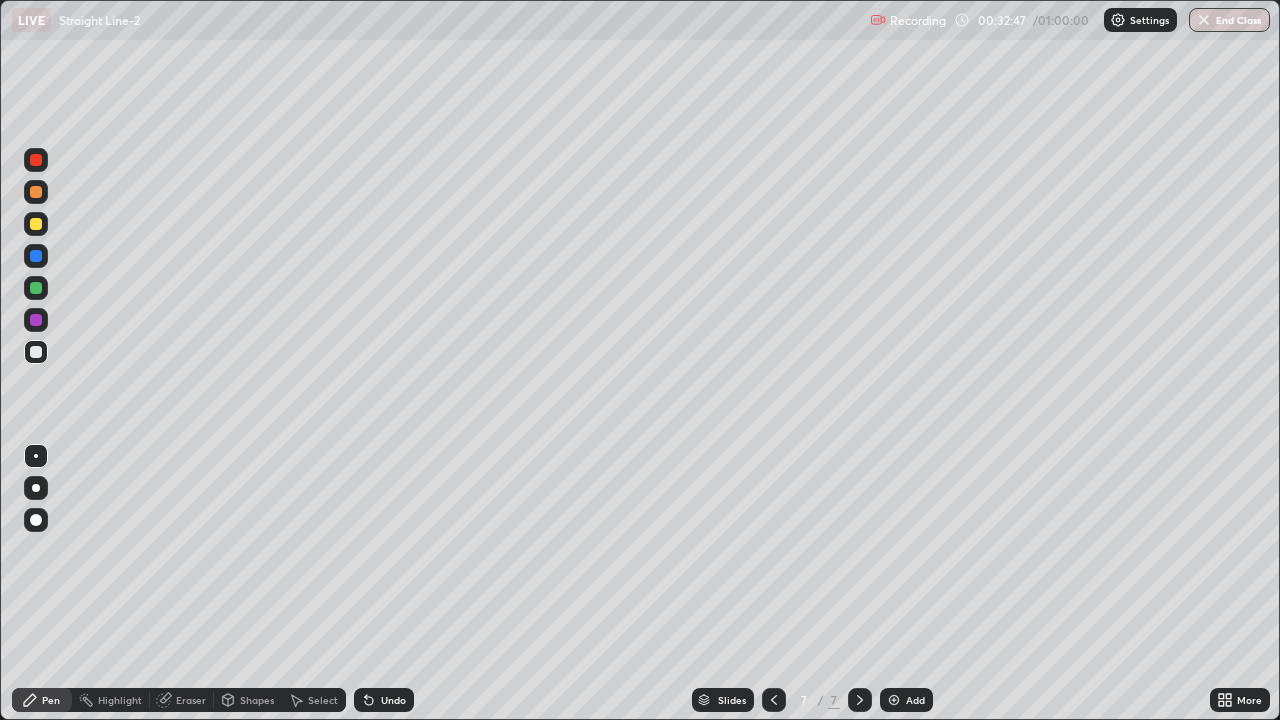 click on "Undo" at bounding box center [393, 700] 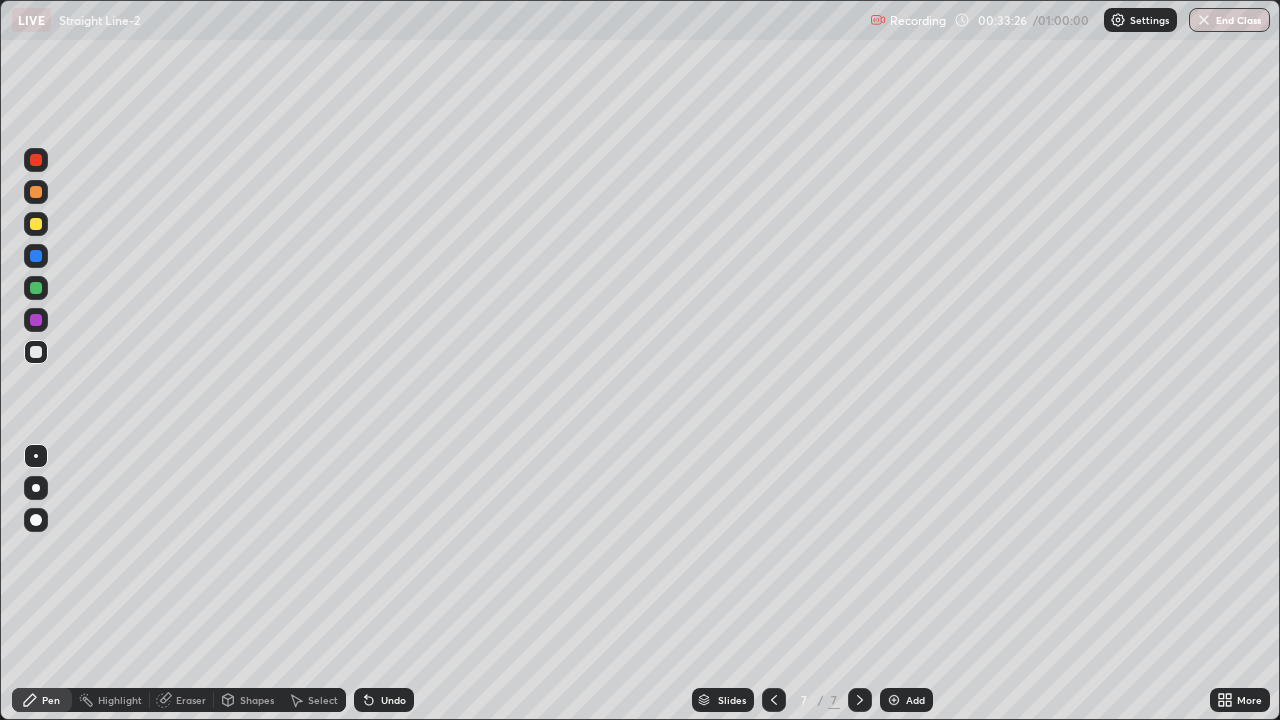 click on "Undo" at bounding box center [393, 700] 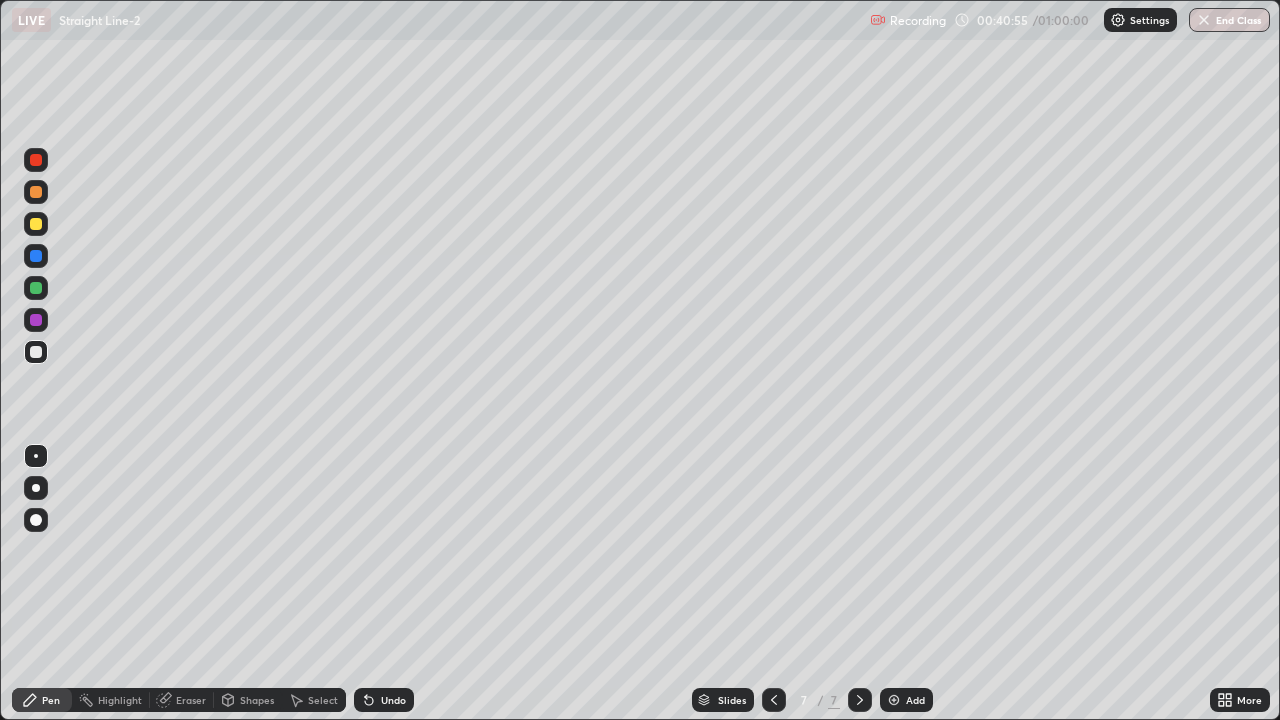 click on "Add" at bounding box center (915, 700) 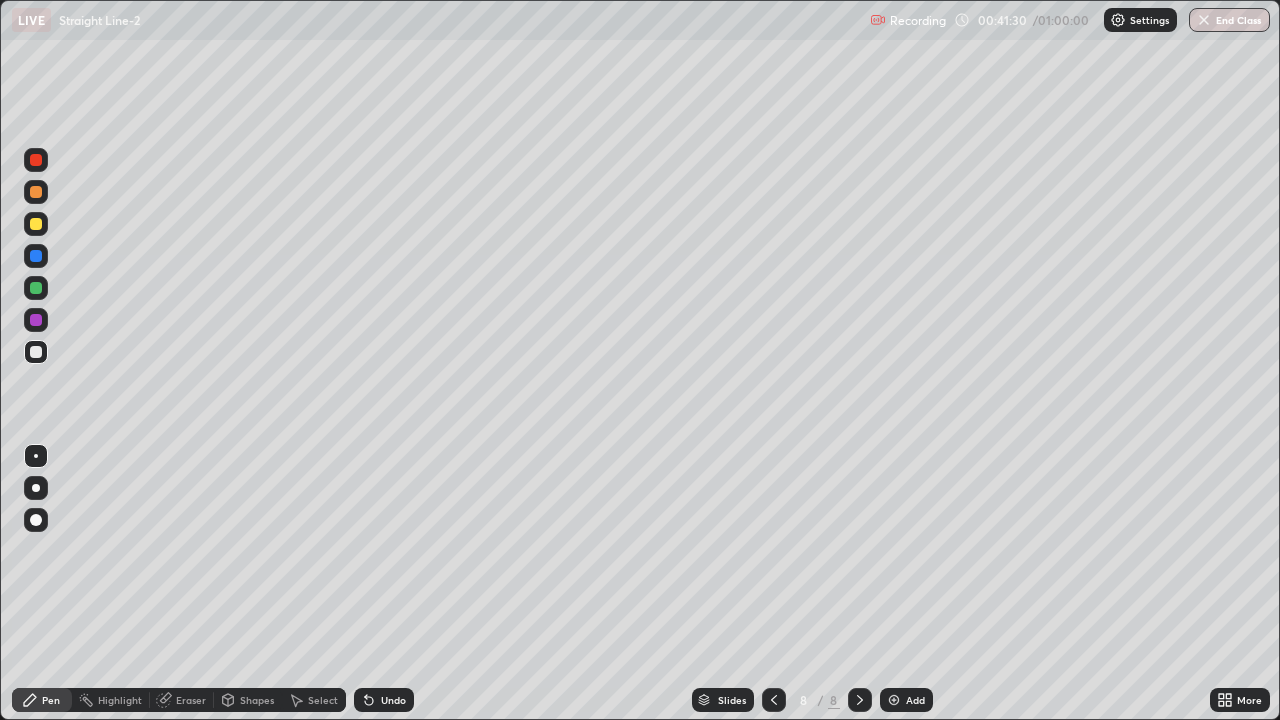 click on "Undo" at bounding box center (393, 700) 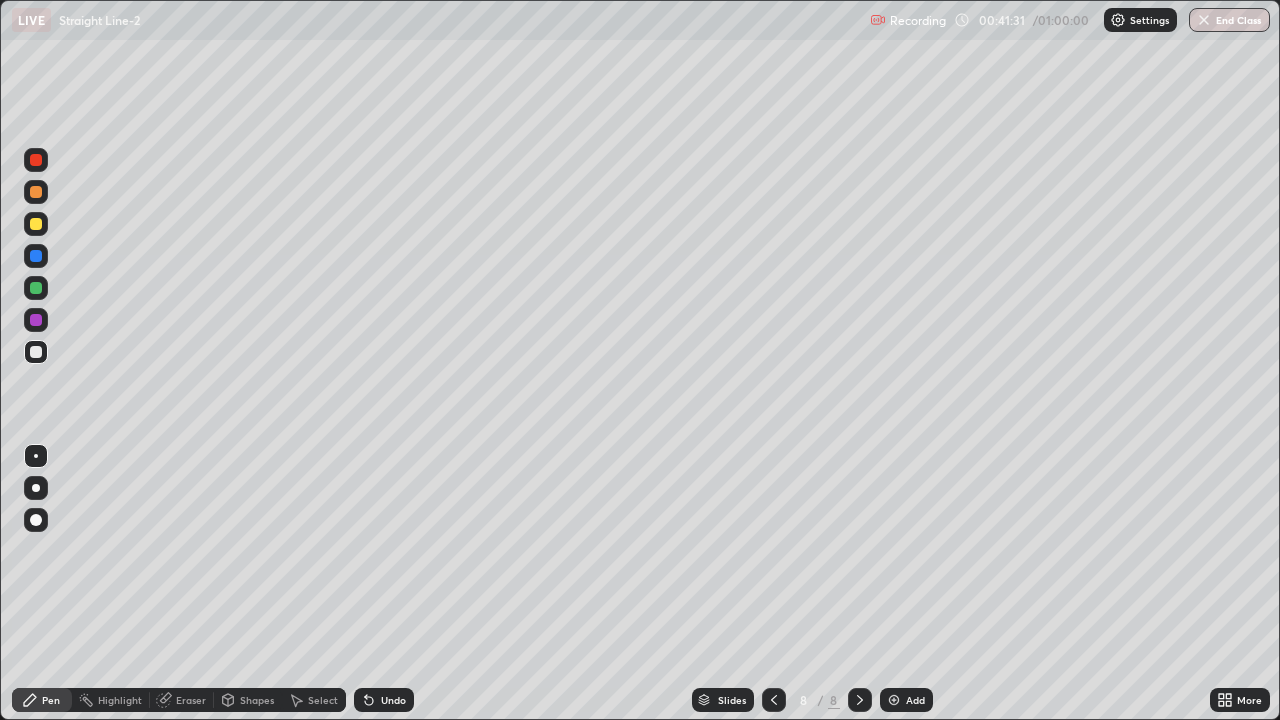 click on "Undo" at bounding box center (393, 700) 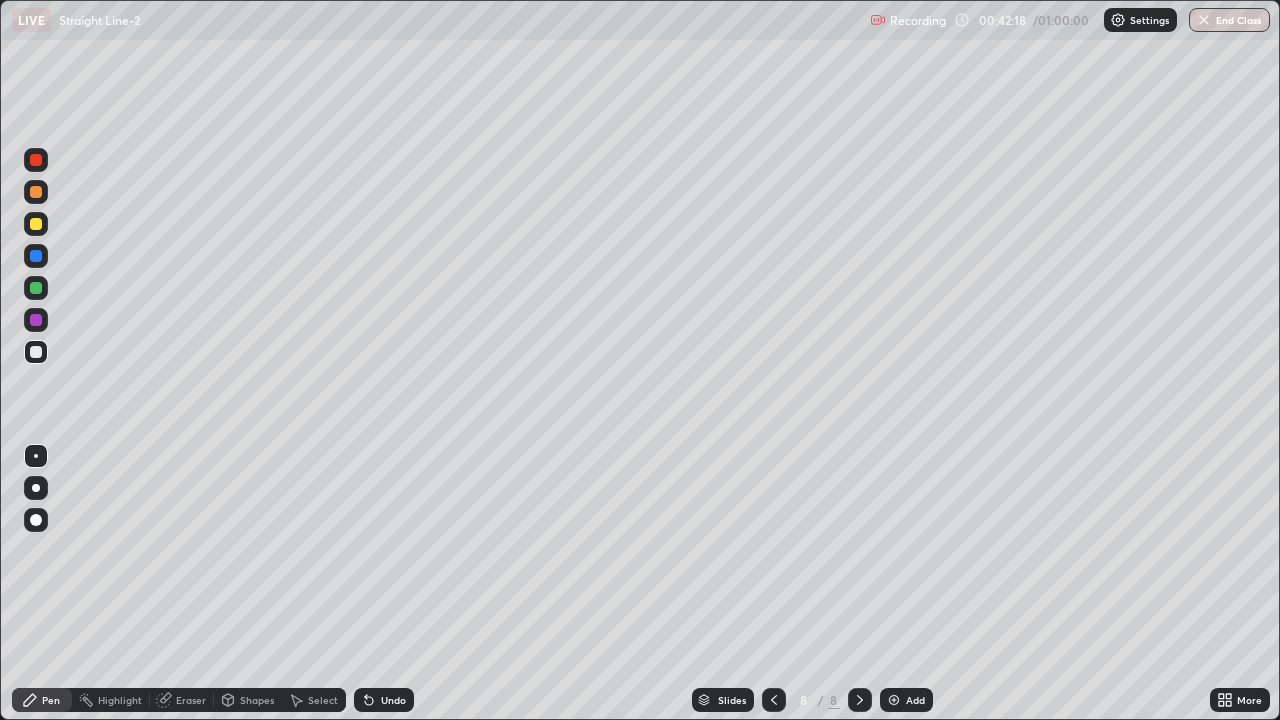click on "Undo" at bounding box center (393, 700) 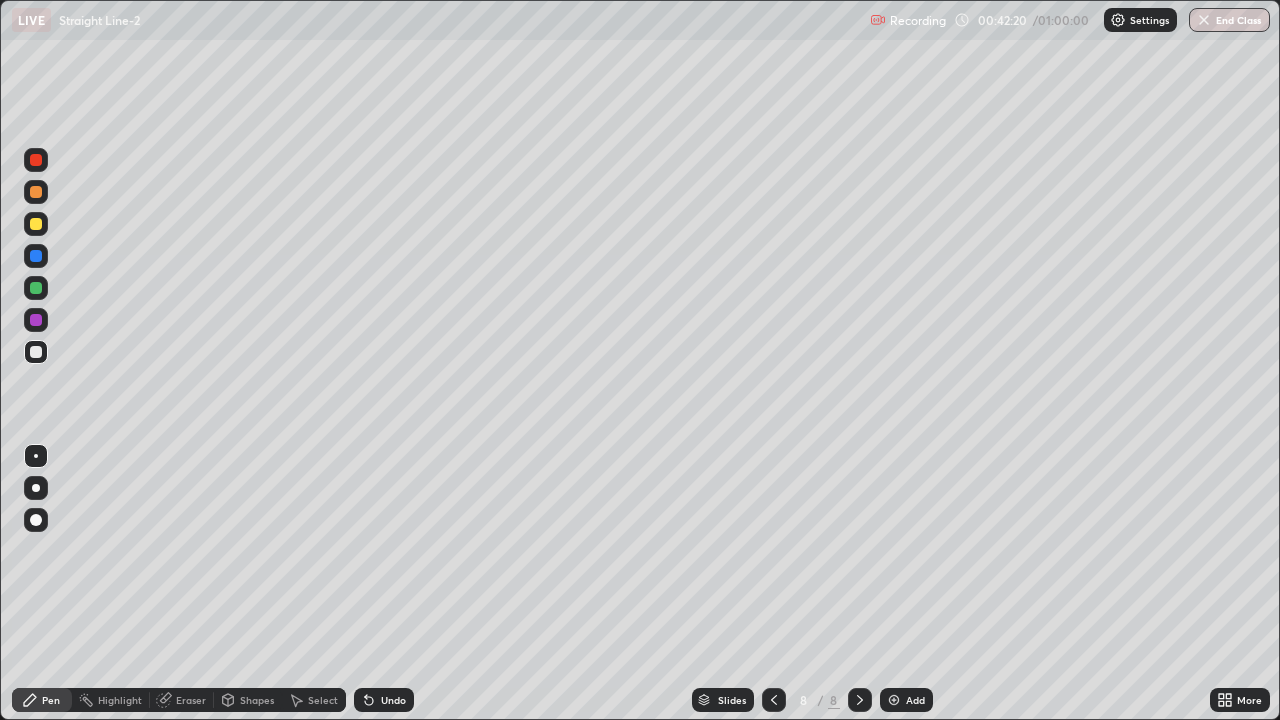 click on "Undo" at bounding box center [384, 700] 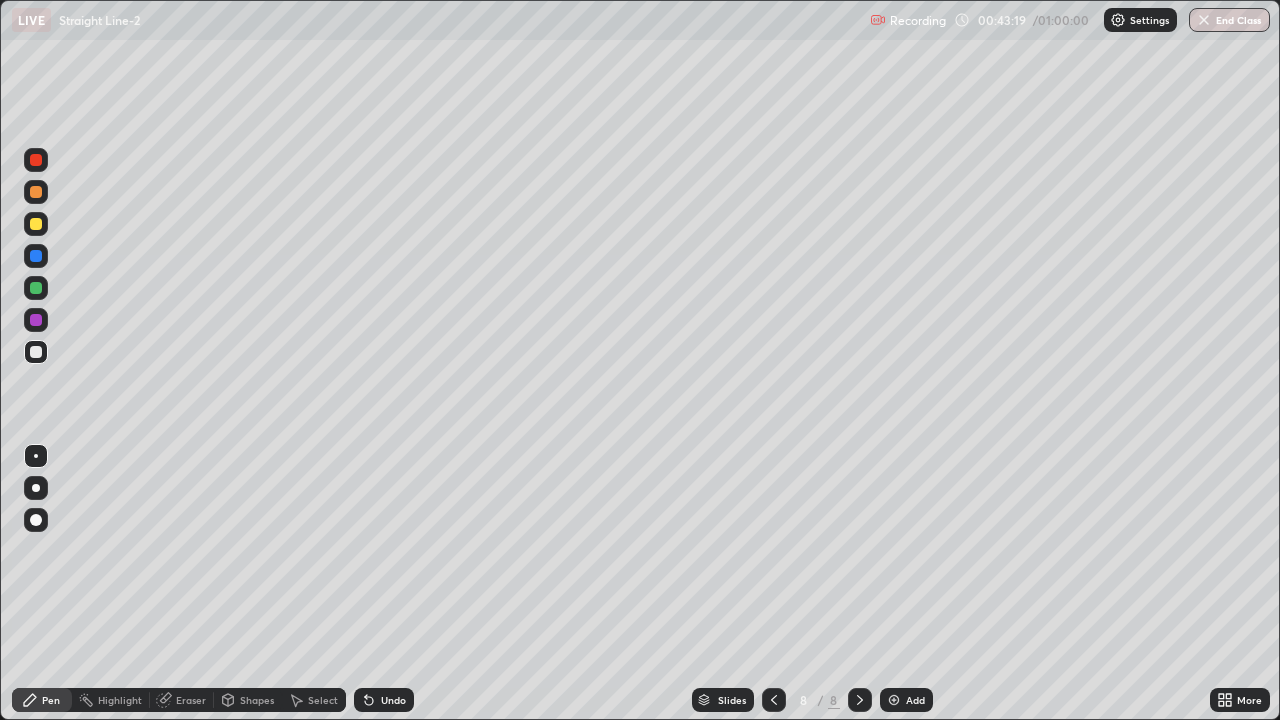 click on "Shapes" at bounding box center (248, 700) 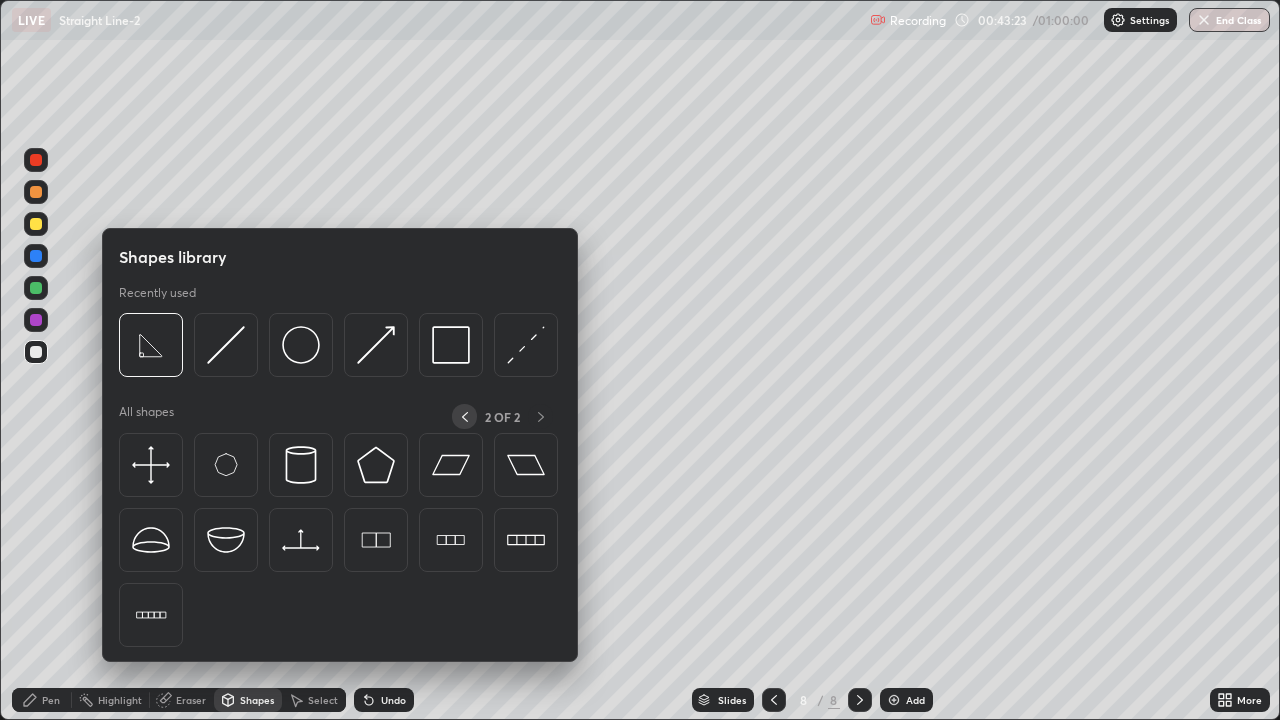 click 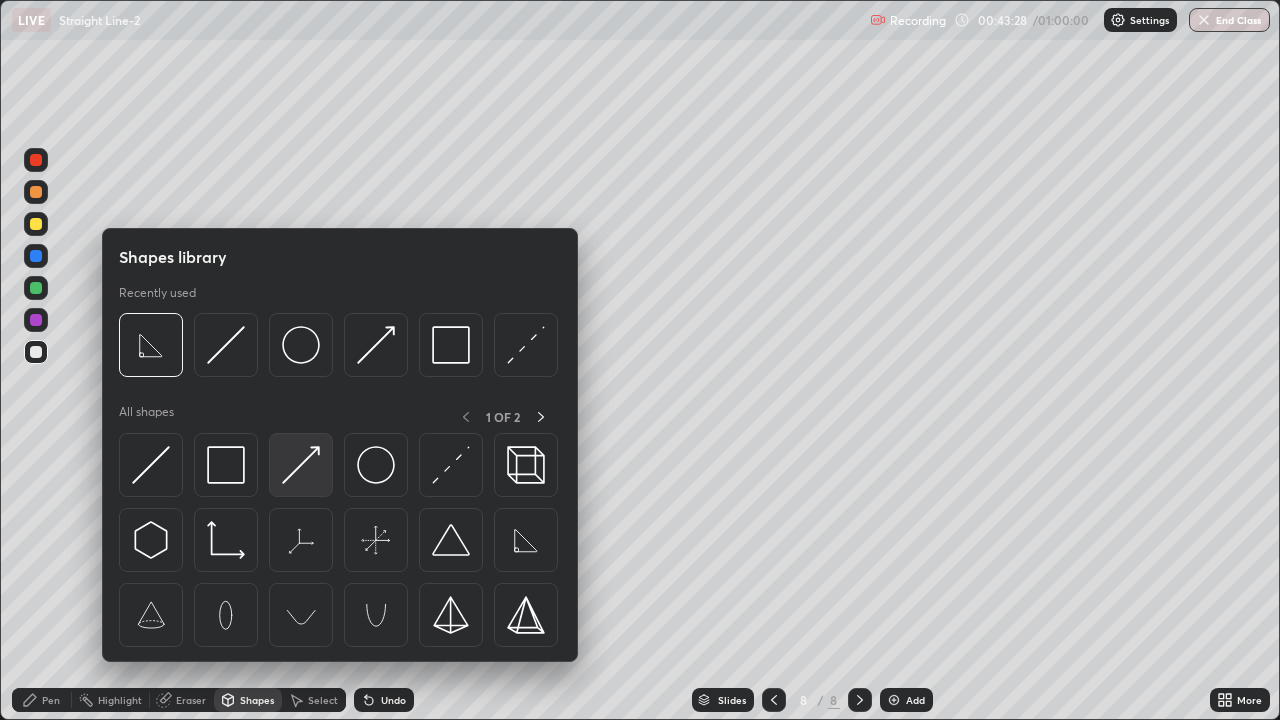 click at bounding box center [301, 465] 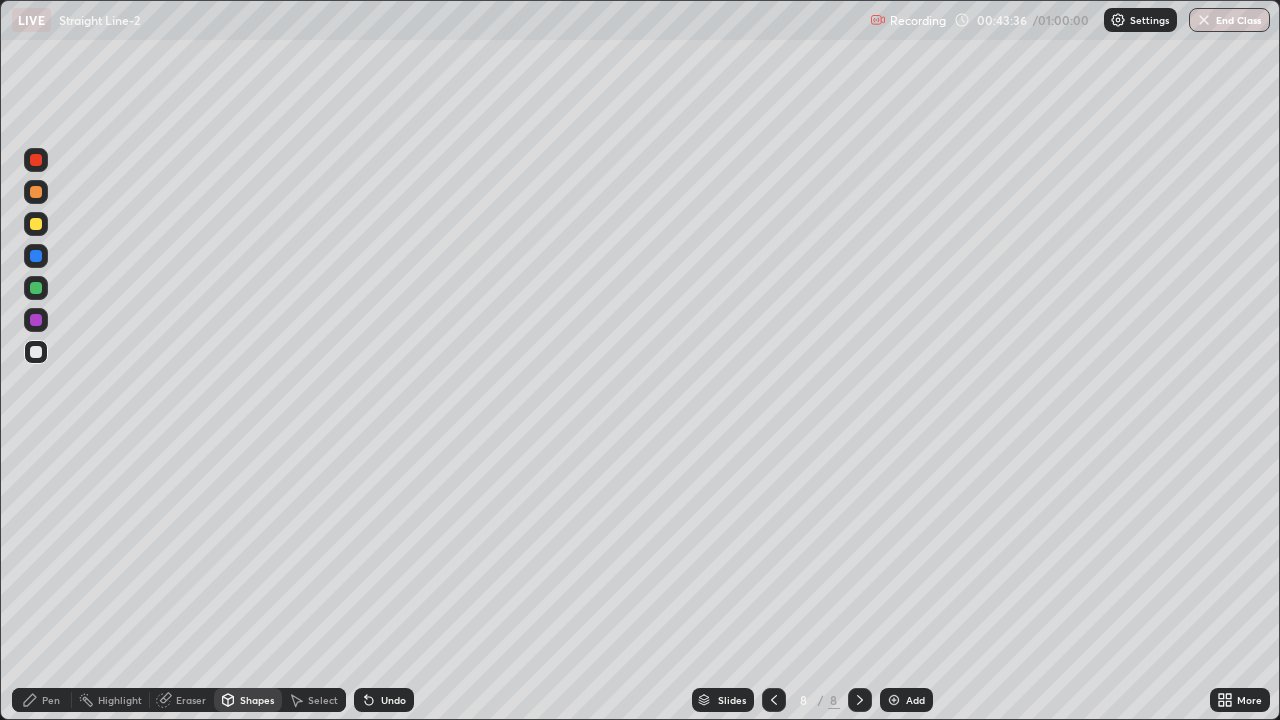 click on "Pen" at bounding box center [42, 700] 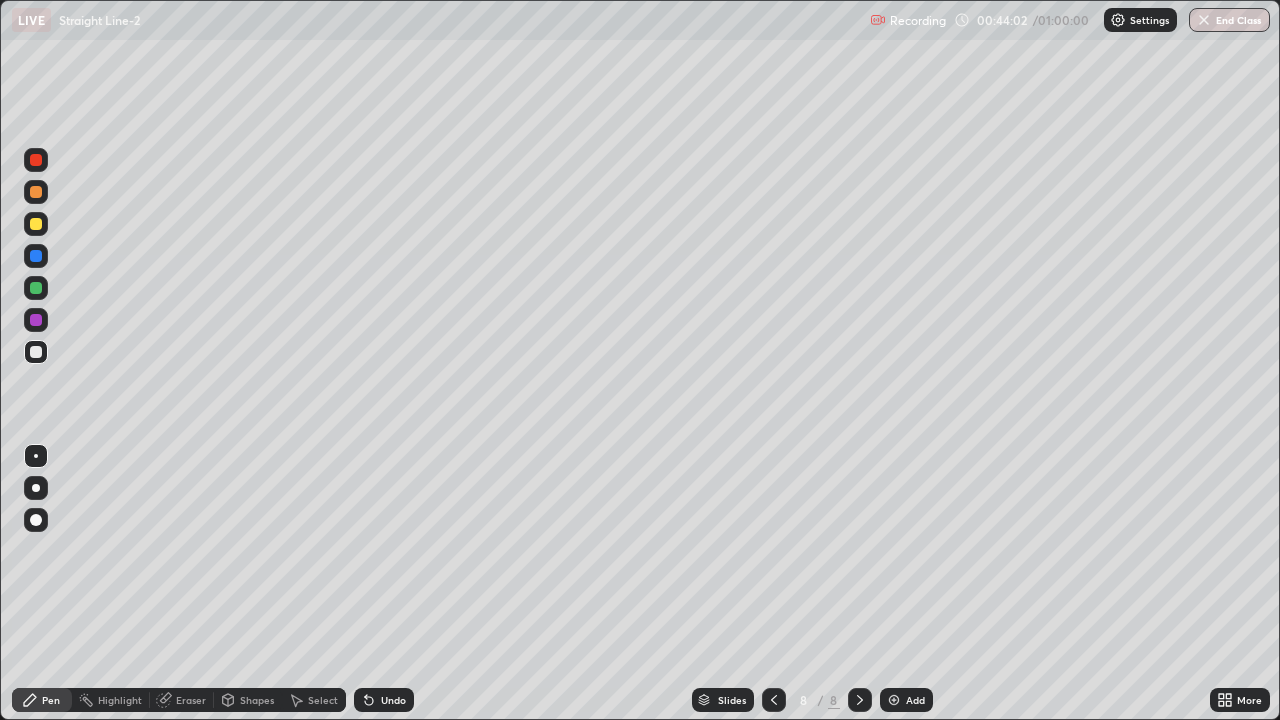 click at bounding box center (36, 224) 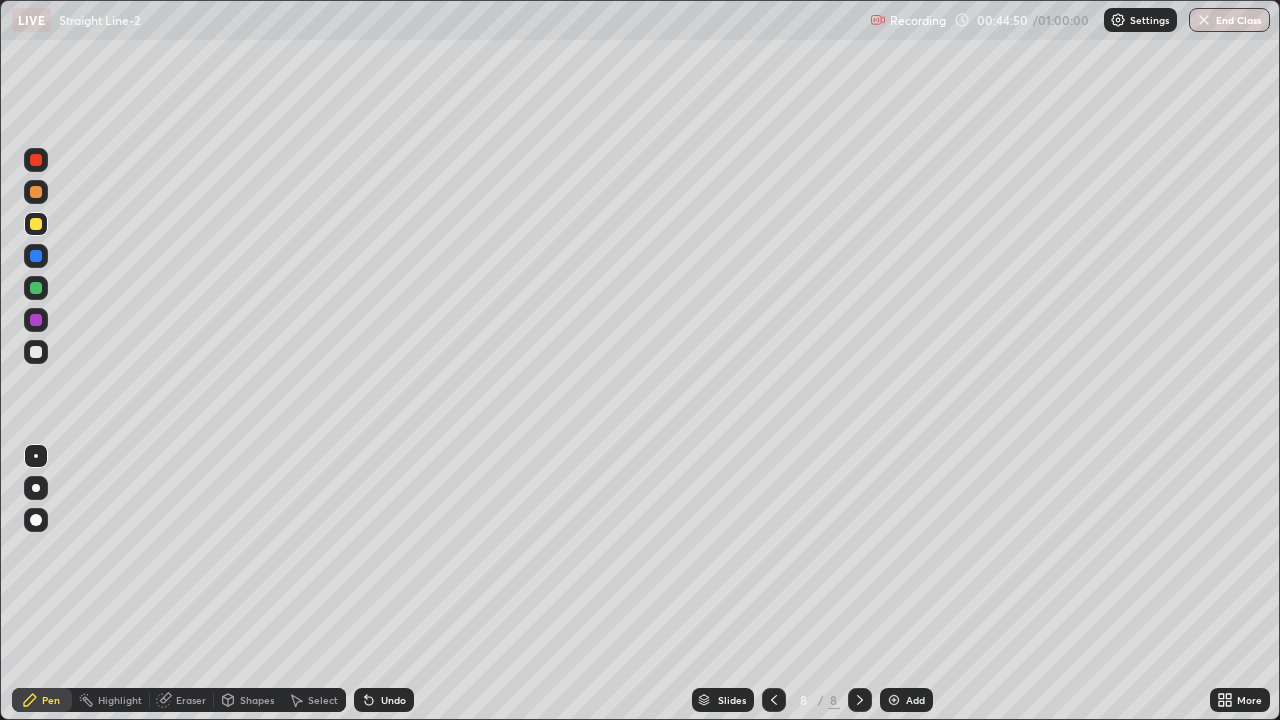 click at bounding box center [36, 288] 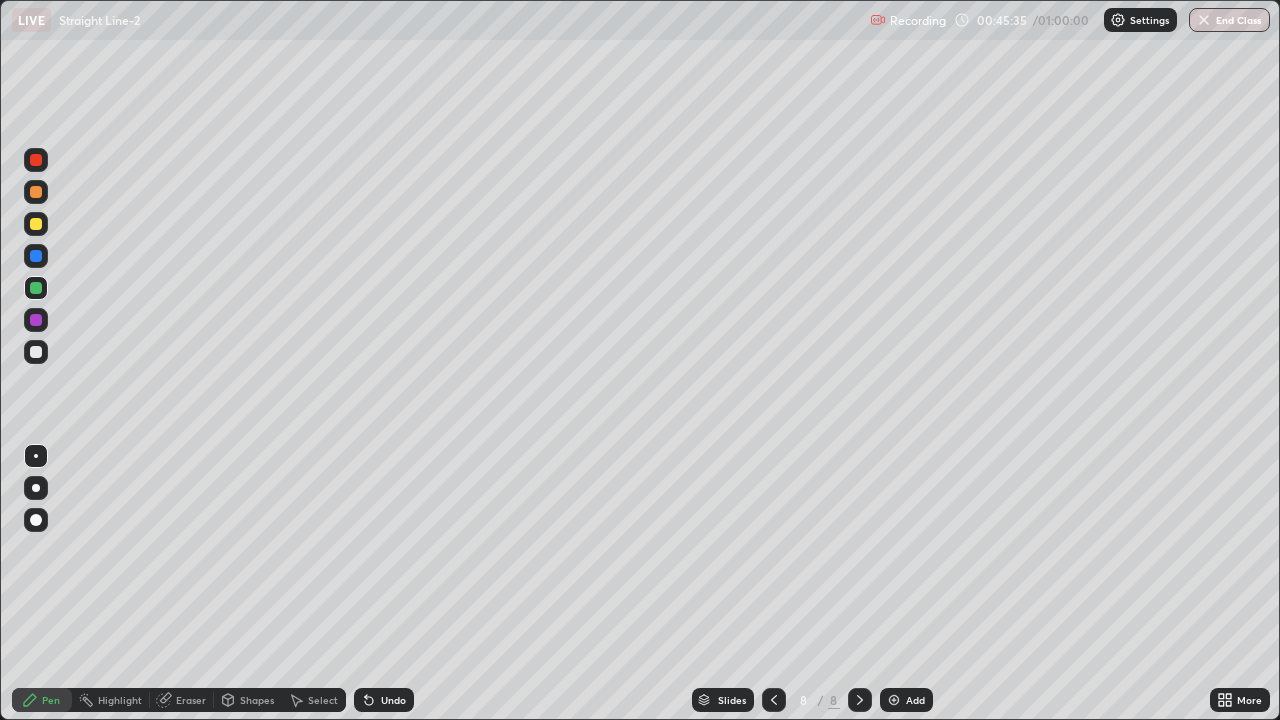 click at bounding box center (36, 352) 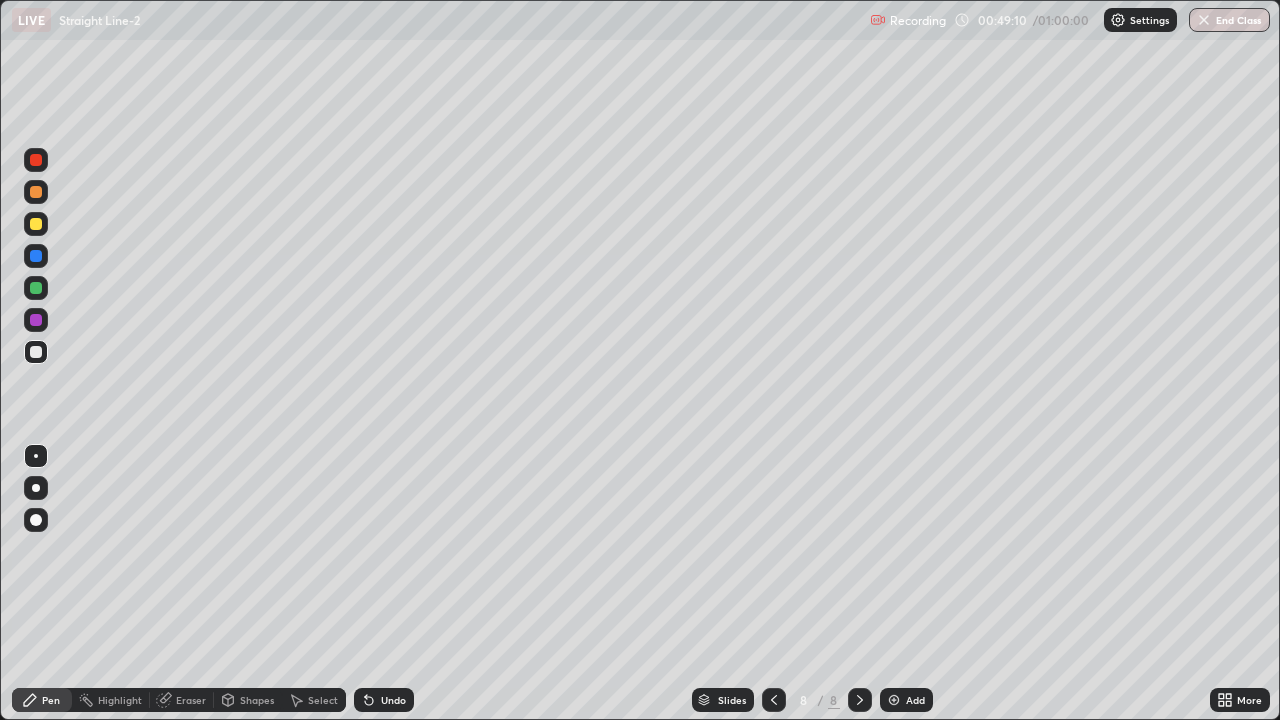 click at bounding box center [894, 700] 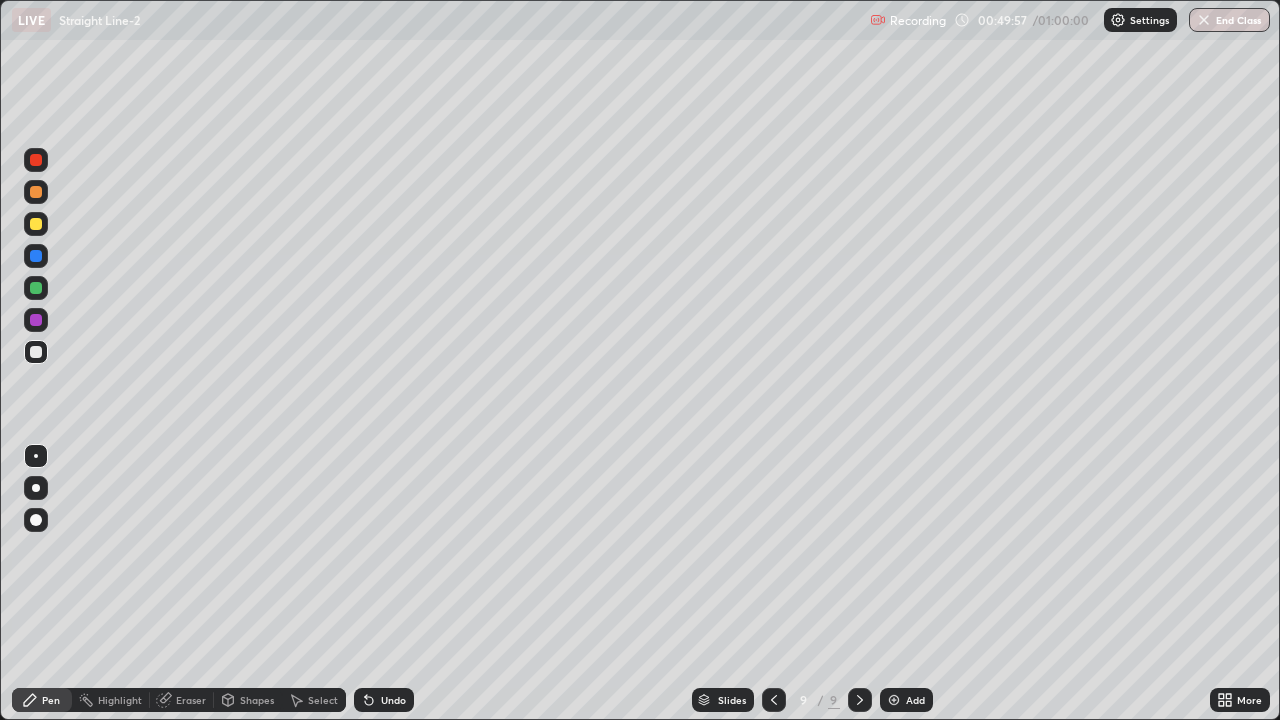 click on "Shapes" at bounding box center (257, 700) 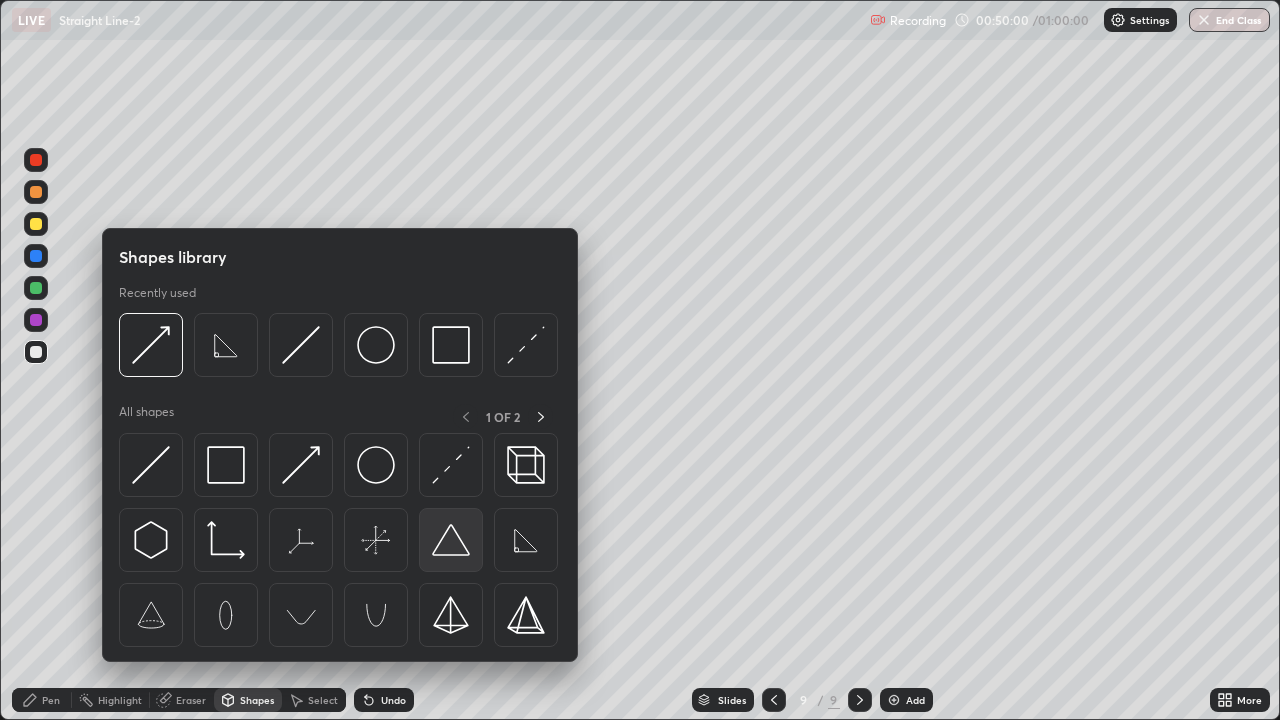 click at bounding box center [451, 540] 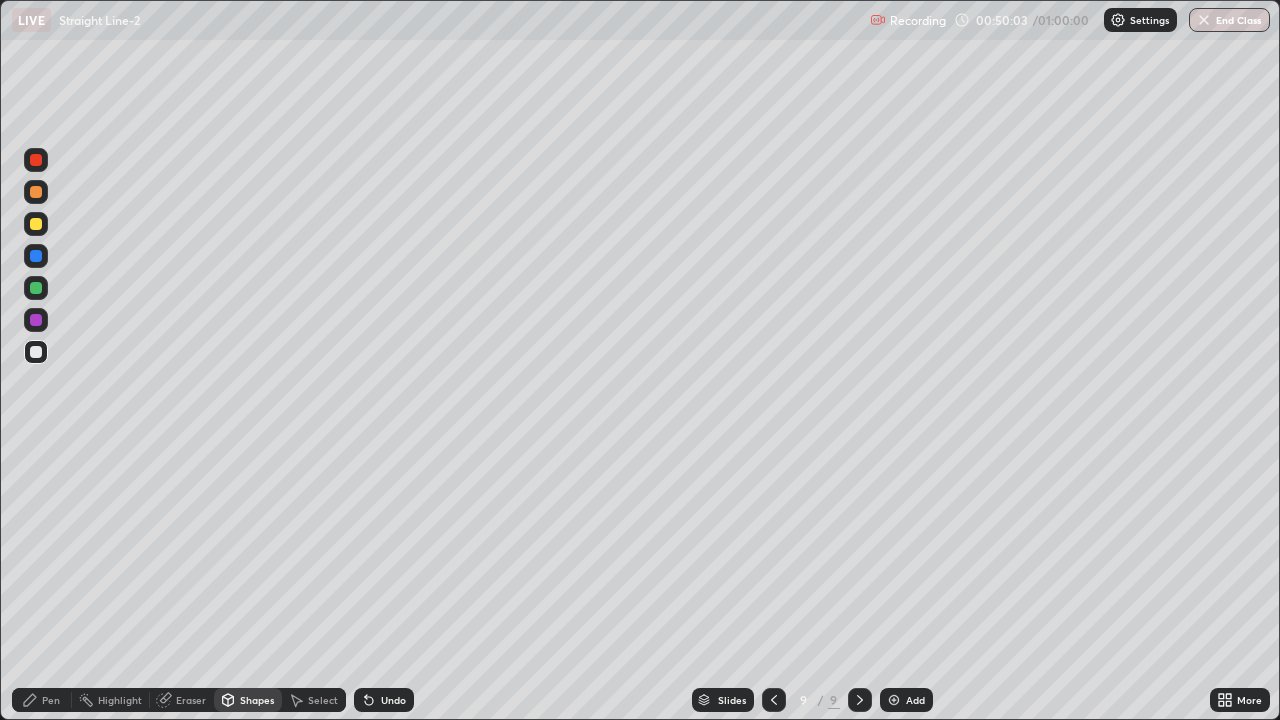 click 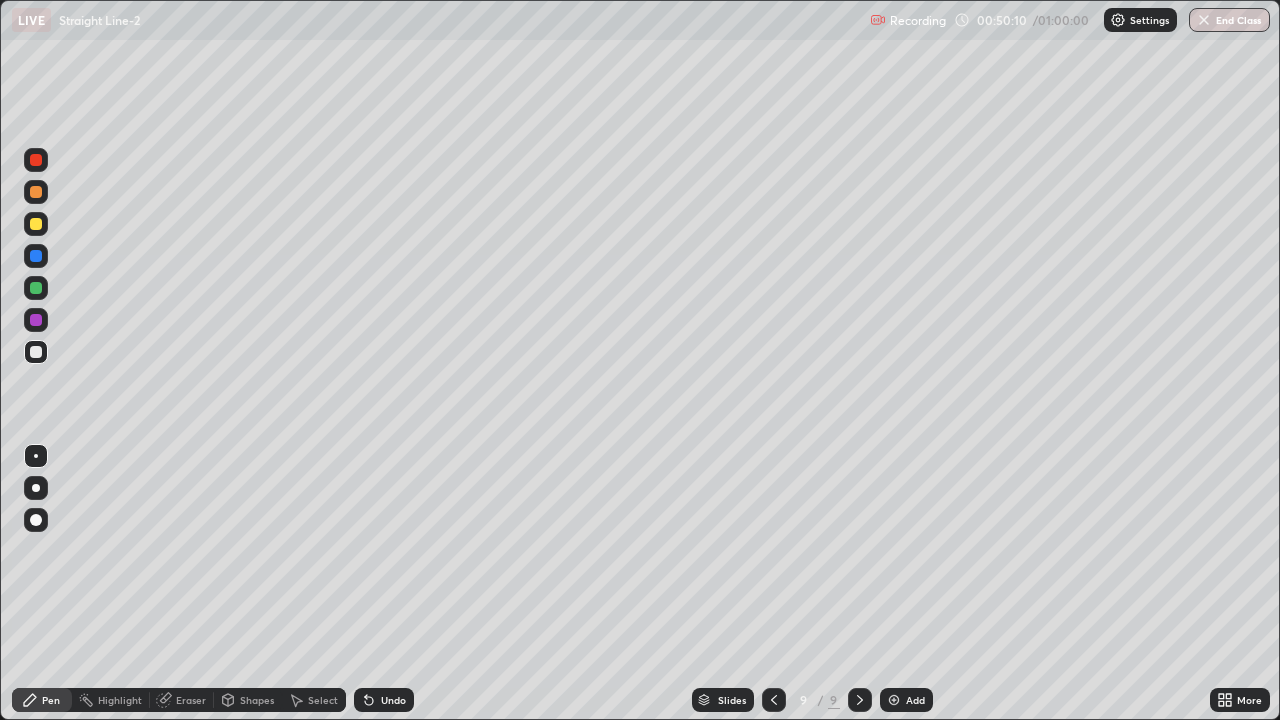 click at bounding box center [36, 224] 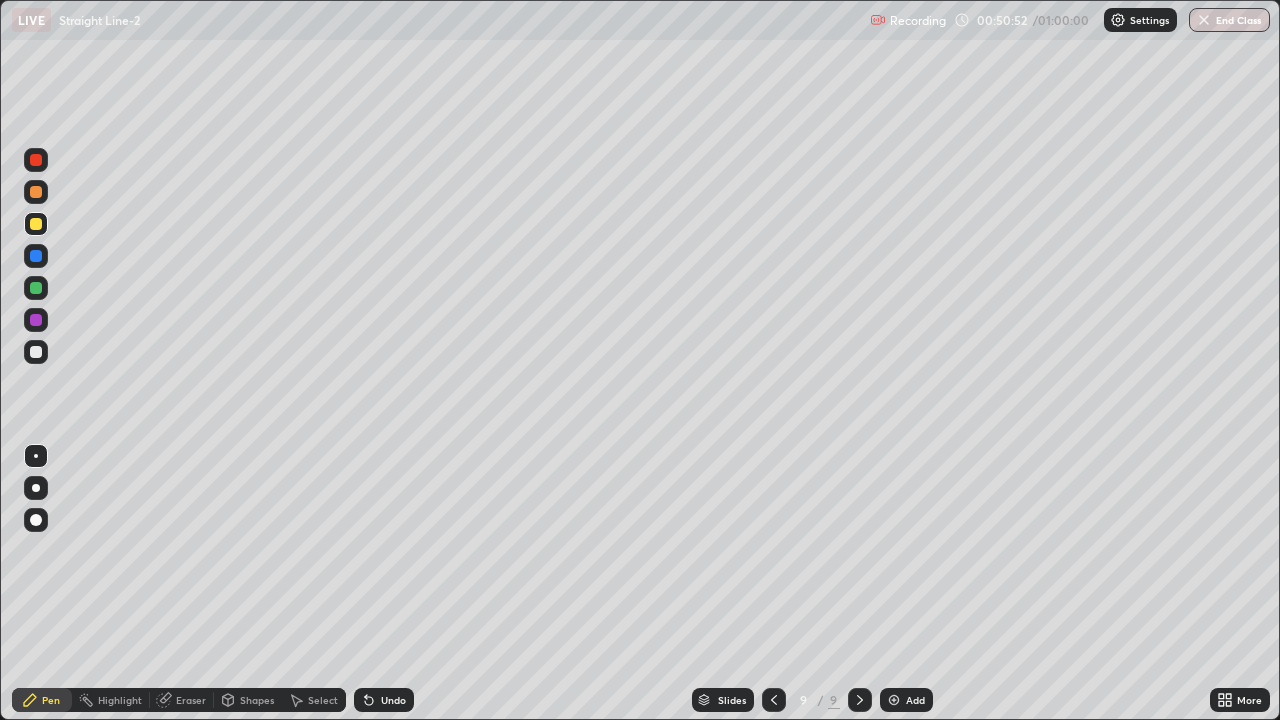 click on "Shapes" at bounding box center [257, 700] 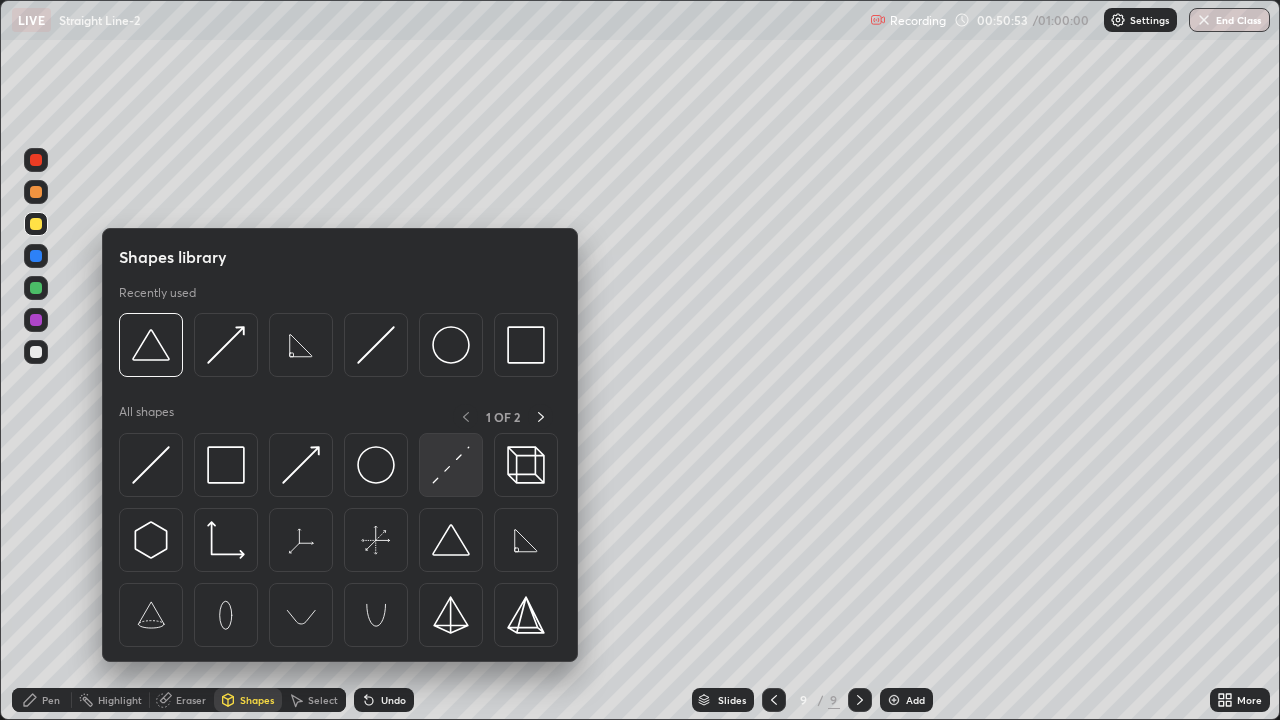 click at bounding box center [451, 465] 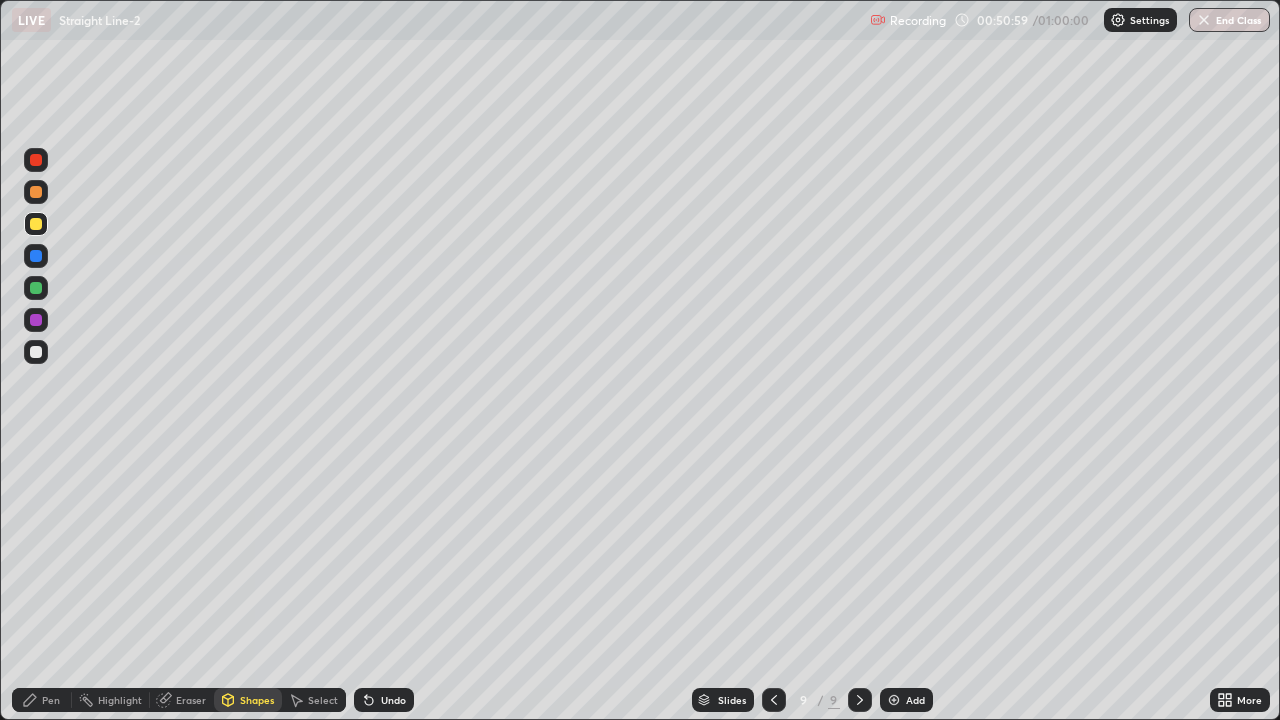click on "Pen" at bounding box center [51, 700] 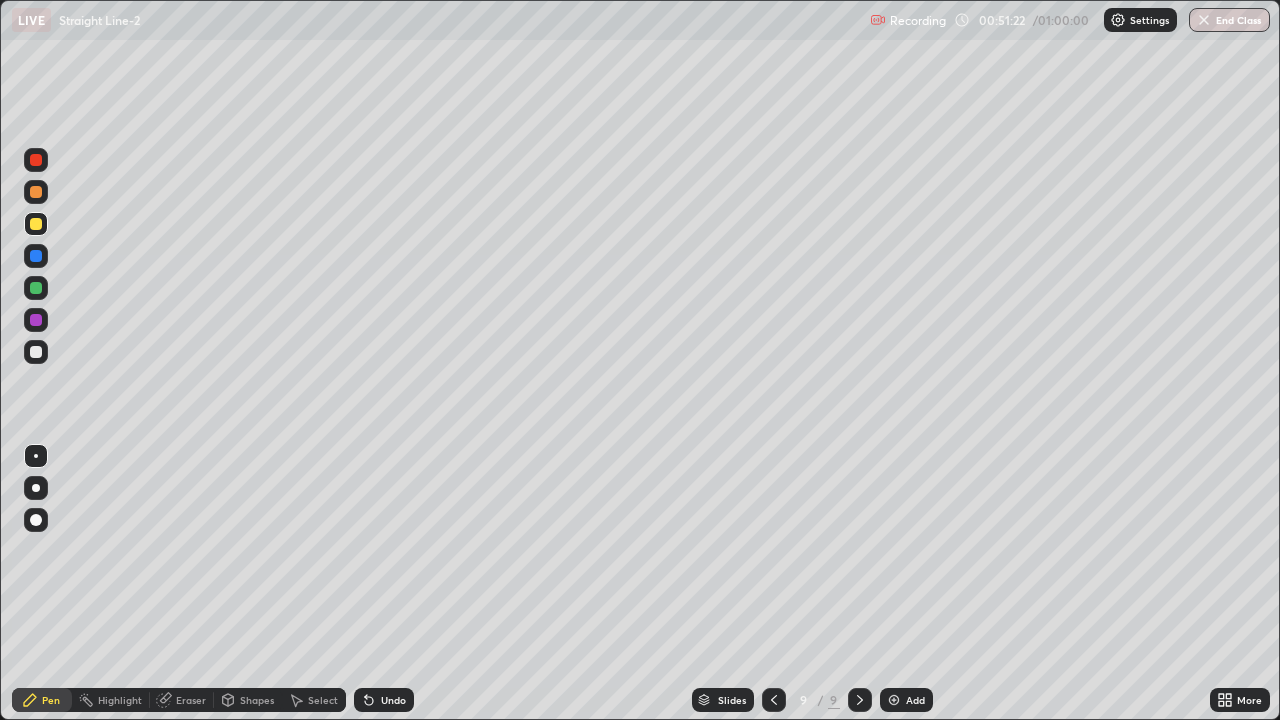 click at bounding box center (36, 192) 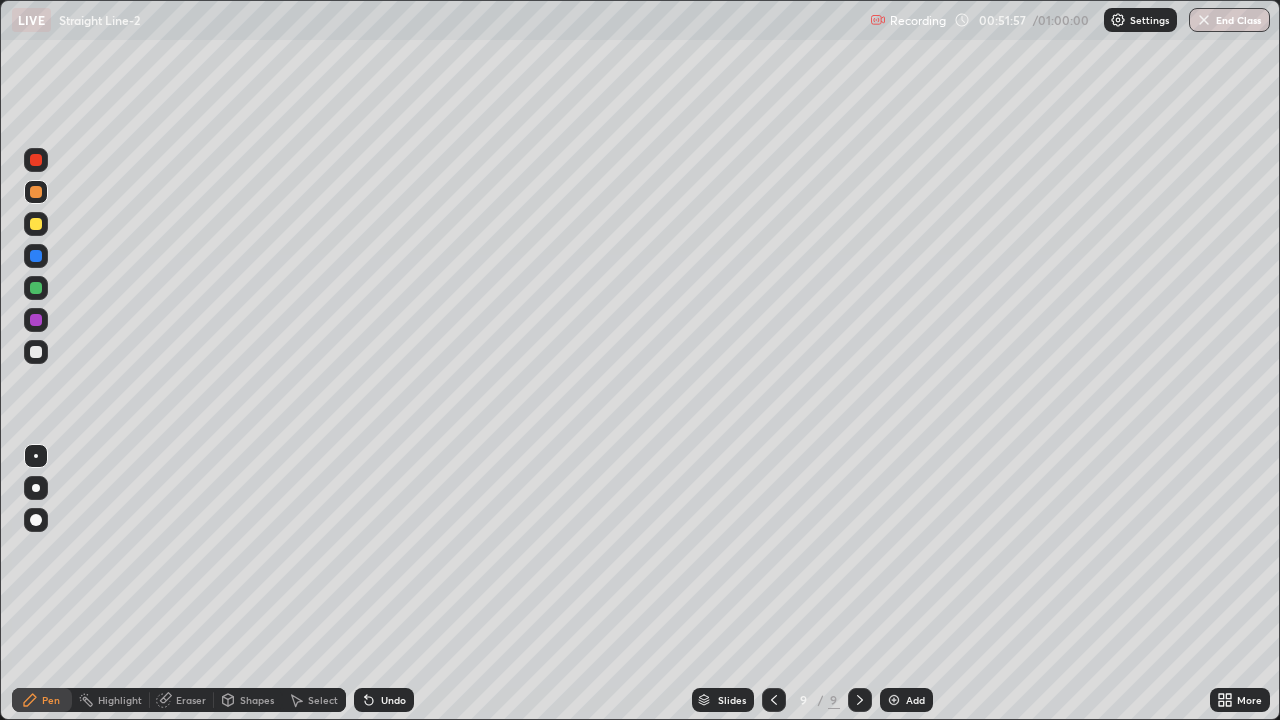 click on "Shapes" at bounding box center [257, 700] 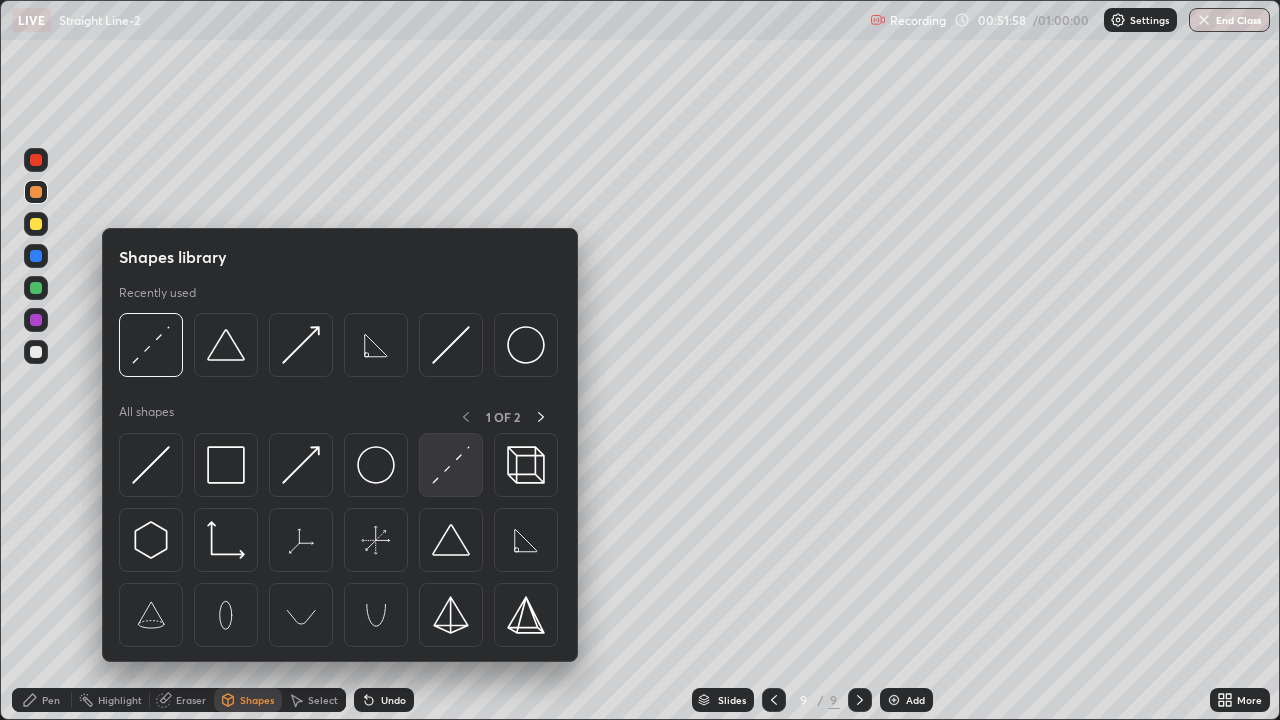click at bounding box center (451, 465) 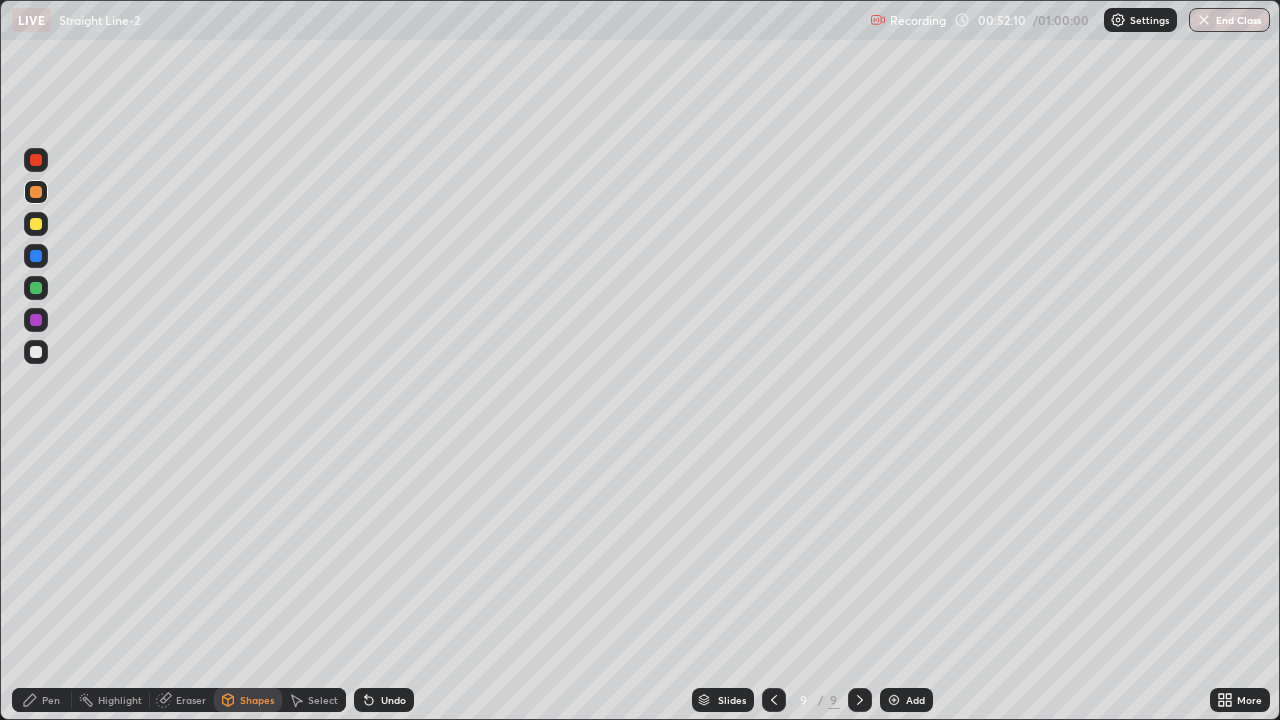 click 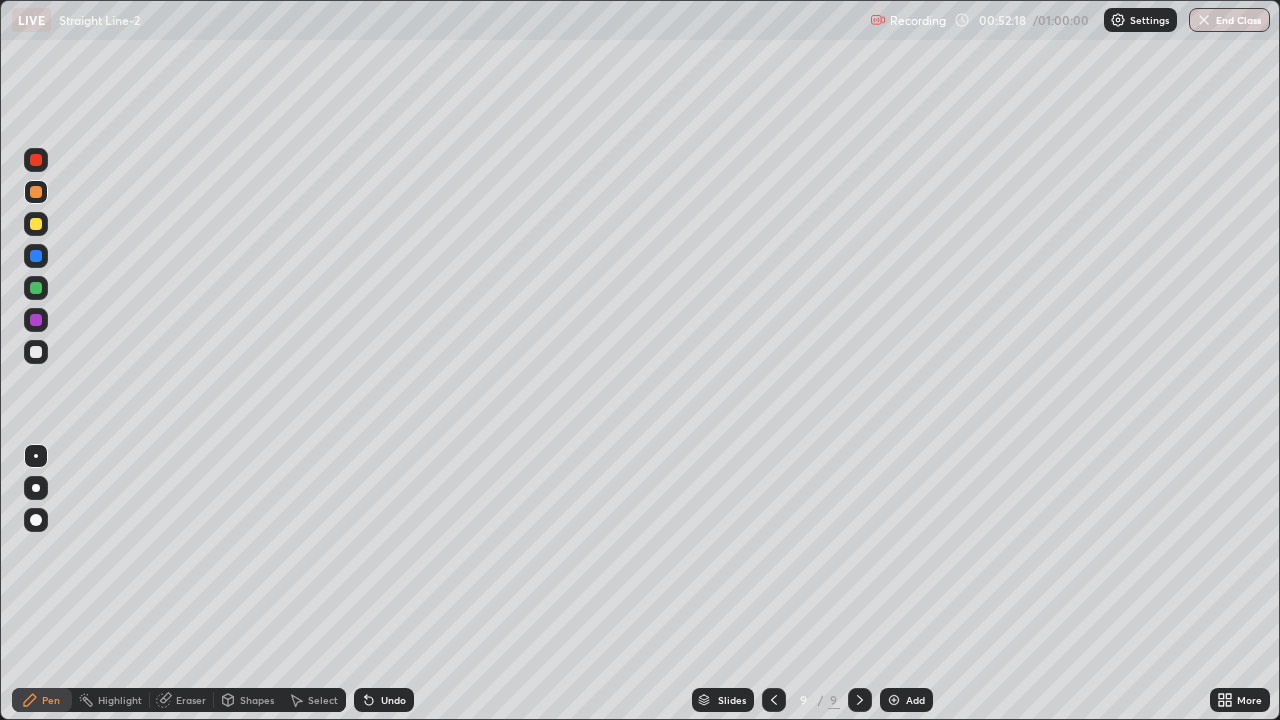 click at bounding box center (36, 160) 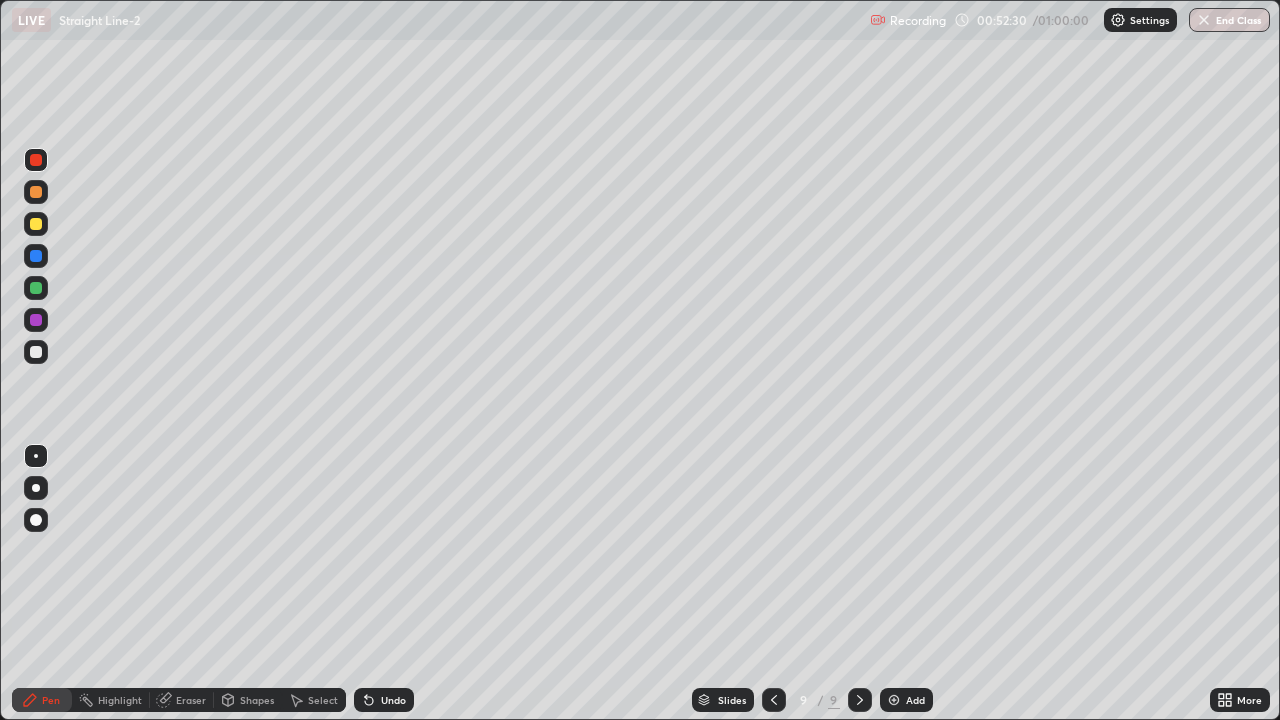 click at bounding box center [36, 224] 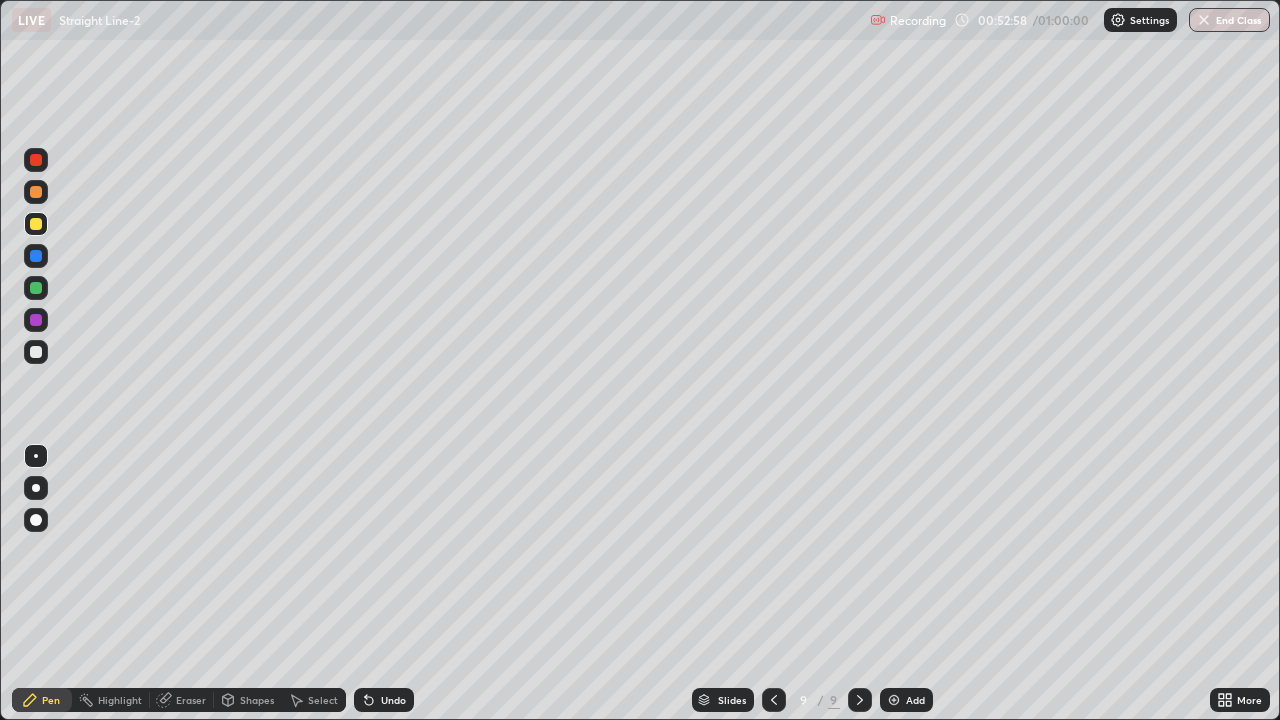click on "Eraser" at bounding box center (191, 700) 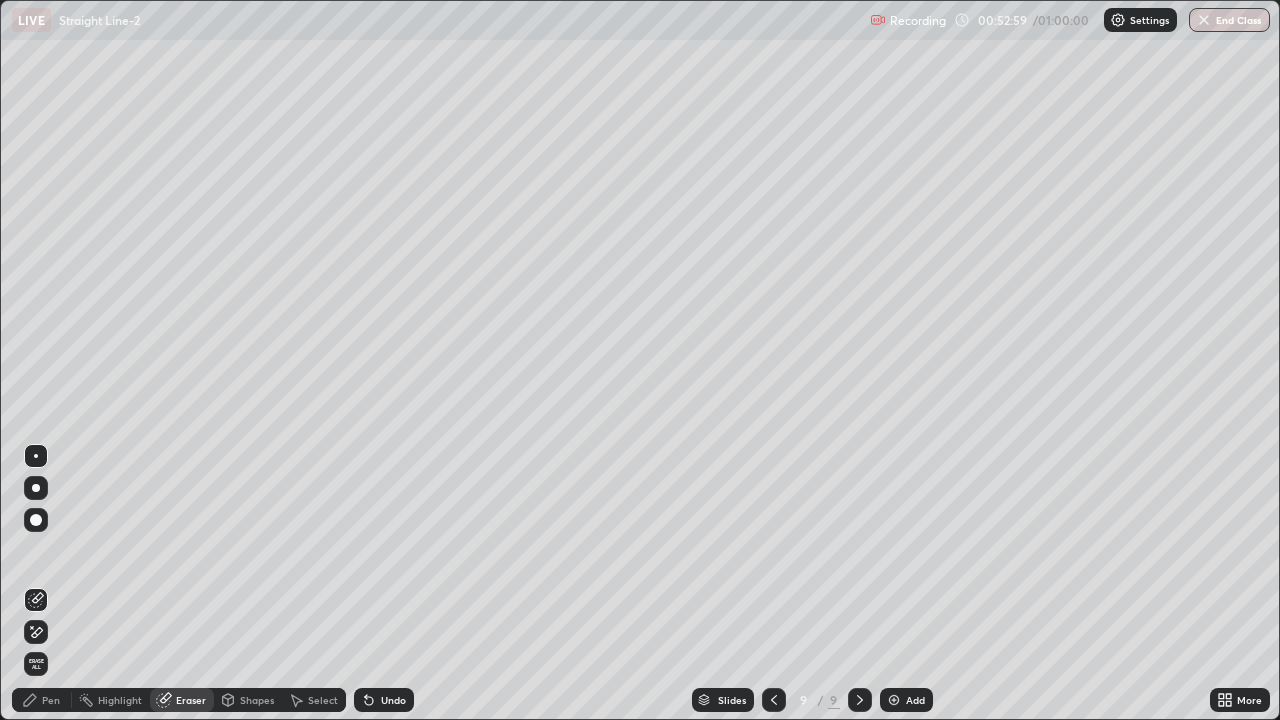 click on "Undo" at bounding box center (393, 700) 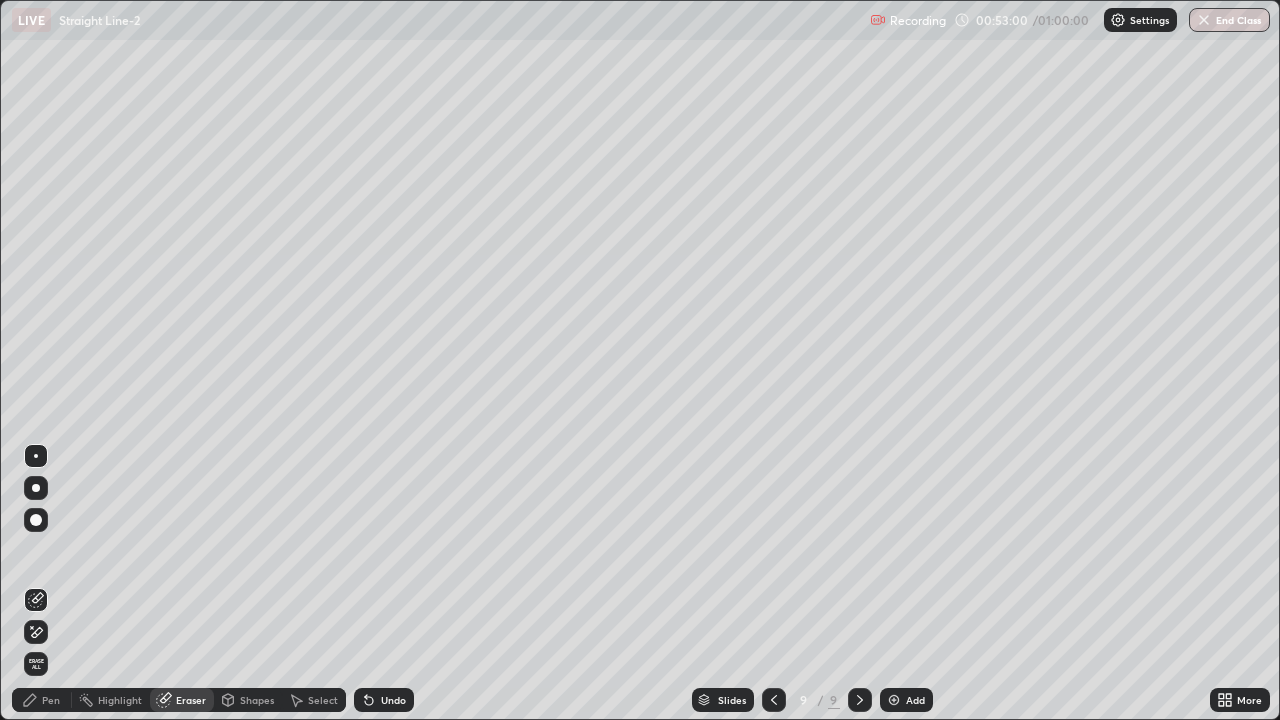 click on "Undo" at bounding box center [393, 700] 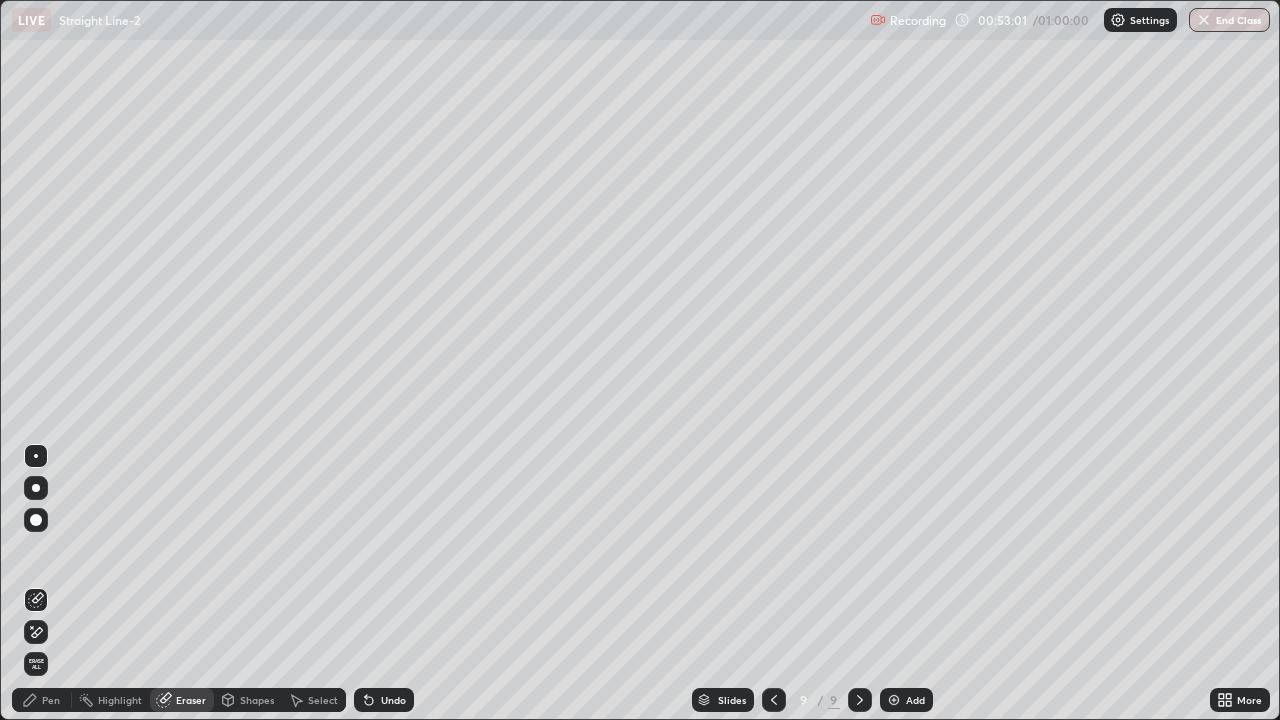click on "Undo" at bounding box center [393, 700] 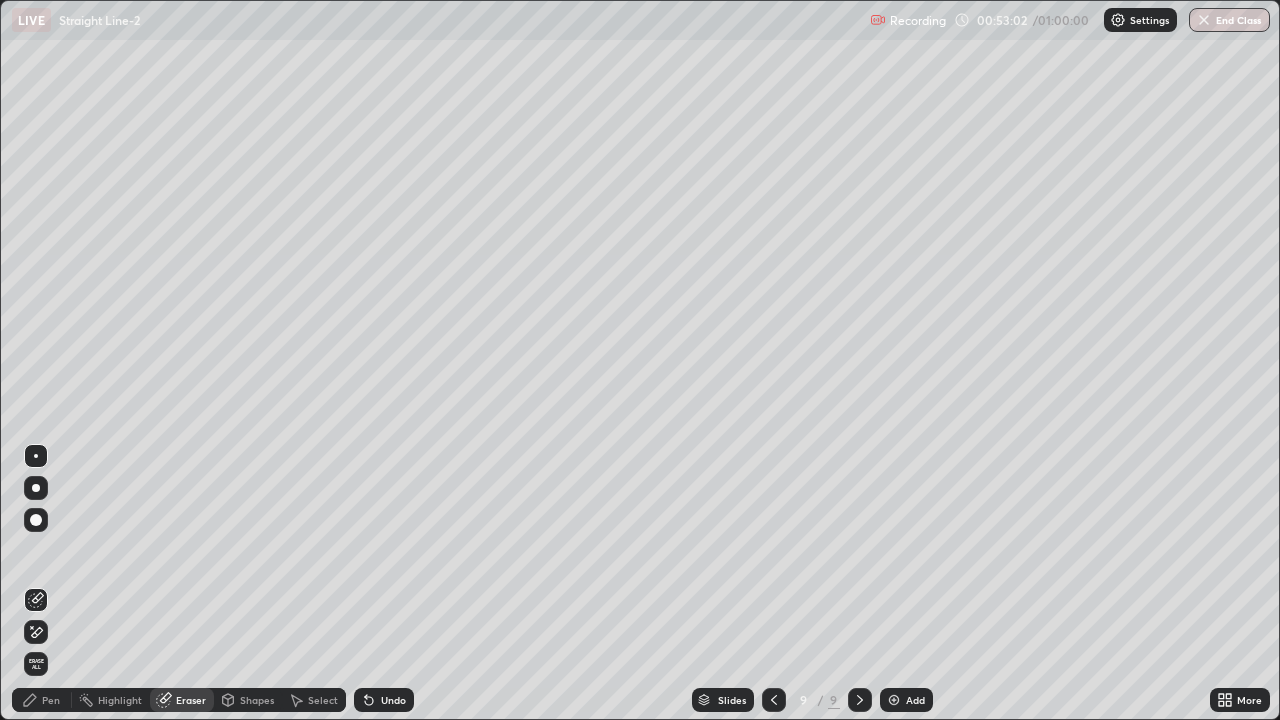 click on "Undo" at bounding box center (393, 700) 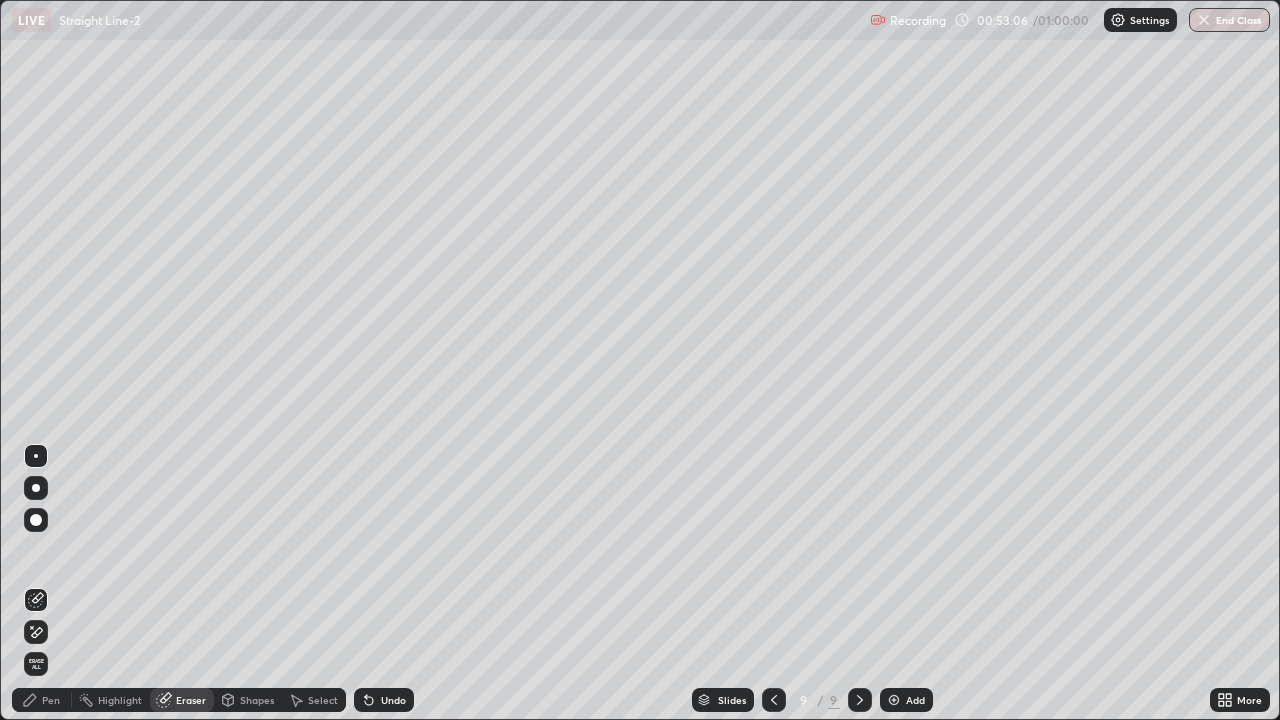 click on "Undo" at bounding box center (393, 700) 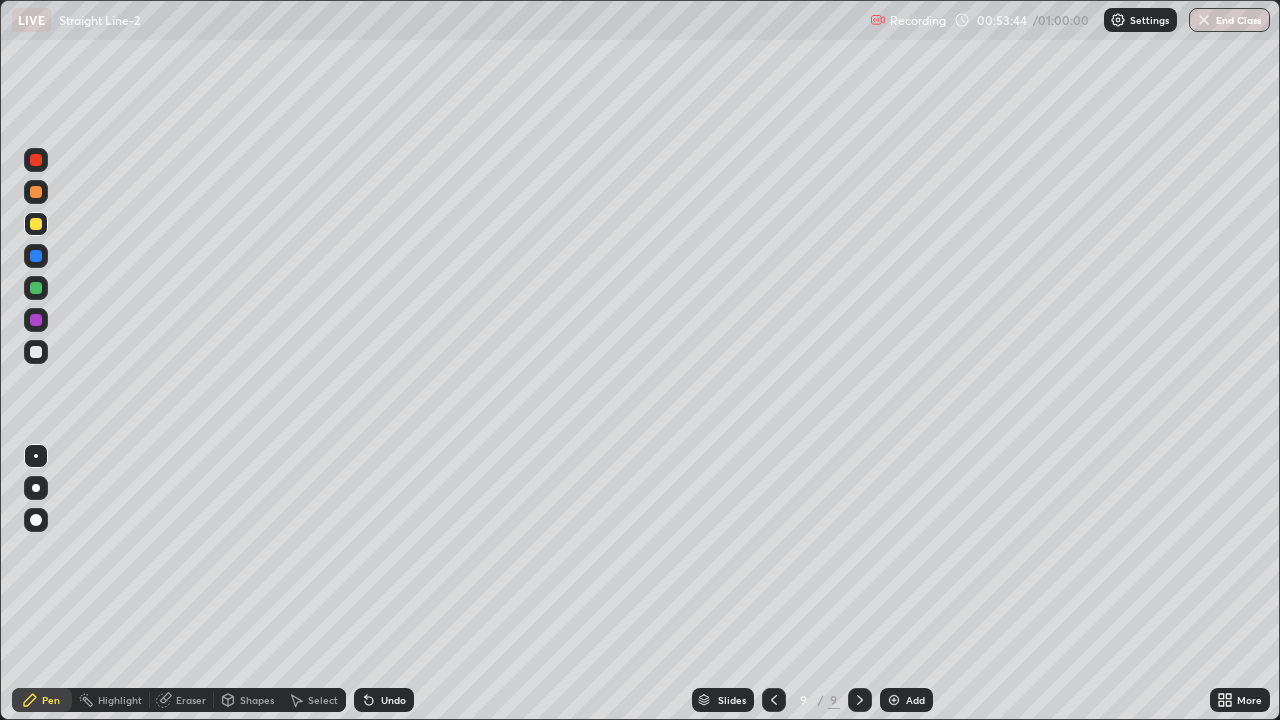 click at bounding box center (36, 352) 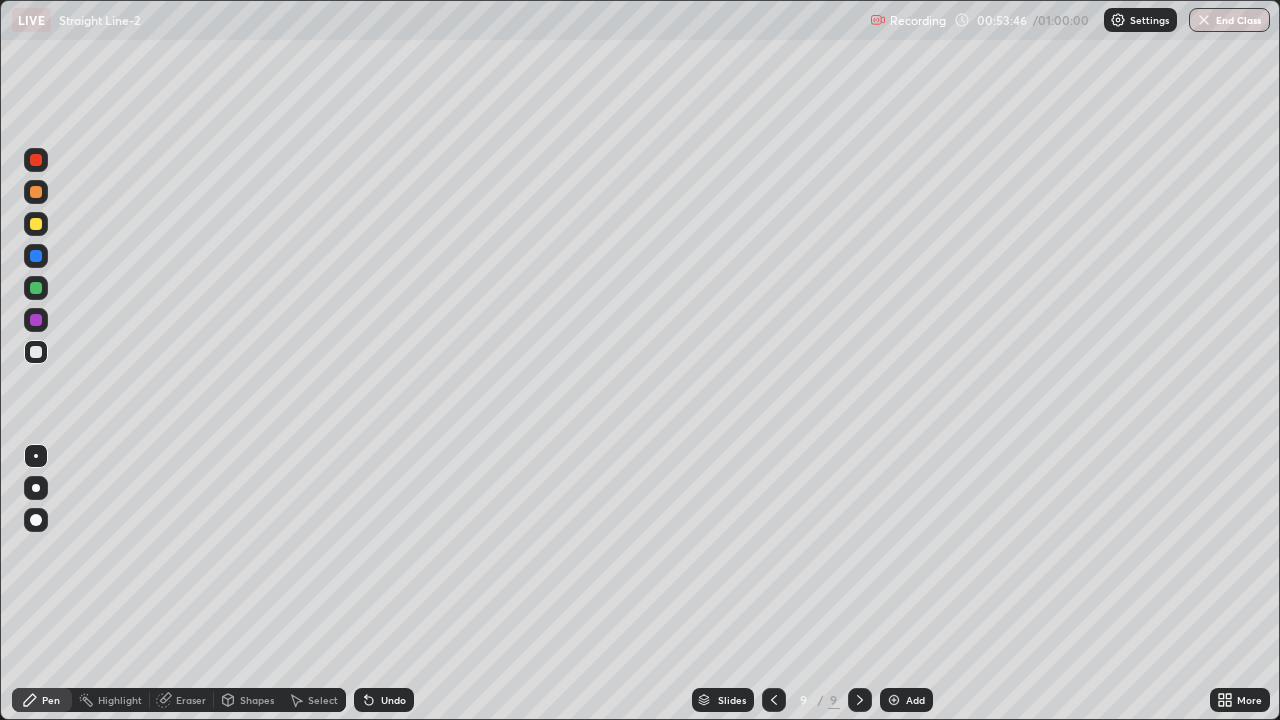 click 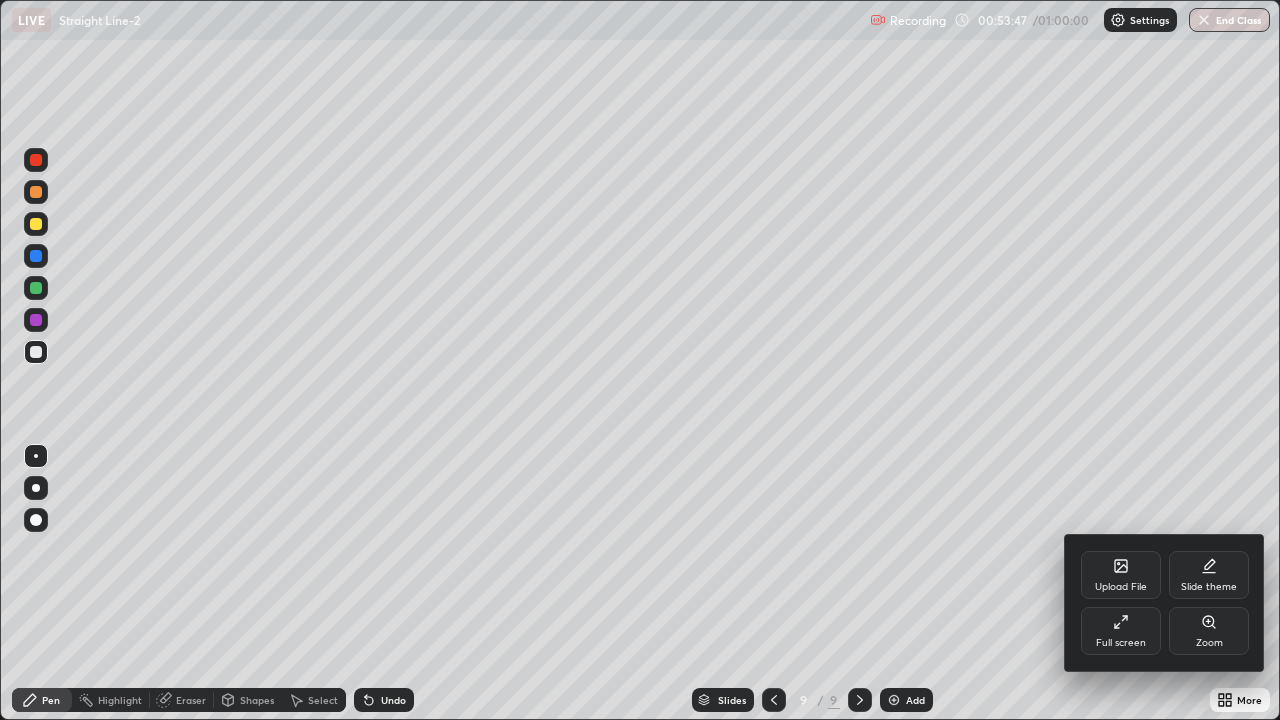 click at bounding box center (640, 360) 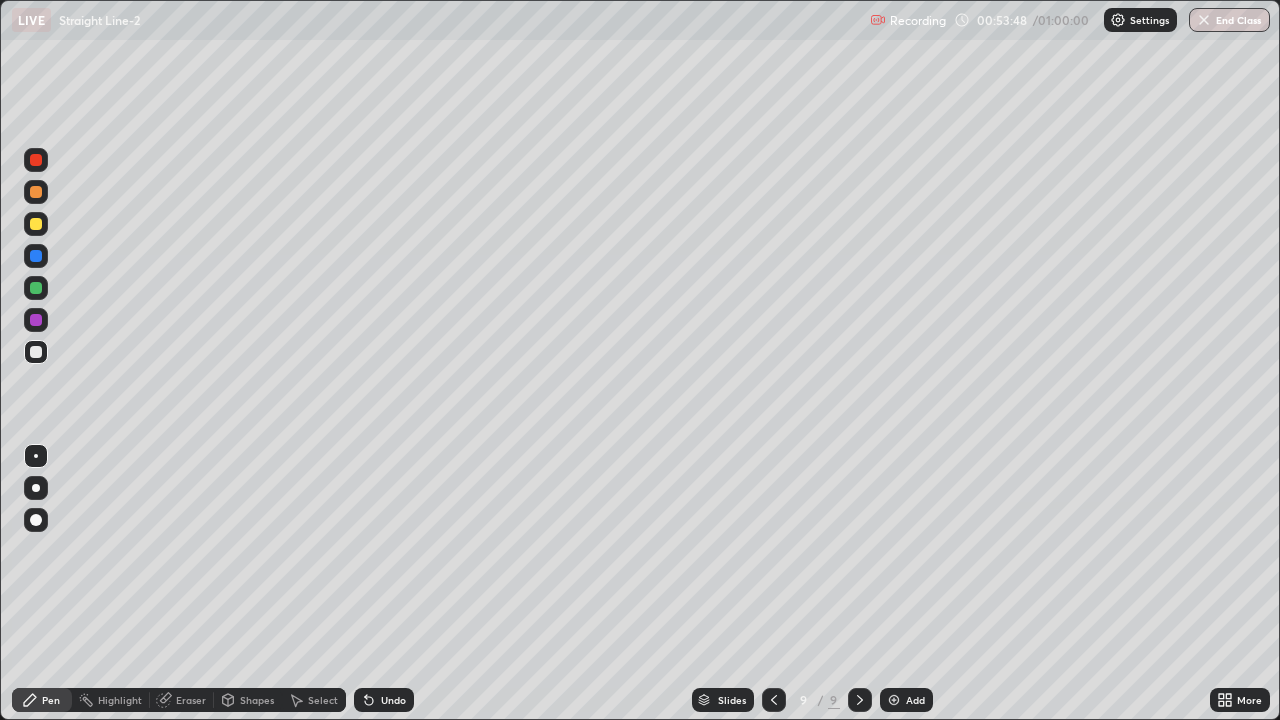 click 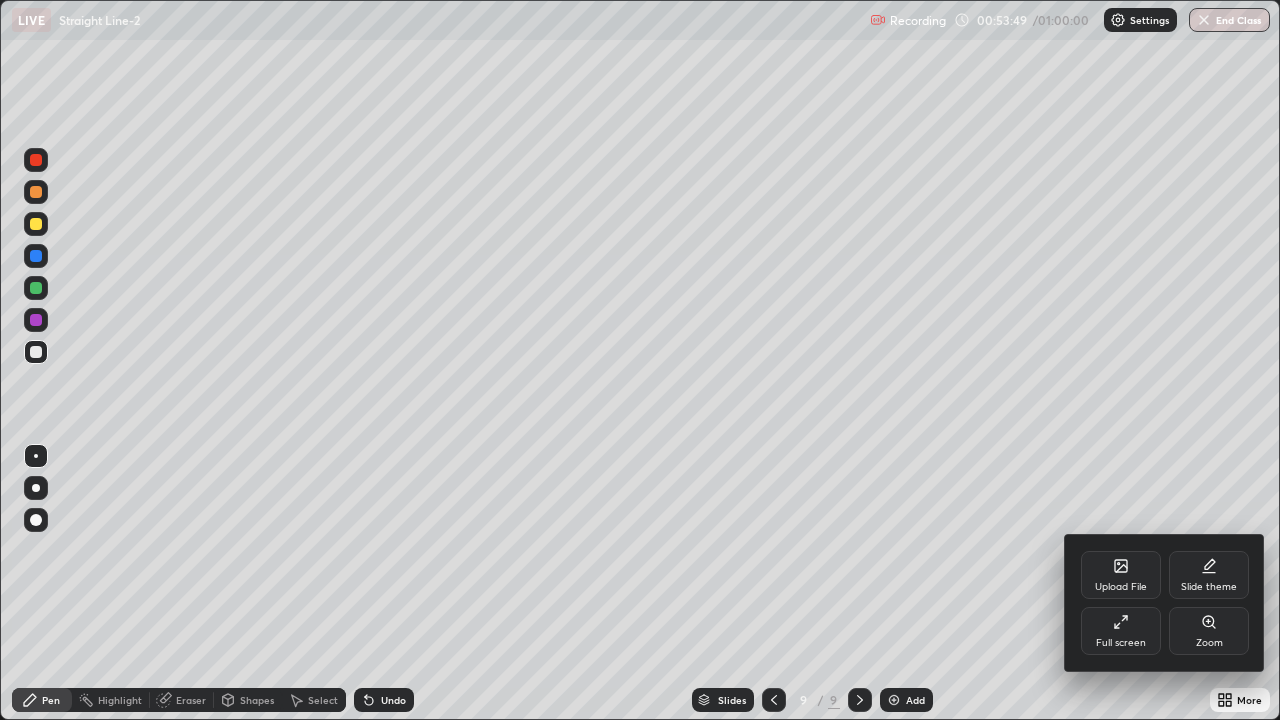 click on "Full screen" at bounding box center (1121, 631) 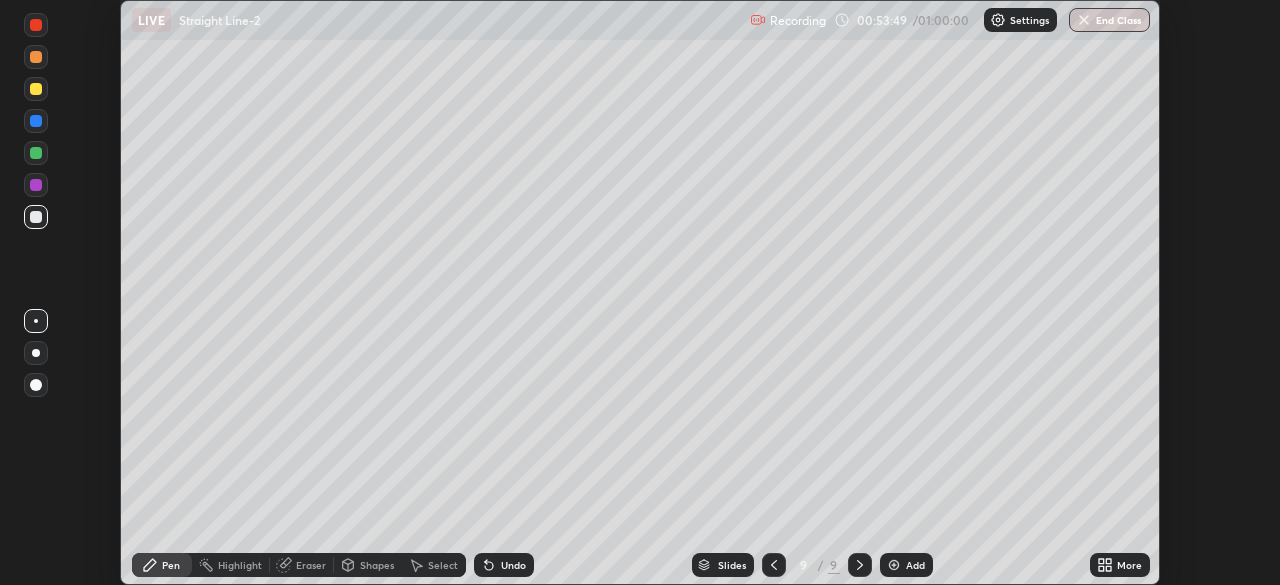 scroll, scrollTop: 585, scrollLeft: 1280, axis: both 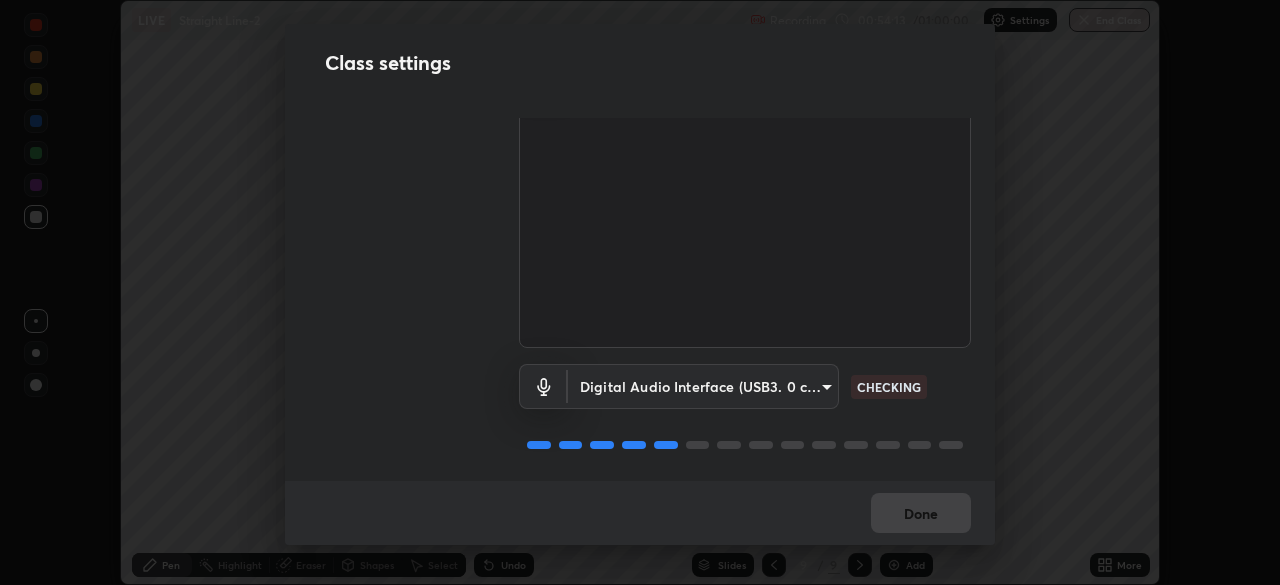 click on "Erase all LIVE Straight Line-2 Recording 00:54:13 /  01:00:00 Settings End Class Setting up your live class Straight Line-2 • L73 of Course On Mathematics for JEE Conquer 1 2026 [FIRST] [LAST] Pen Highlight Eraser Shapes Select Undo Slides 9 / 9 Add More No doubts shared Encourage your learners to ask a doubt for better clarity Report an issue Reason for reporting Buffering Chat not working Audio - Video sync issue Educator video quality low ​ Attach an image Report Class settings Audio & Video USB3. 0 capture (534d:2109) [HASH] CHECKING Digital Audio Interface (USB3. 0 capture) [HASH] CHECKING Done" at bounding box center (640, 292) 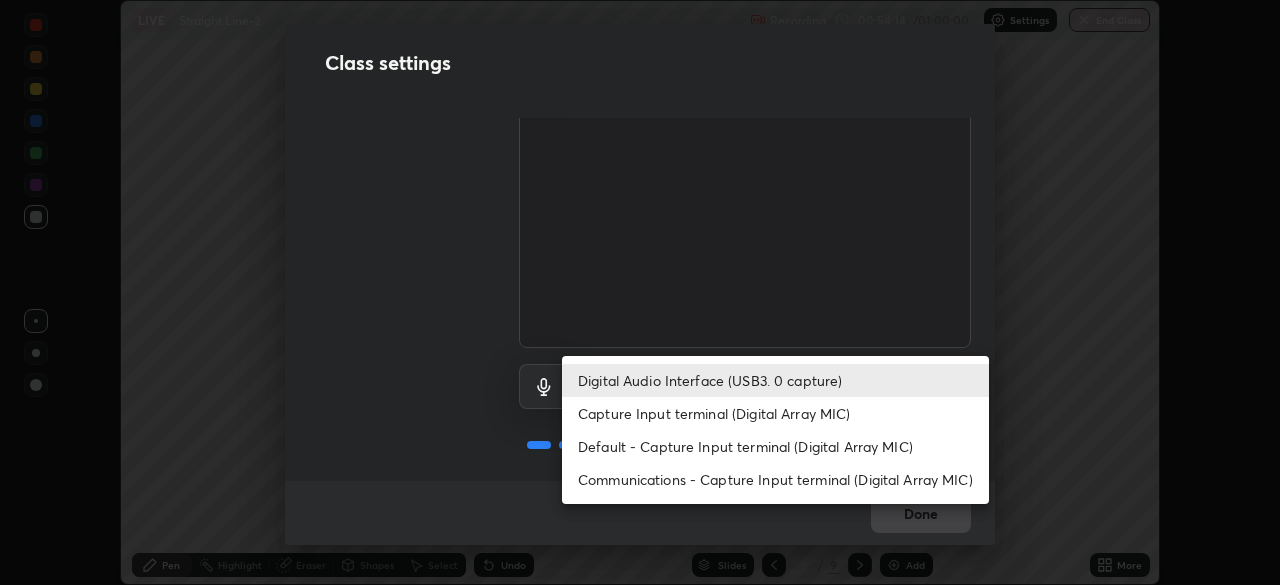 click on "Capture Input terminal (Digital Array MIC)" at bounding box center [775, 413] 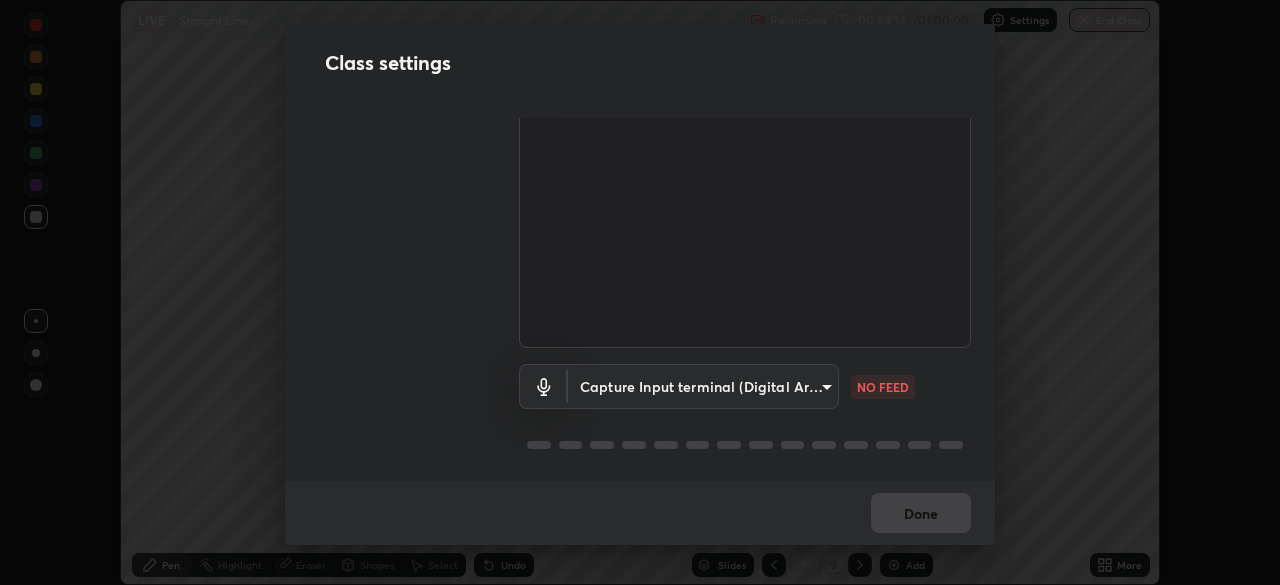 click on "Erase all LIVE Straight Line-2 Recording 00:54:14 /  01:00:00 Settings End Class Setting up your live class Straight Line-2 • L73 of Course On Mathematics for JEE Conquer 1 2026 [FIRST] [LAST] Pen Highlight Eraser Shapes Select Undo Slides 9 / 9 Add More No doubts shared Encourage your learners to ask a doubt for better clarity Report an issue Reason for reporting Buffering Chat not working Audio - Video sync issue Educator video quality low ​ Attach an image Report Class settings Audio & Video USB3. 0 capture (534d:2109) [HASH] WORKING Capture Input terminal (Digital Array MIC) [HASH] NO FEED Done" at bounding box center (640, 292) 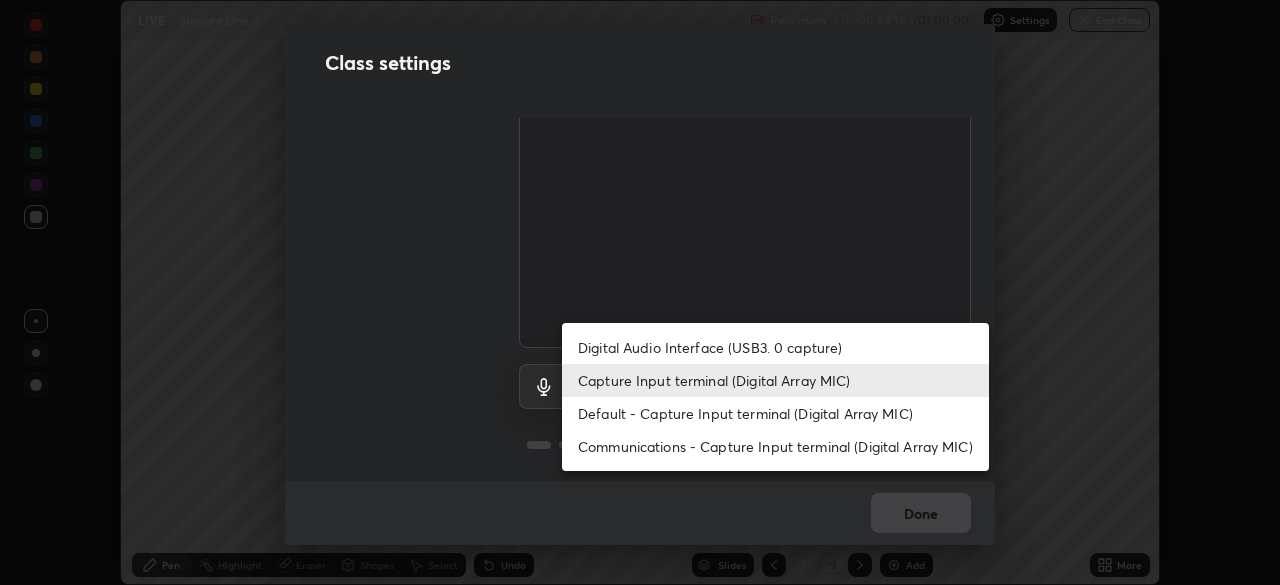 click on "Digital Audio Interface (USB3. 0 capture)" at bounding box center [775, 347] 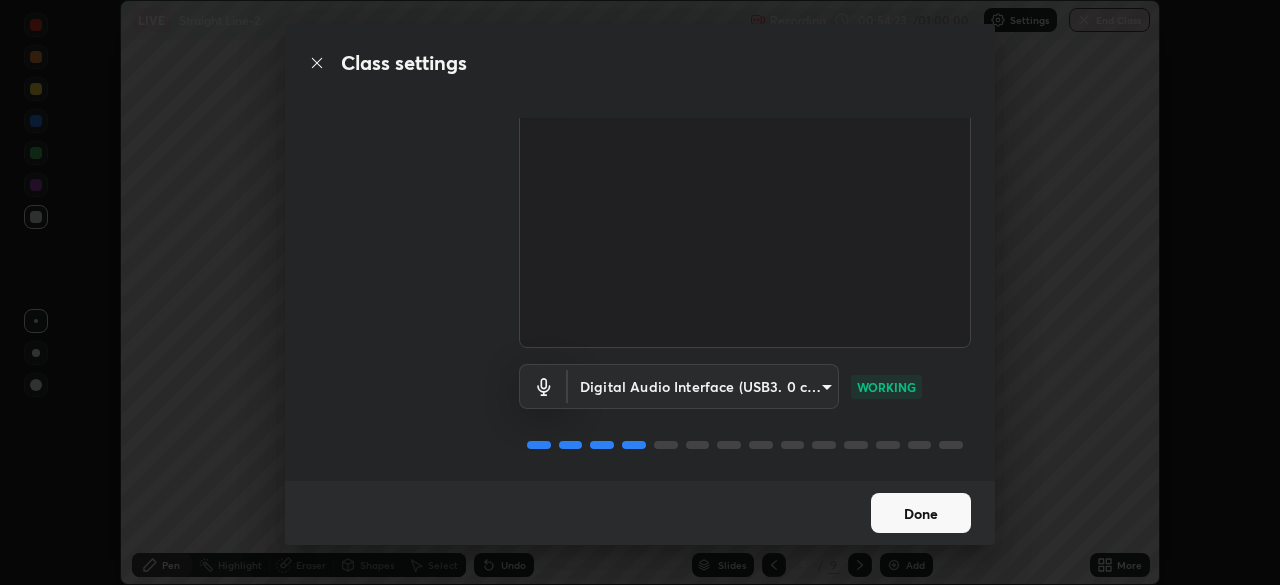 click on "Done" at bounding box center (921, 513) 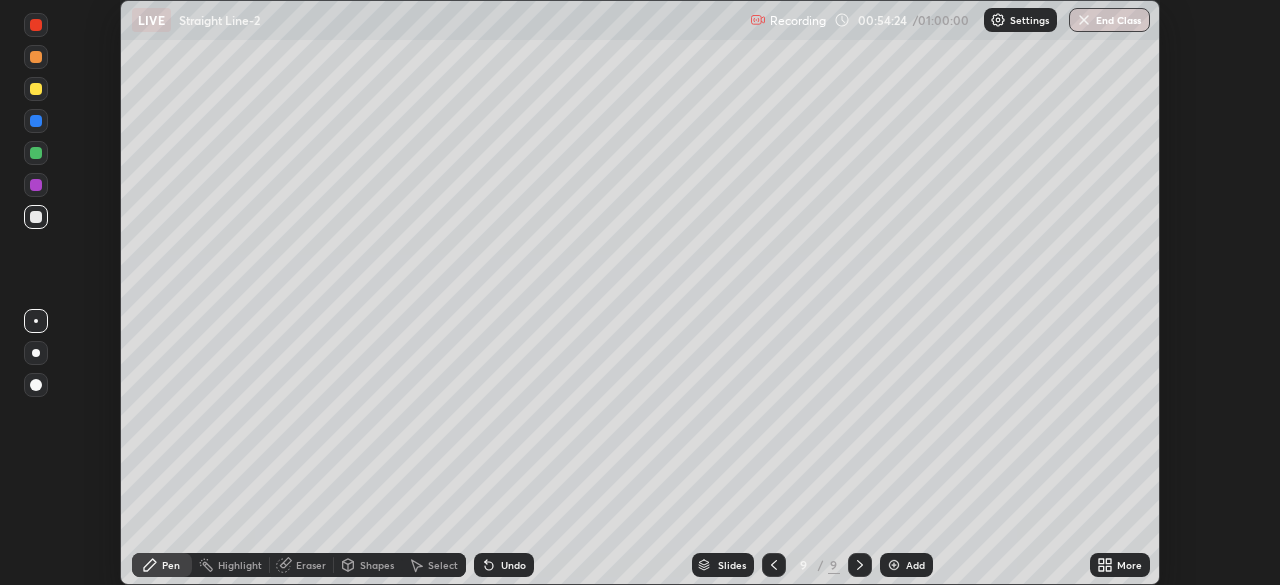 click 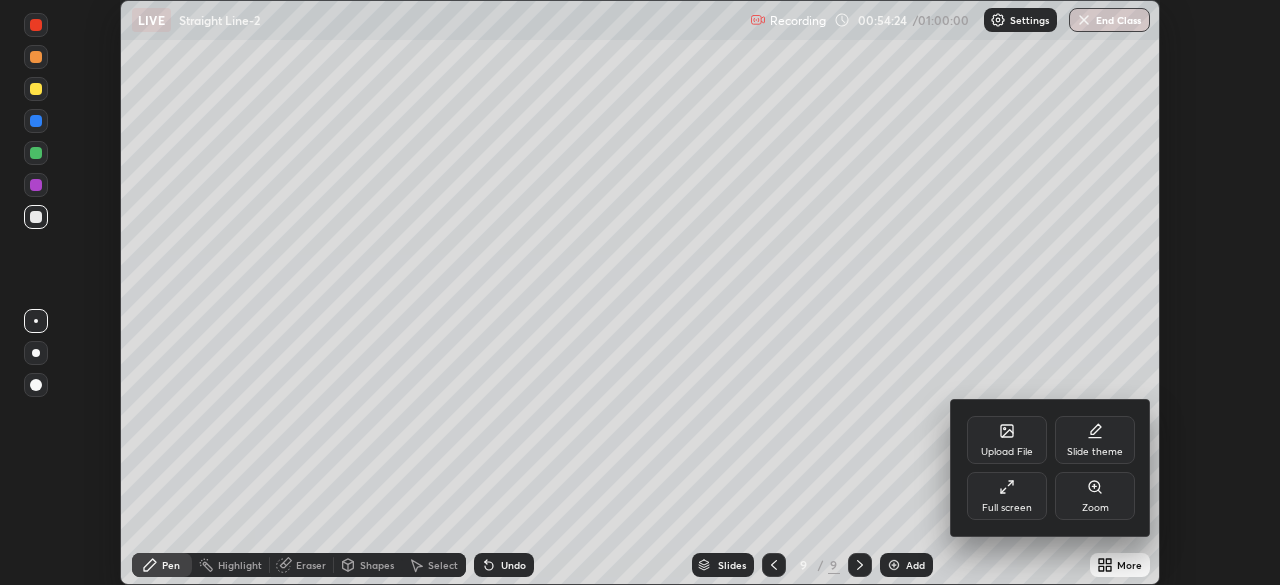 click on "Full screen" at bounding box center (1007, 496) 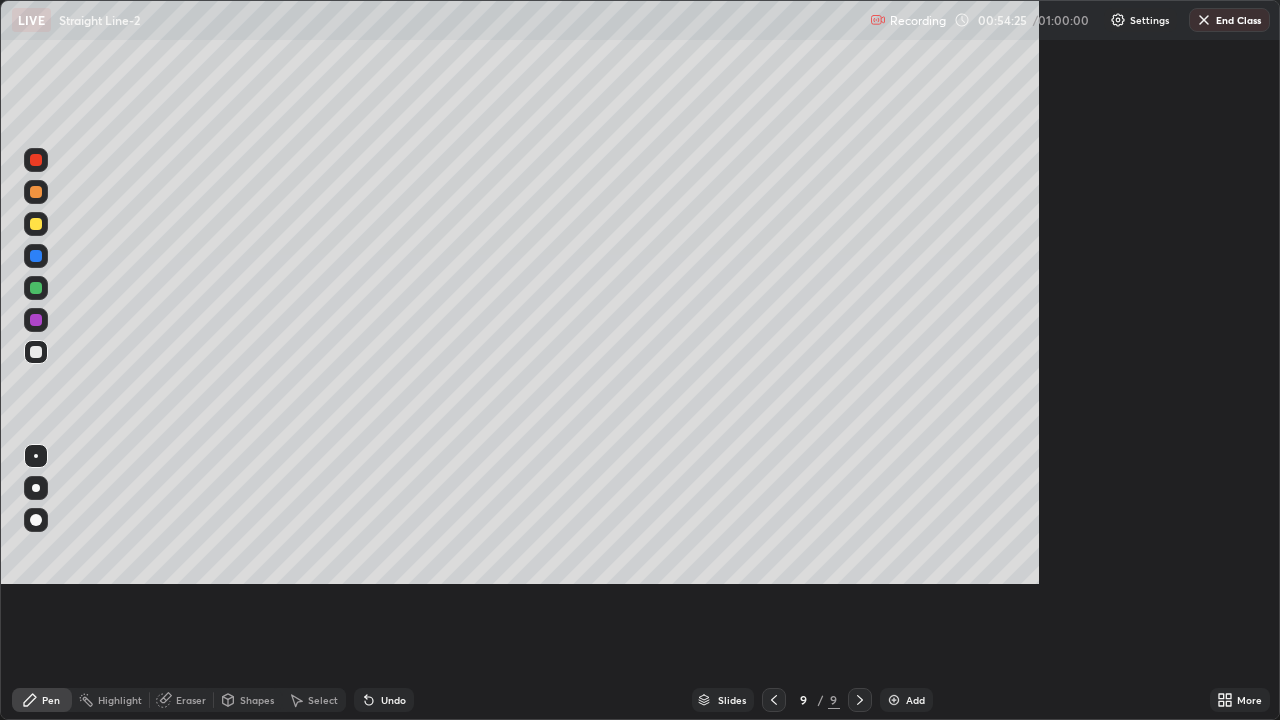 scroll, scrollTop: 99280, scrollLeft: 98720, axis: both 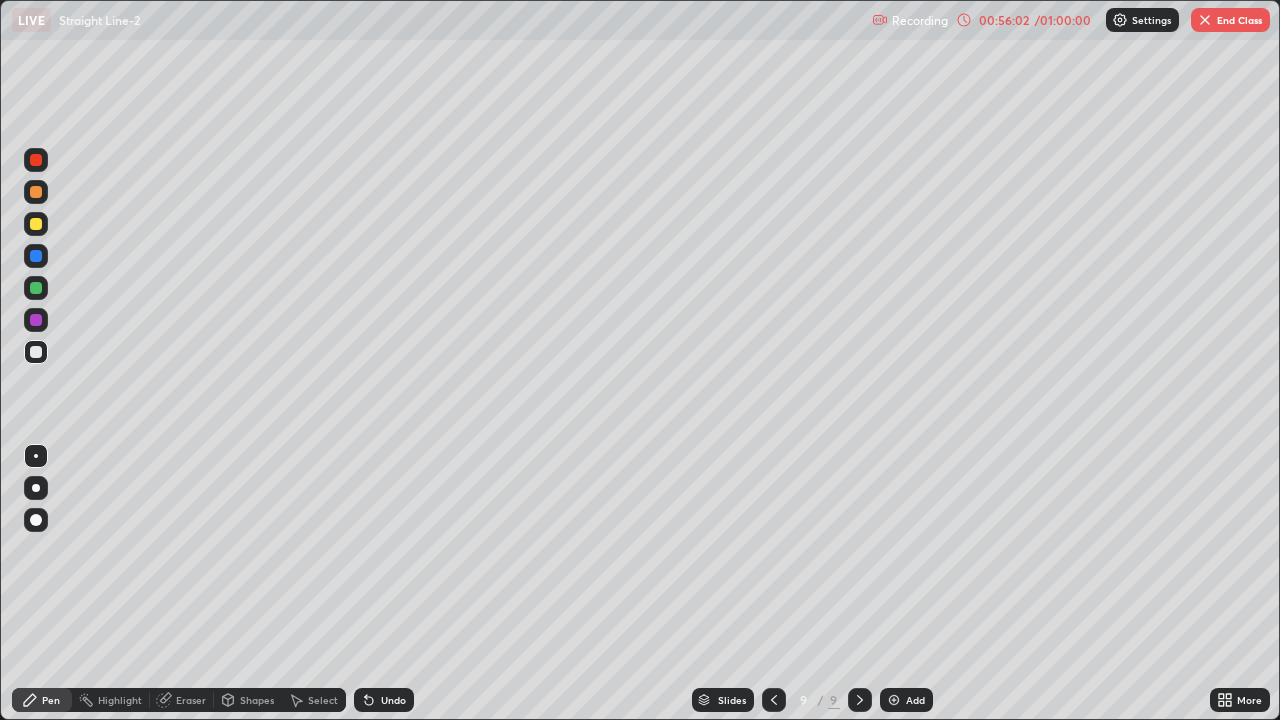 click on "Undo" at bounding box center [393, 700] 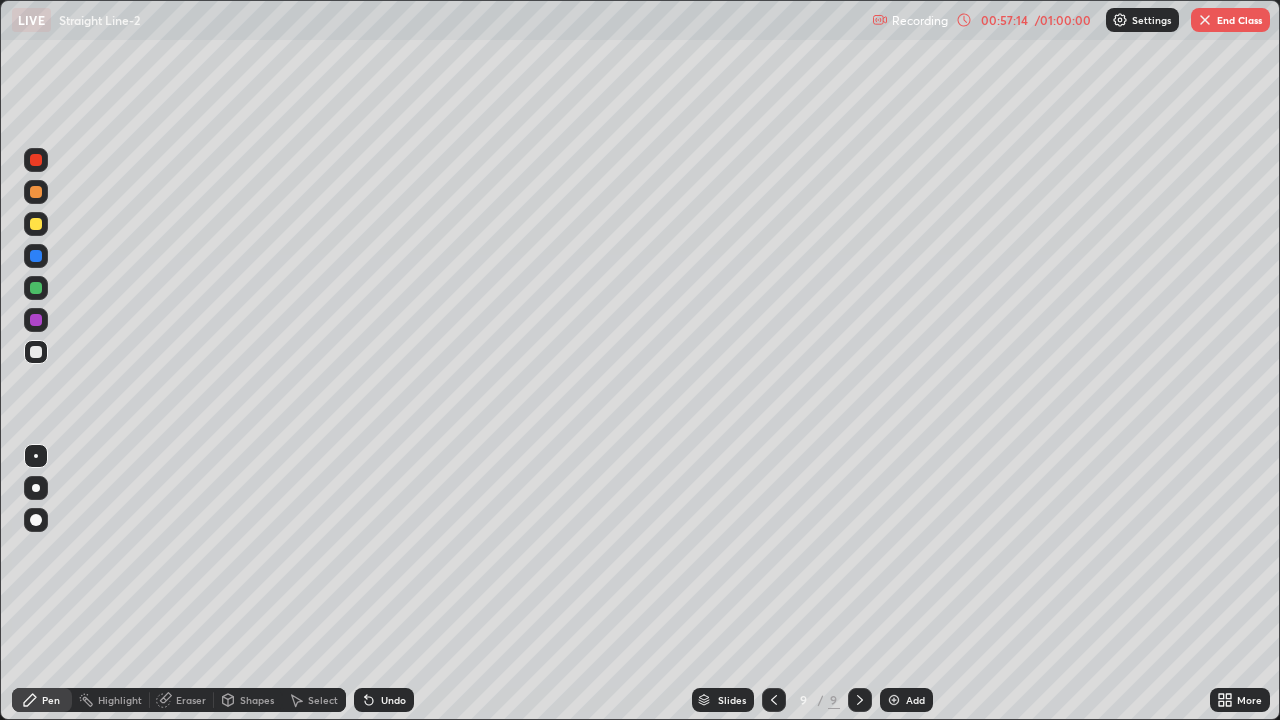 click on "Add" at bounding box center [915, 700] 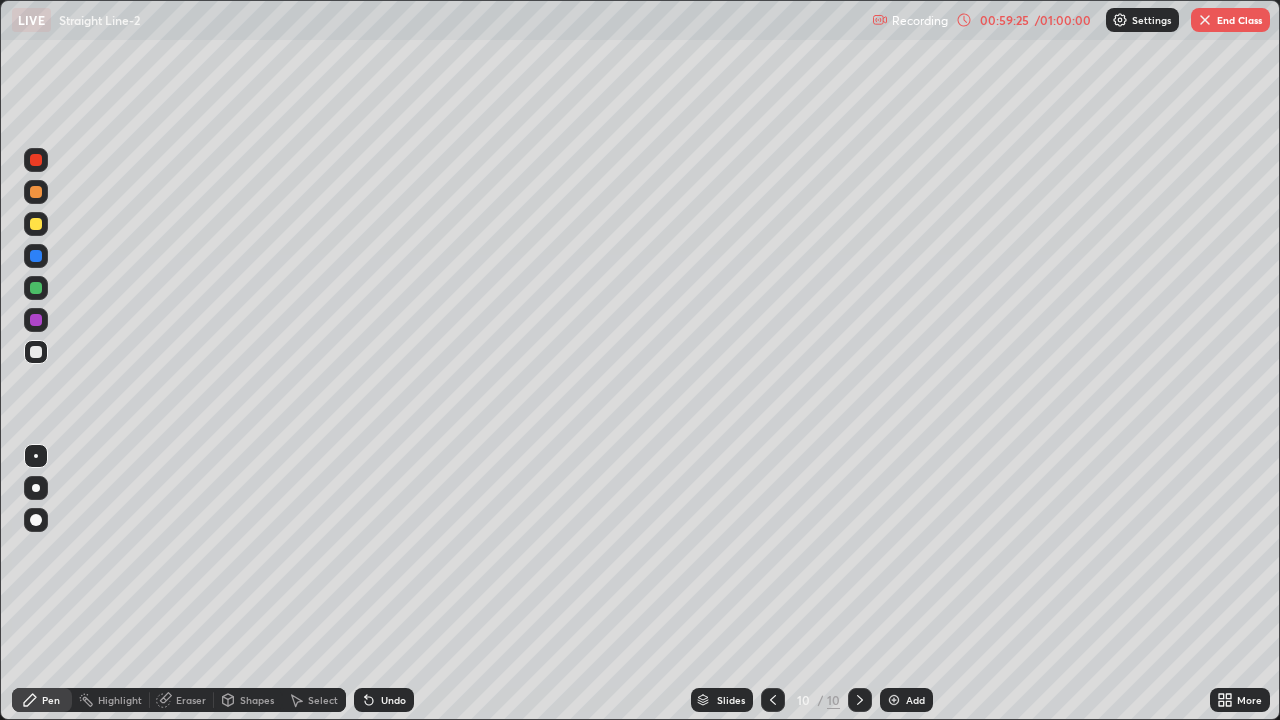 click on "LIVE Straight Line-2" at bounding box center [438, 20] 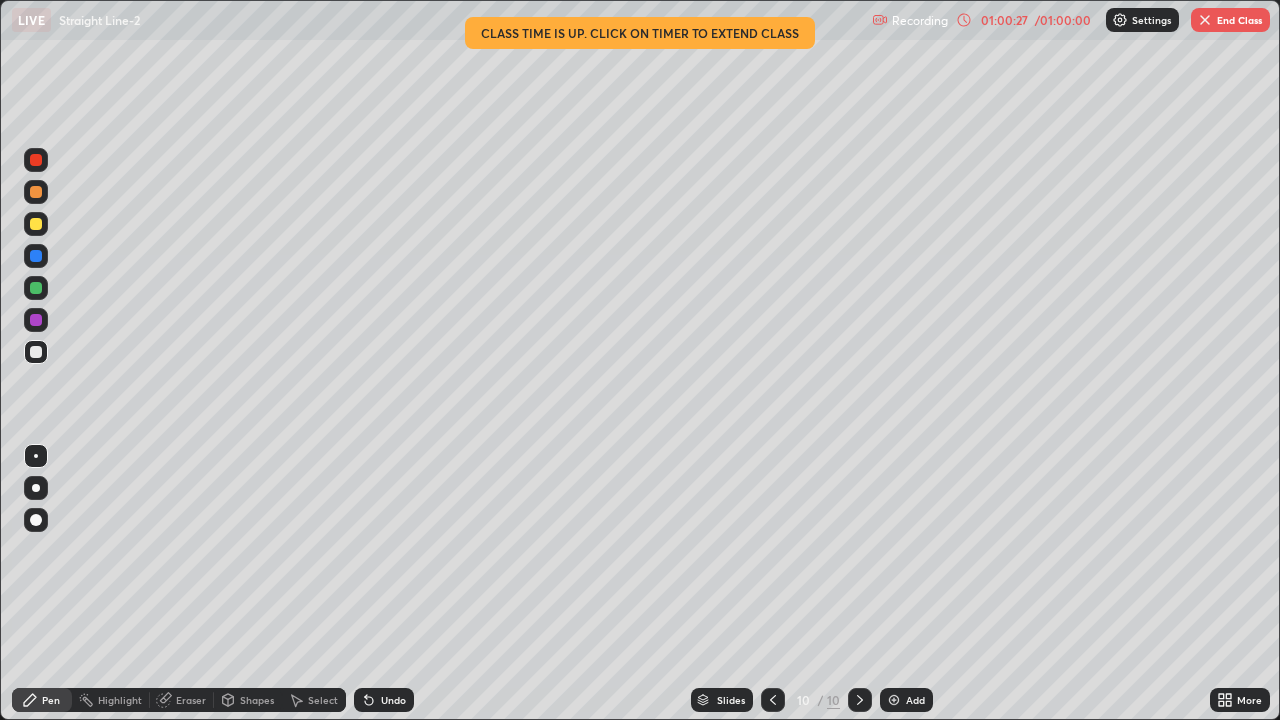 click at bounding box center [1205, 20] 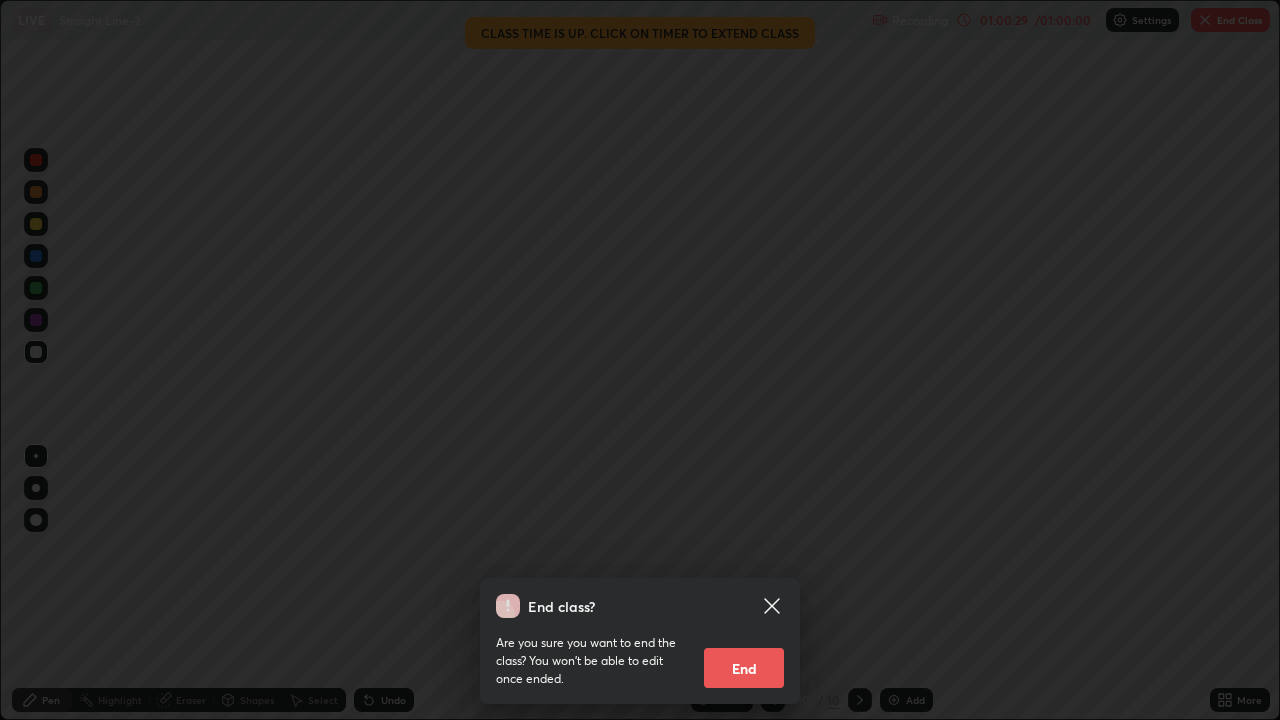 click on "End" at bounding box center (744, 668) 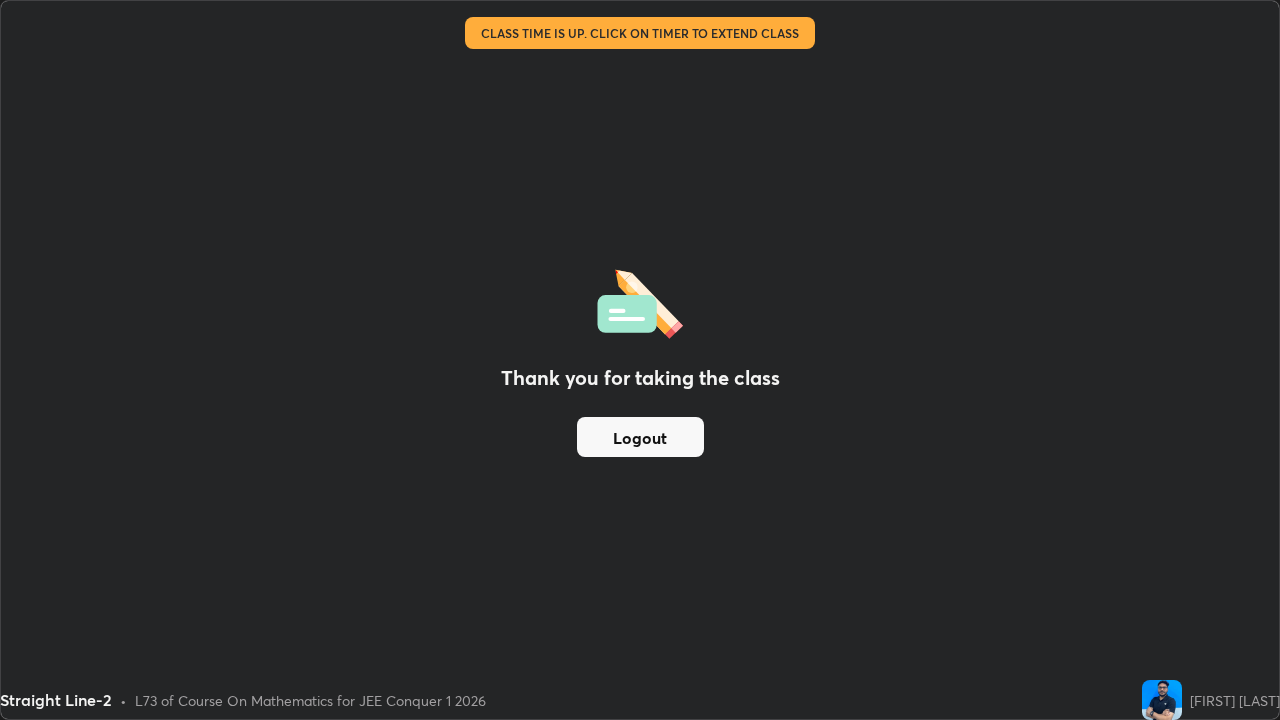 click on "Logout" at bounding box center [640, 437] 